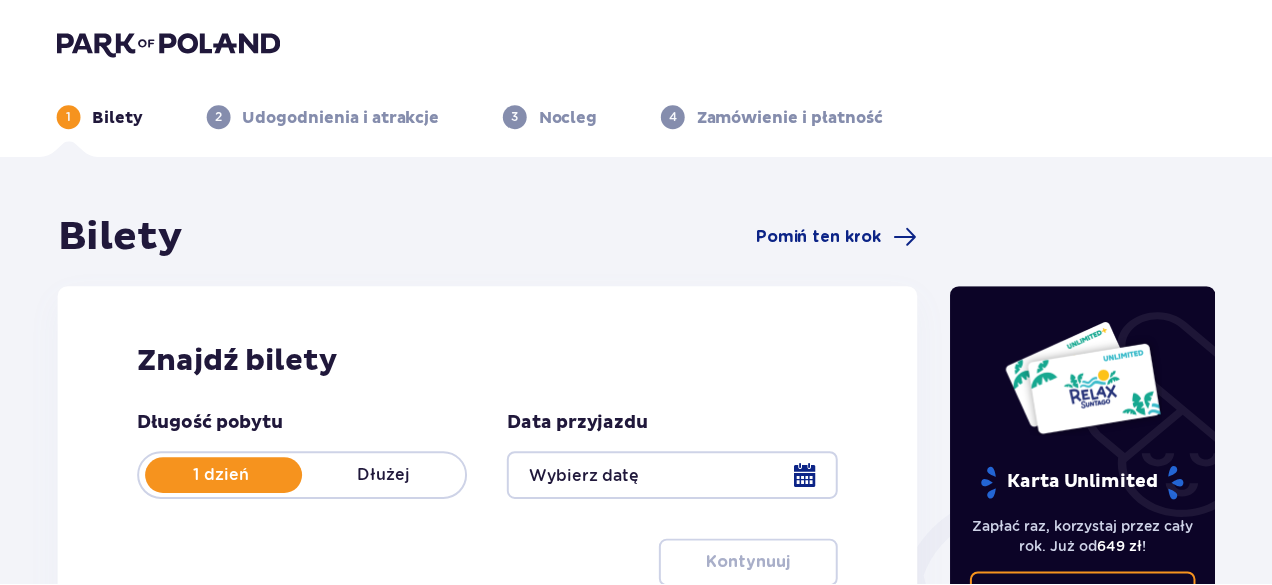 scroll, scrollTop: 0, scrollLeft: 0, axis: both 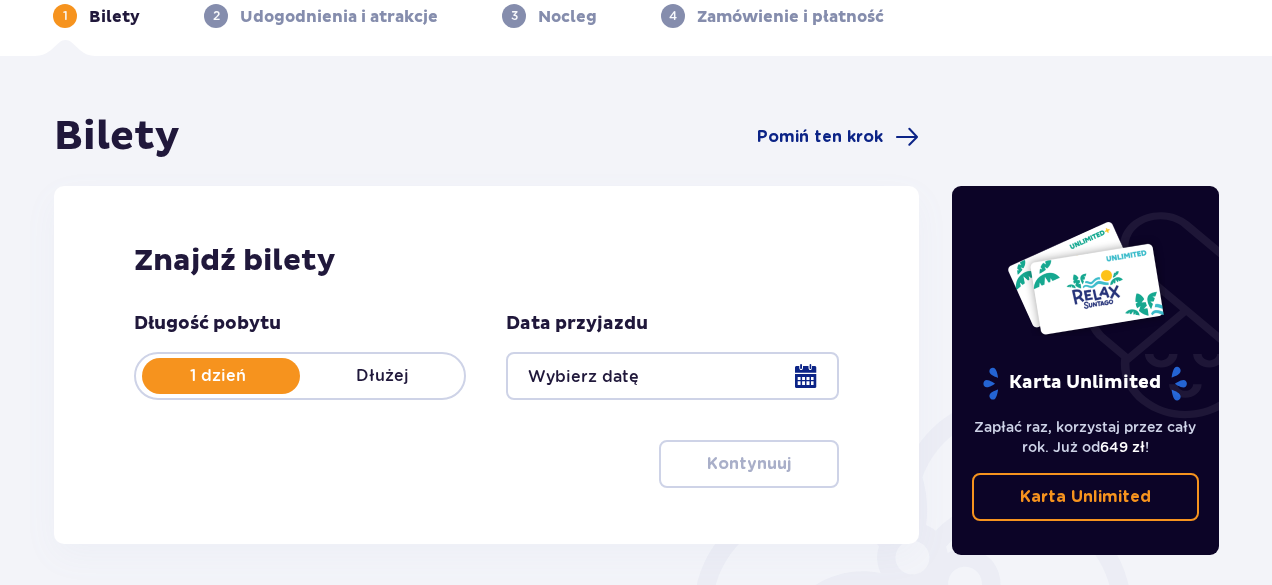 click at bounding box center [672, 376] 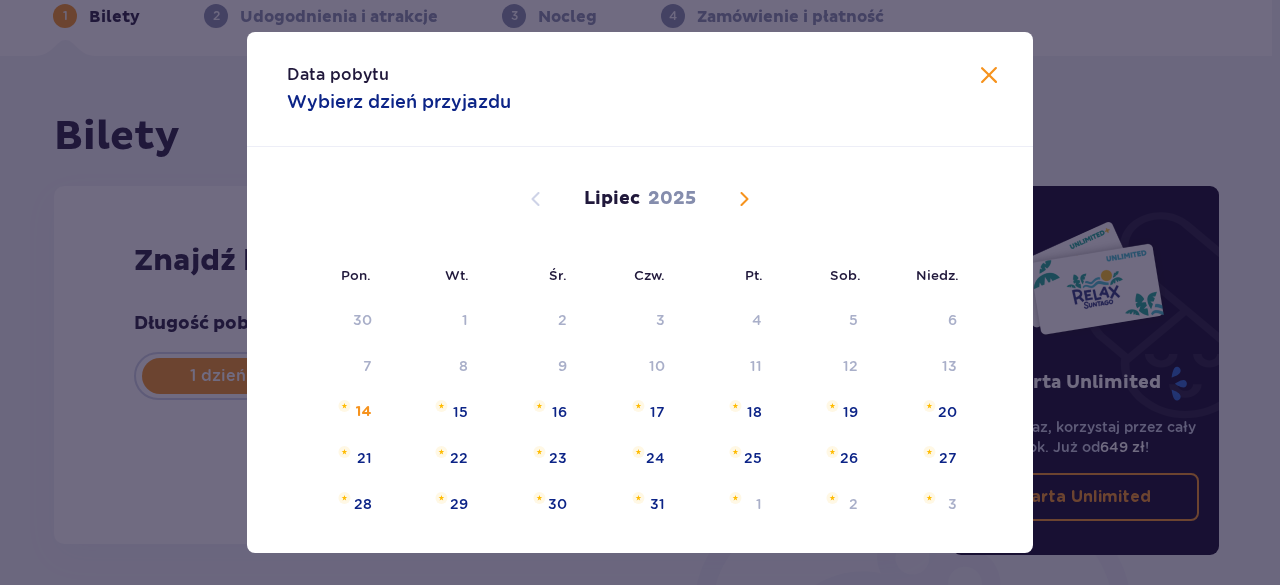 click at bounding box center (744, 199) 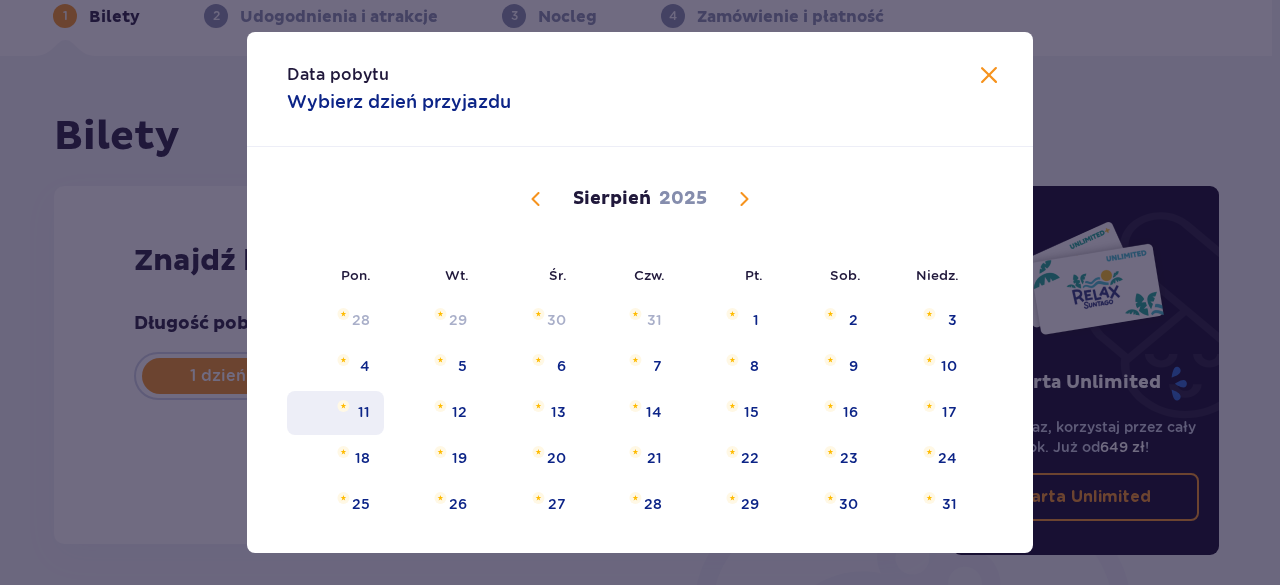 click on "11" at bounding box center [335, 413] 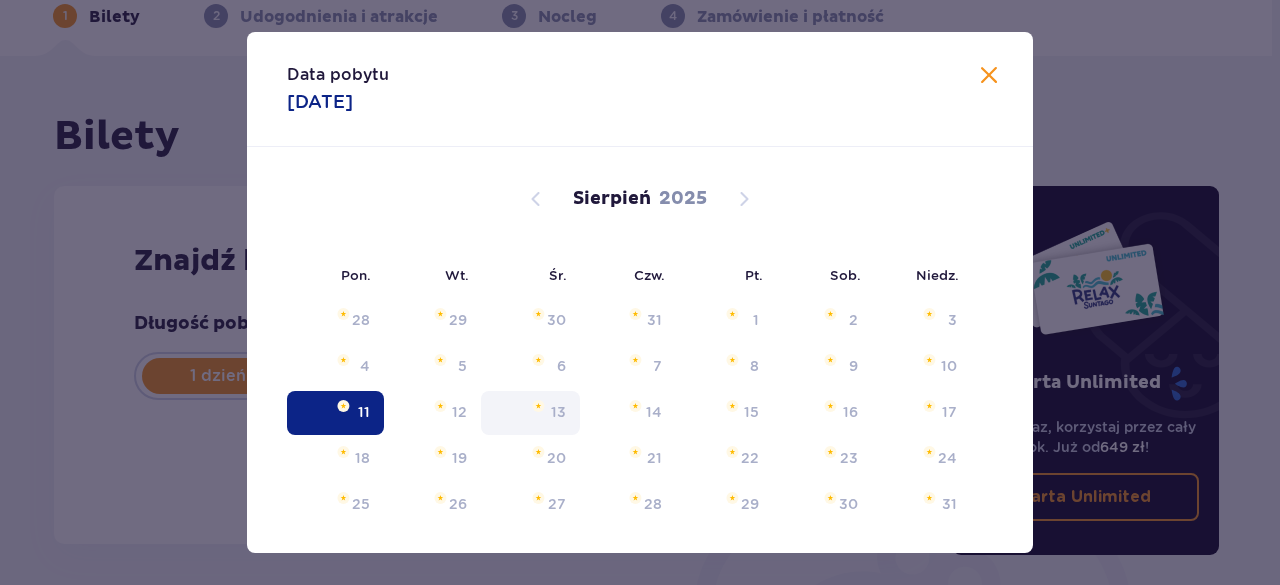 click on "13" at bounding box center [558, 412] 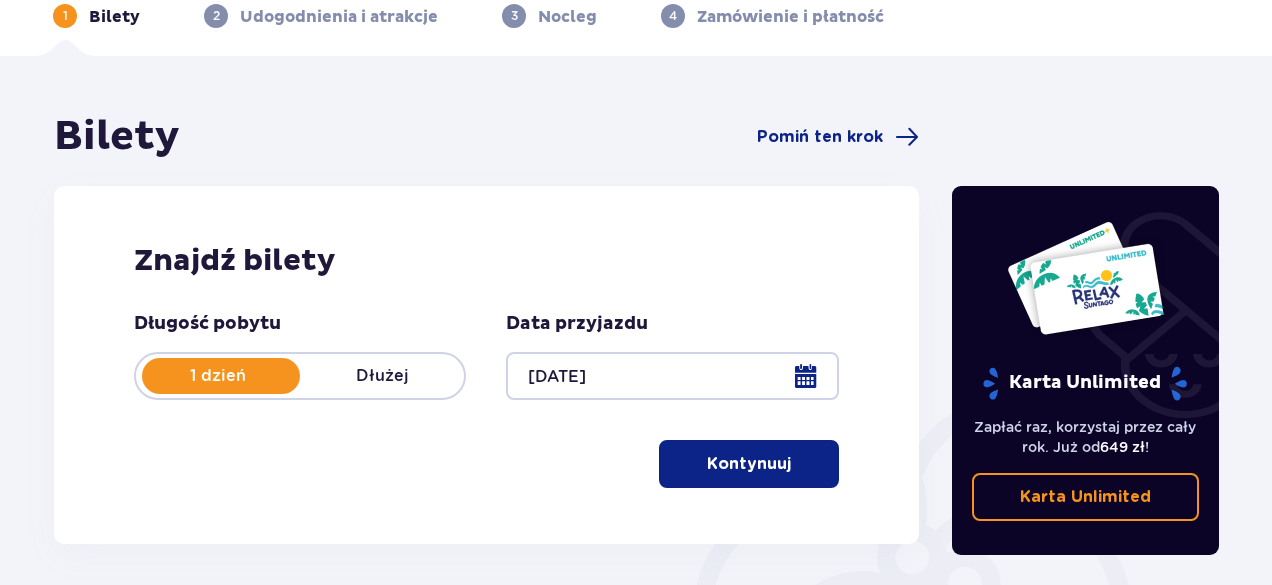 click at bounding box center (672, 376) 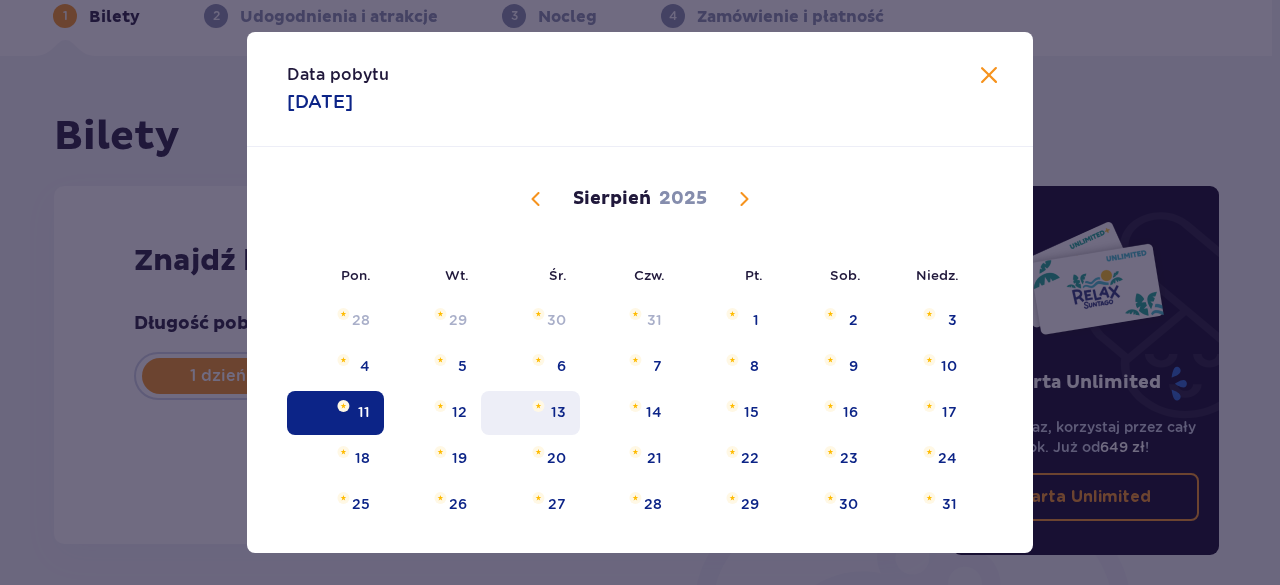 click on "13" at bounding box center (530, 413) 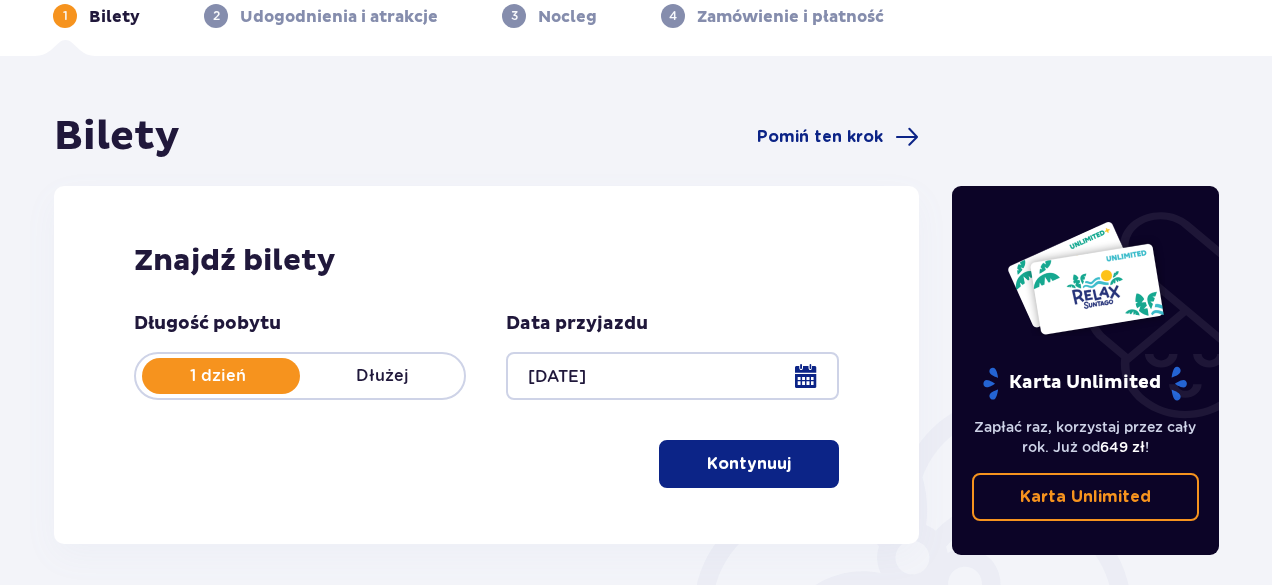 click on "Długość pobytu 1 dzień Dłużej Data przyjazdu [DATE] Kontynuuj" at bounding box center [486, 400] 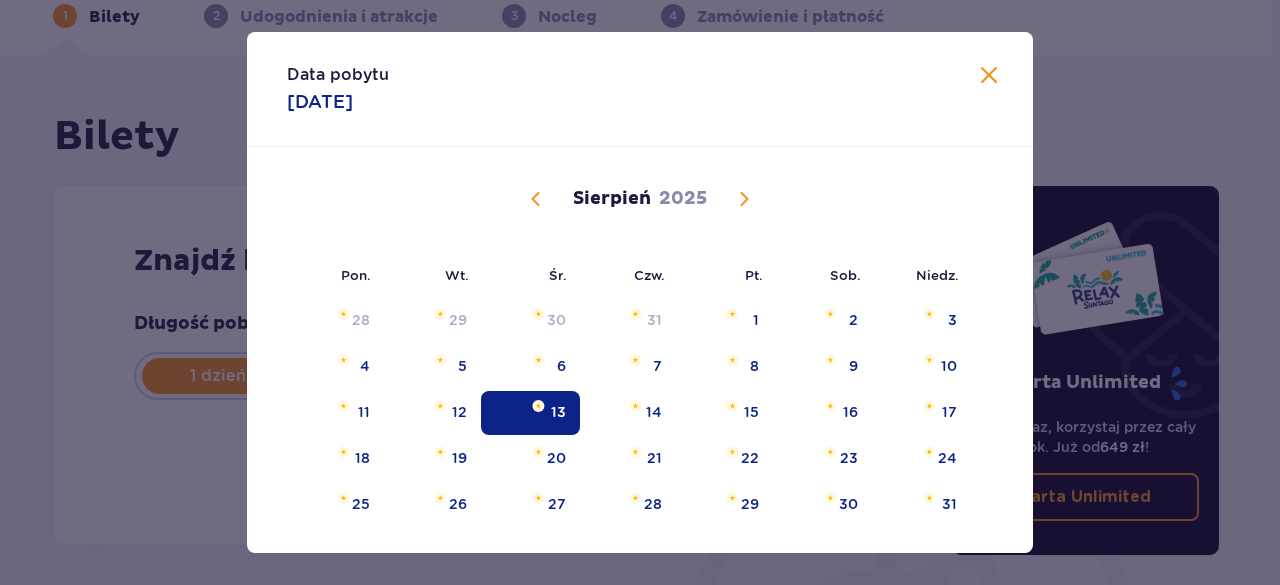 click at bounding box center (989, 76) 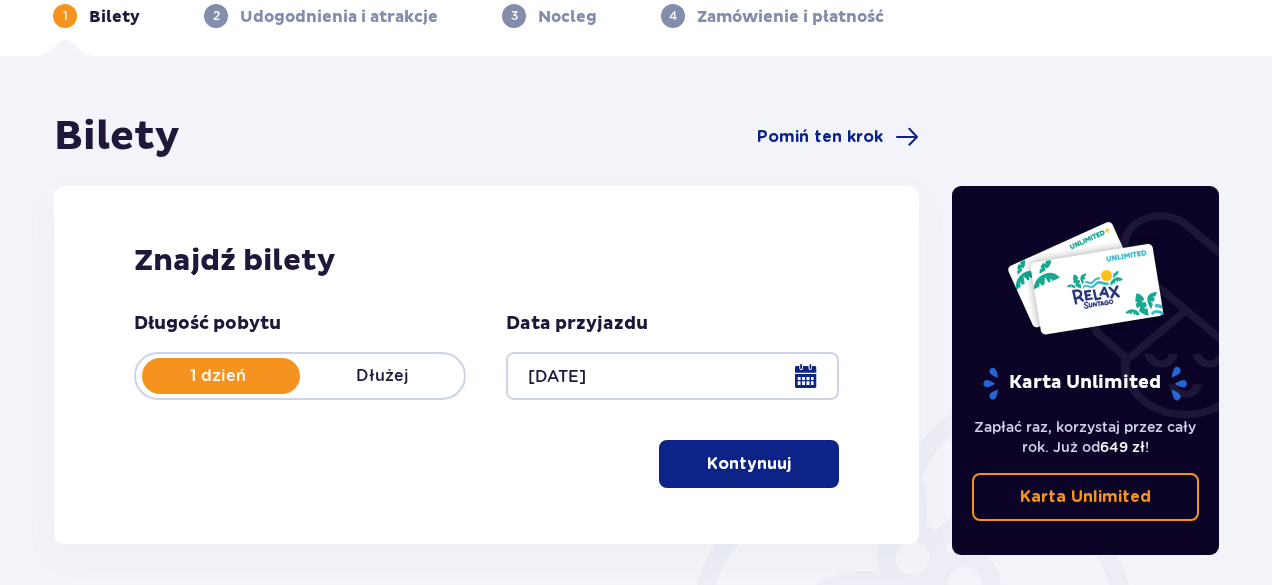 click on "Dłużej" at bounding box center [382, 376] 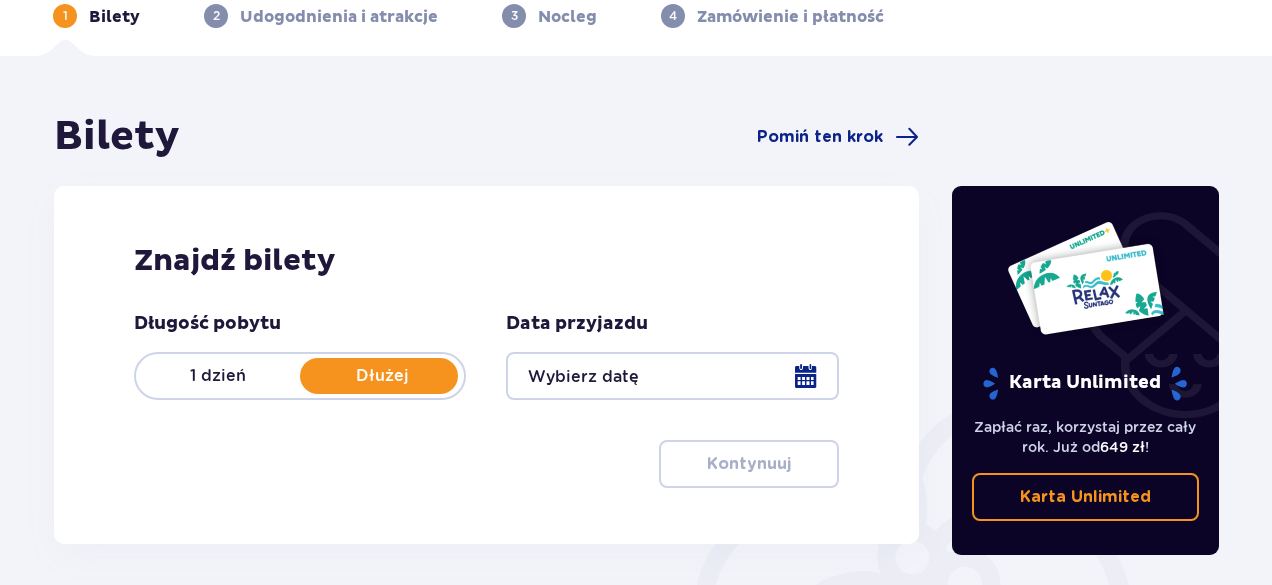 click at bounding box center (672, 376) 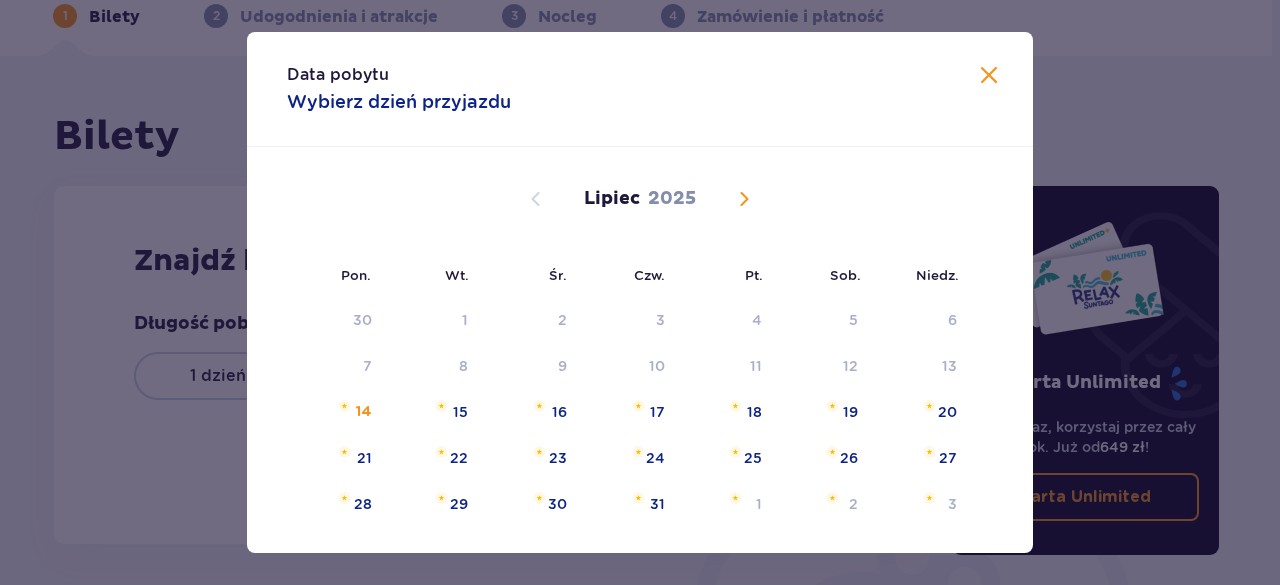 click at bounding box center [744, 199] 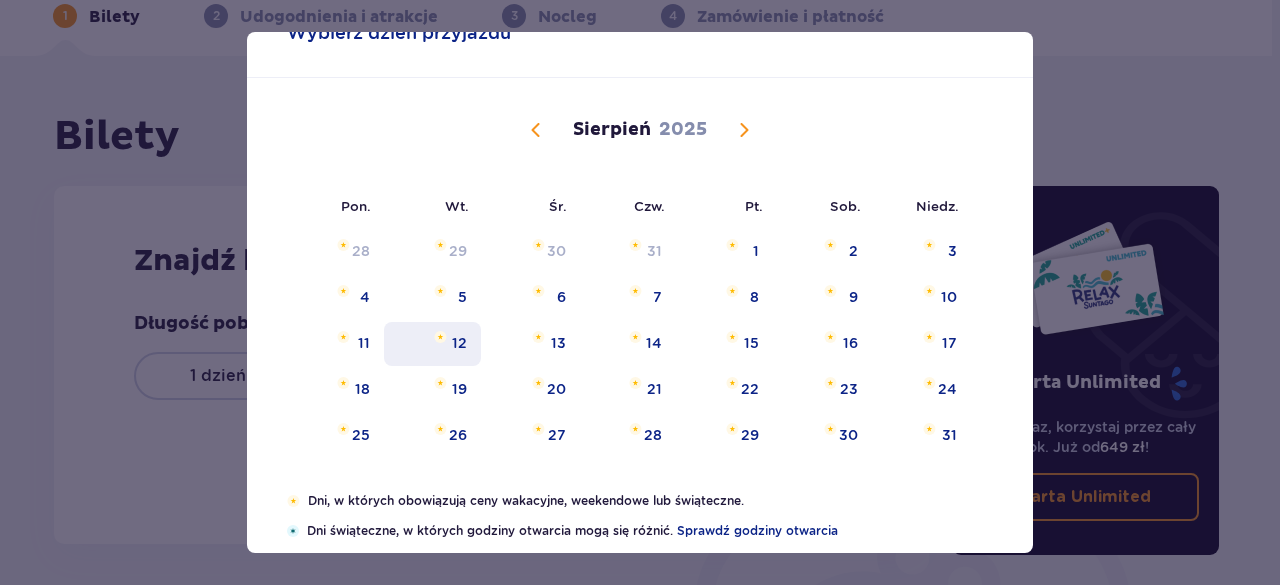 scroll, scrollTop: 100, scrollLeft: 0, axis: vertical 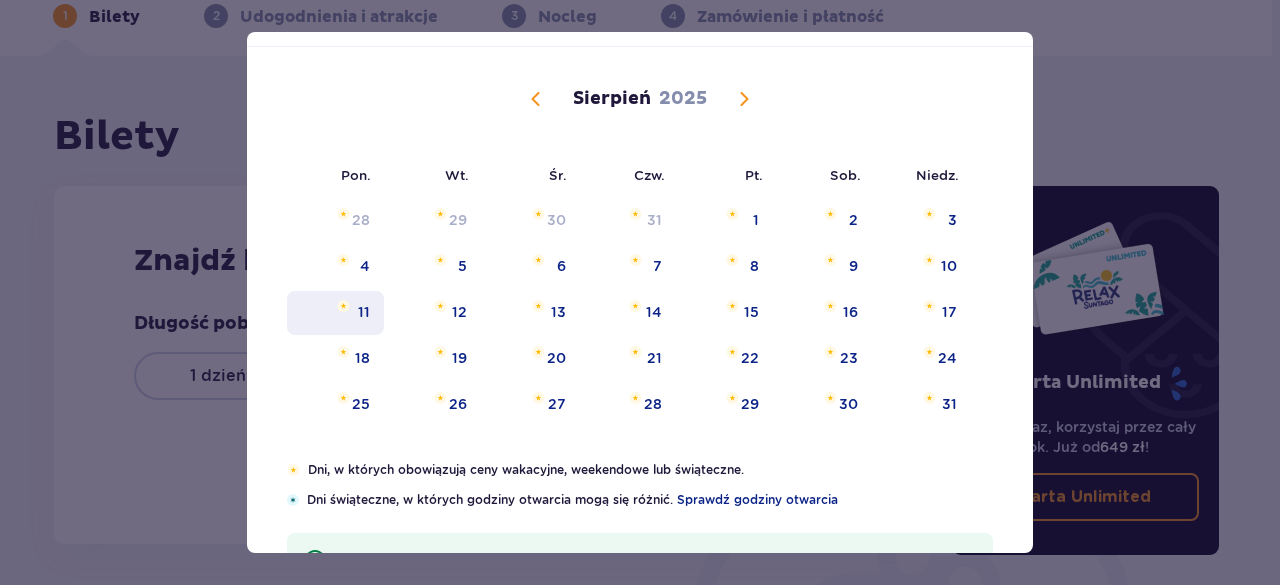 click on "11" at bounding box center (364, 312) 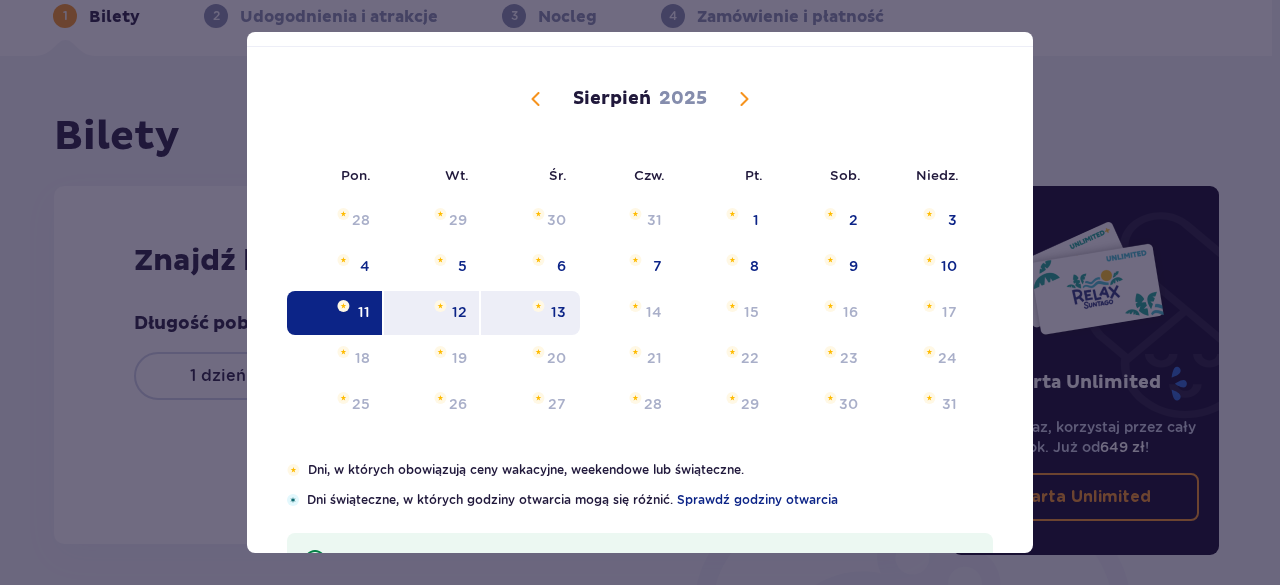 click at bounding box center (538, 306) 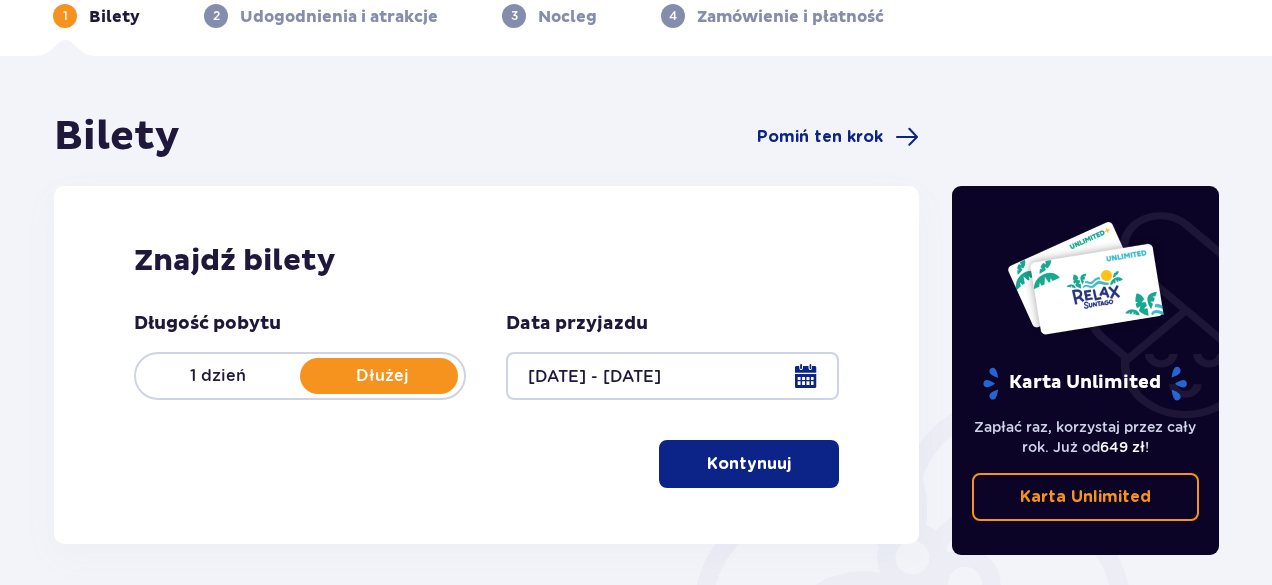 click on "Data przyjazdu" at bounding box center [577, 324] 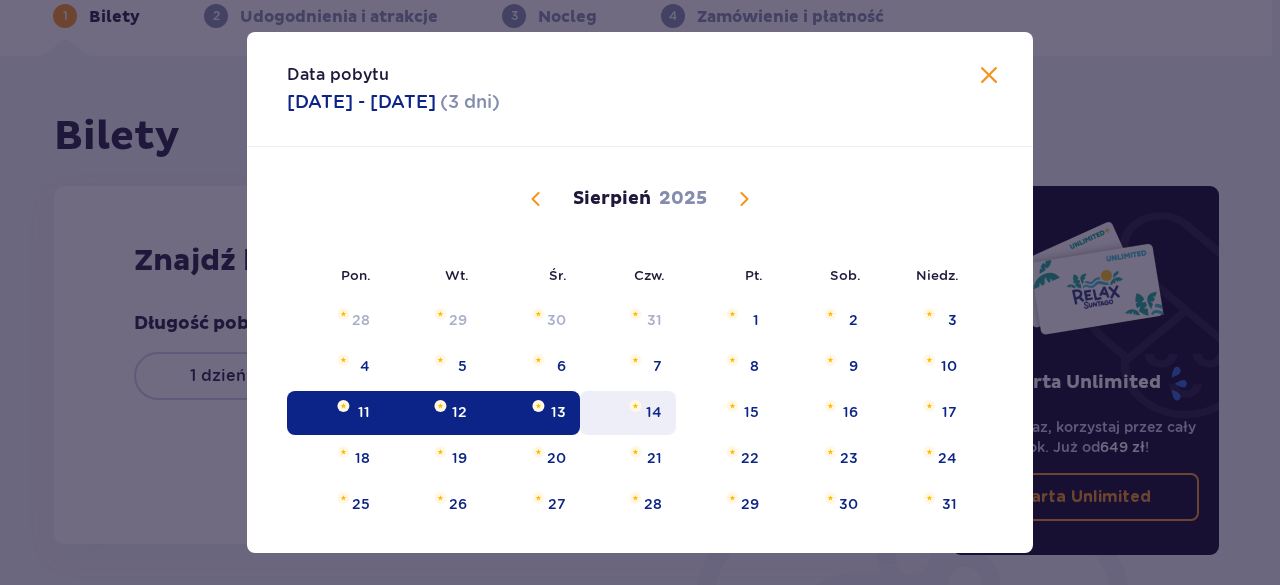 click on "14" at bounding box center (654, 412) 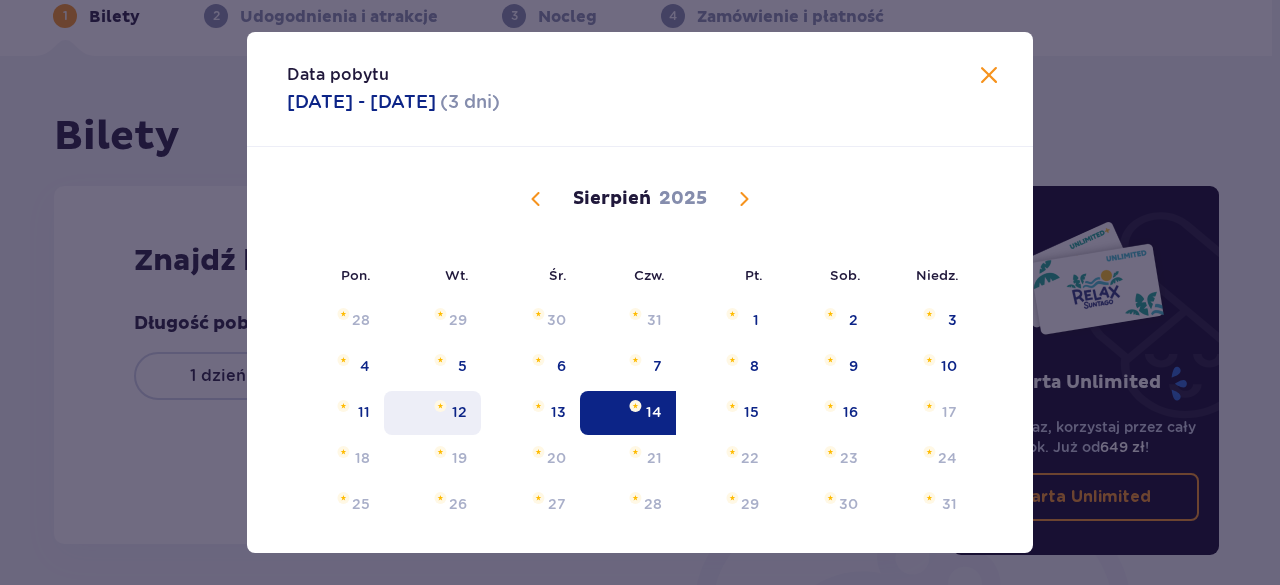 drag, startPoint x: 415, startPoint y: 397, endPoint x: 448, endPoint y: 401, distance: 33.24154 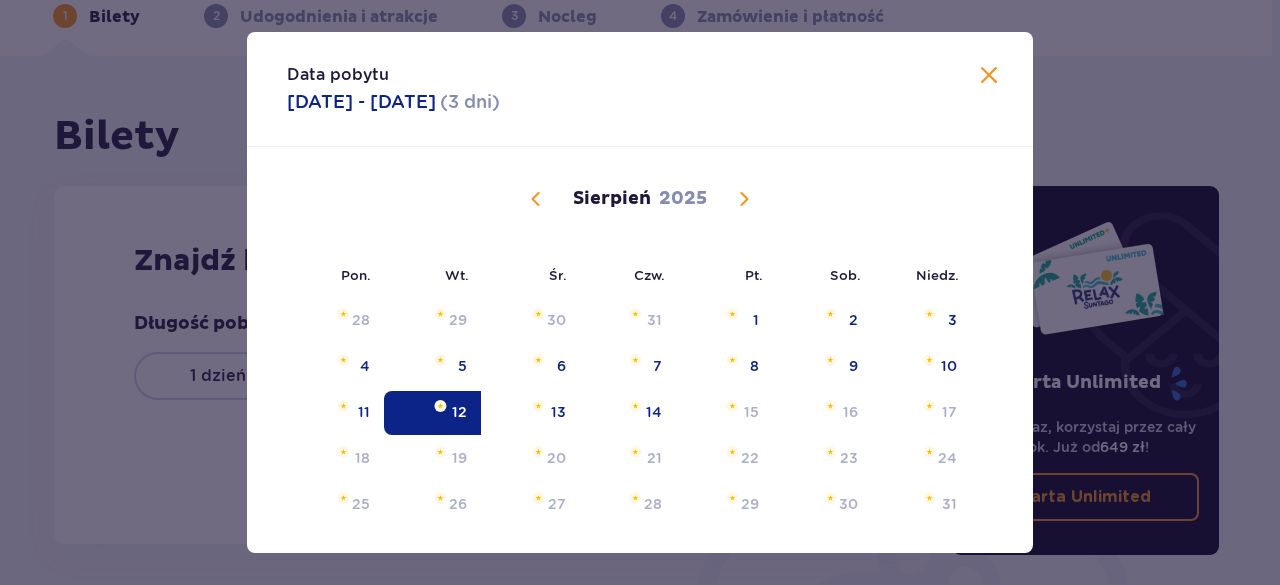 click on "12" at bounding box center (432, 413) 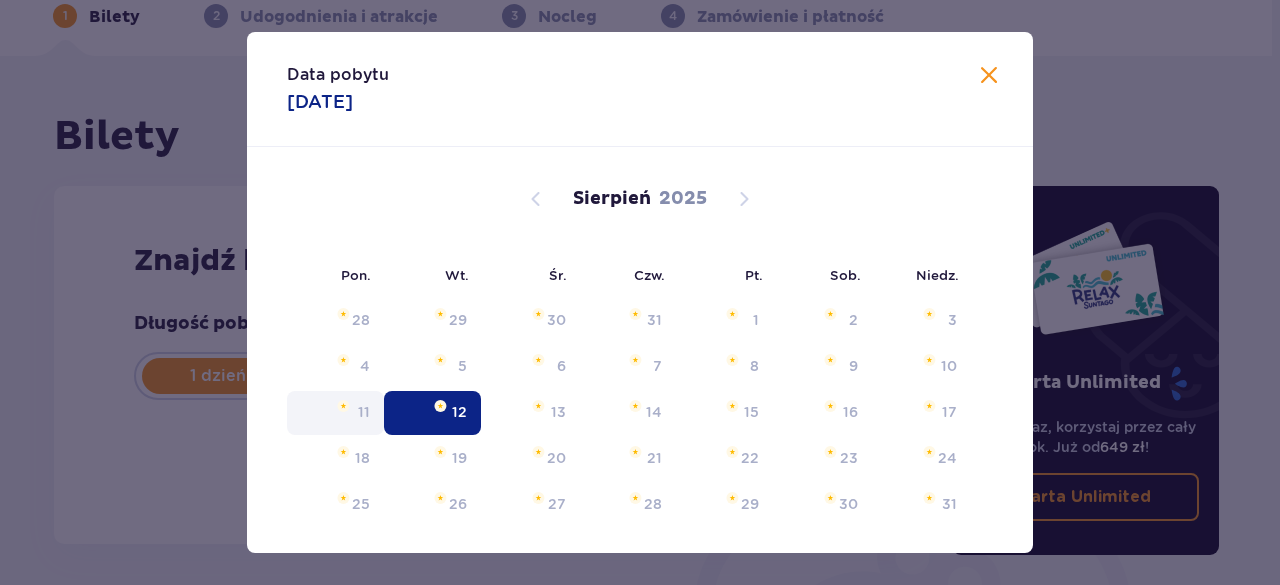 click on "11" at bounding box center (335, 413) 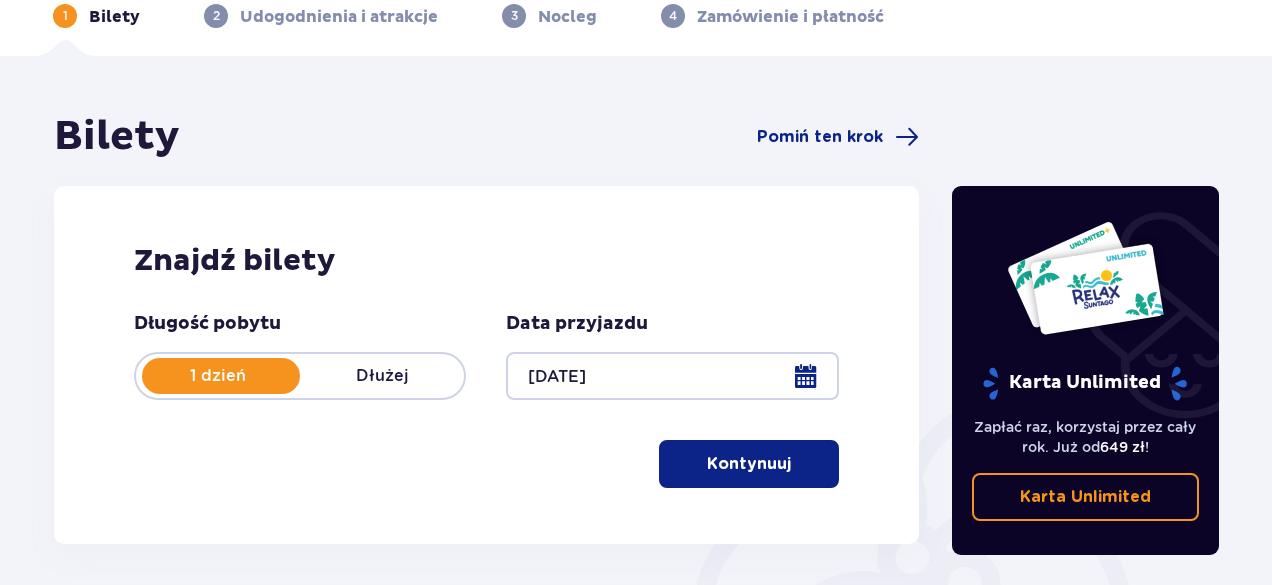 click on "Dłużej" at bounding box center (382, 376) 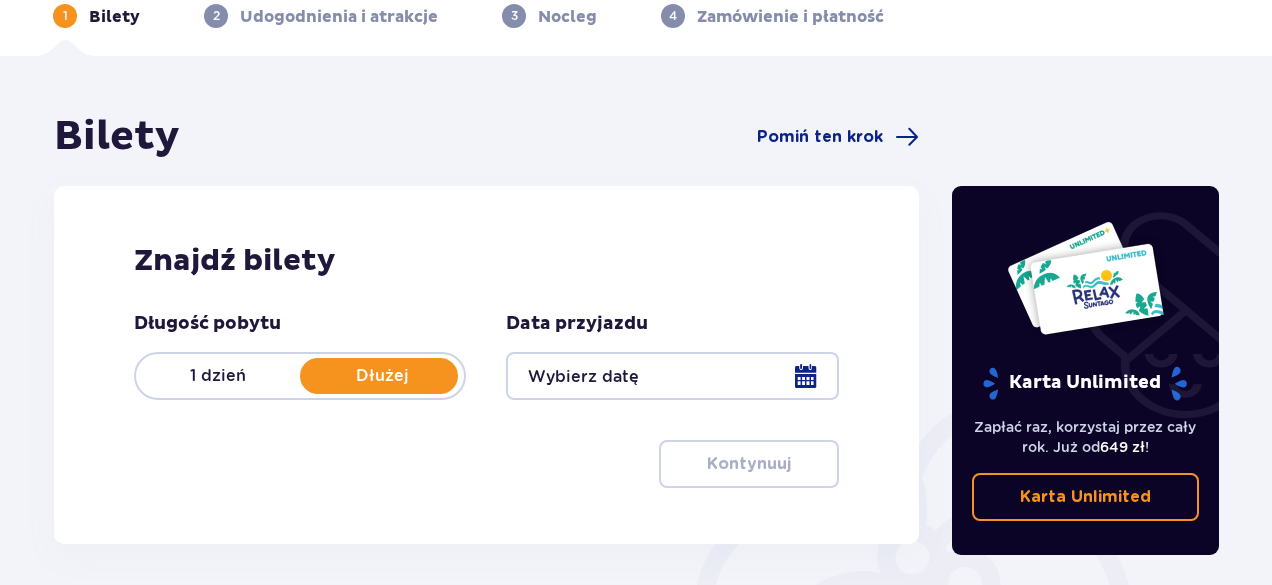 click at bounding box center [672, 376] 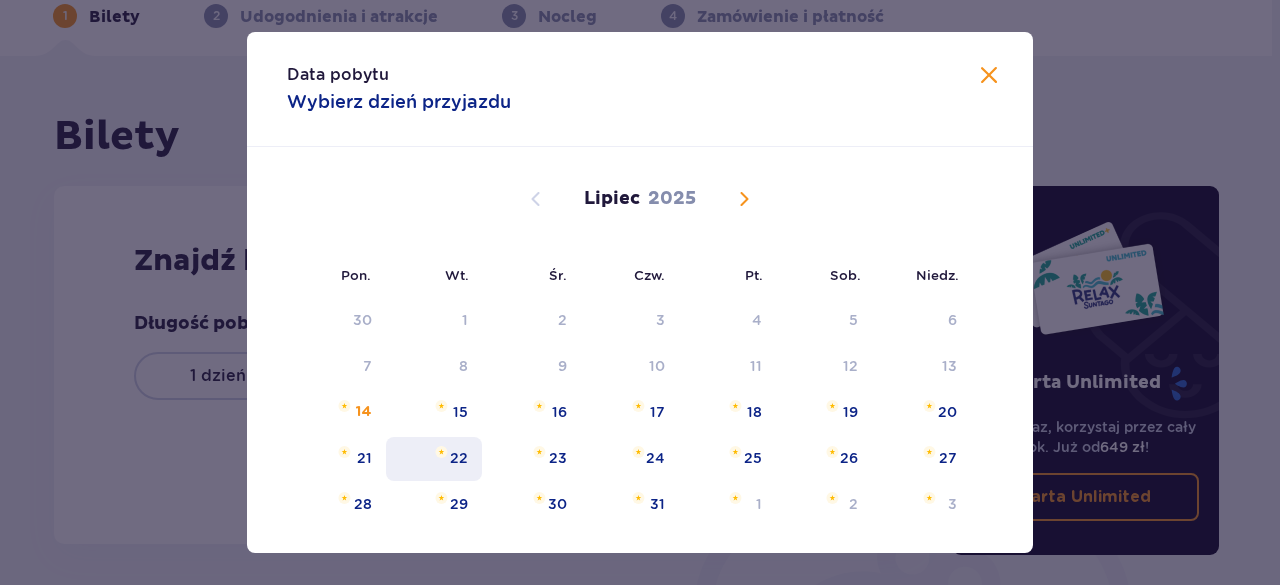 drag, startPoint x: 354, startPoint y: 407, endPoint x: 474, endPoint y: 442, distance: 125 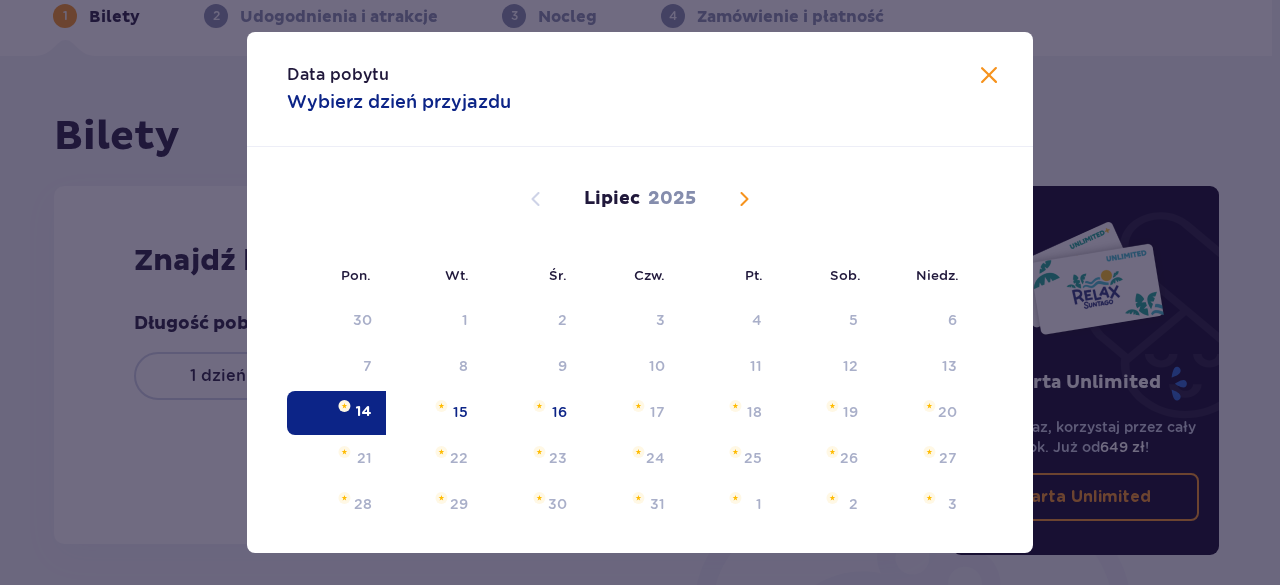 click at bounding box center [744, 199] 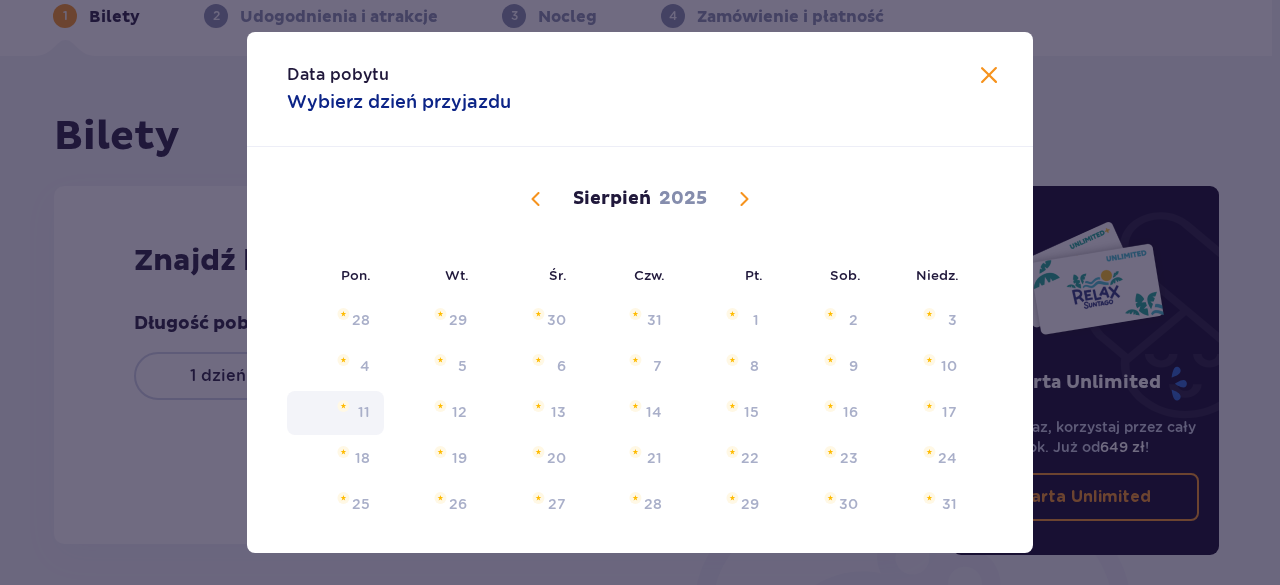 click on "11" at bounding box center [364, 412] 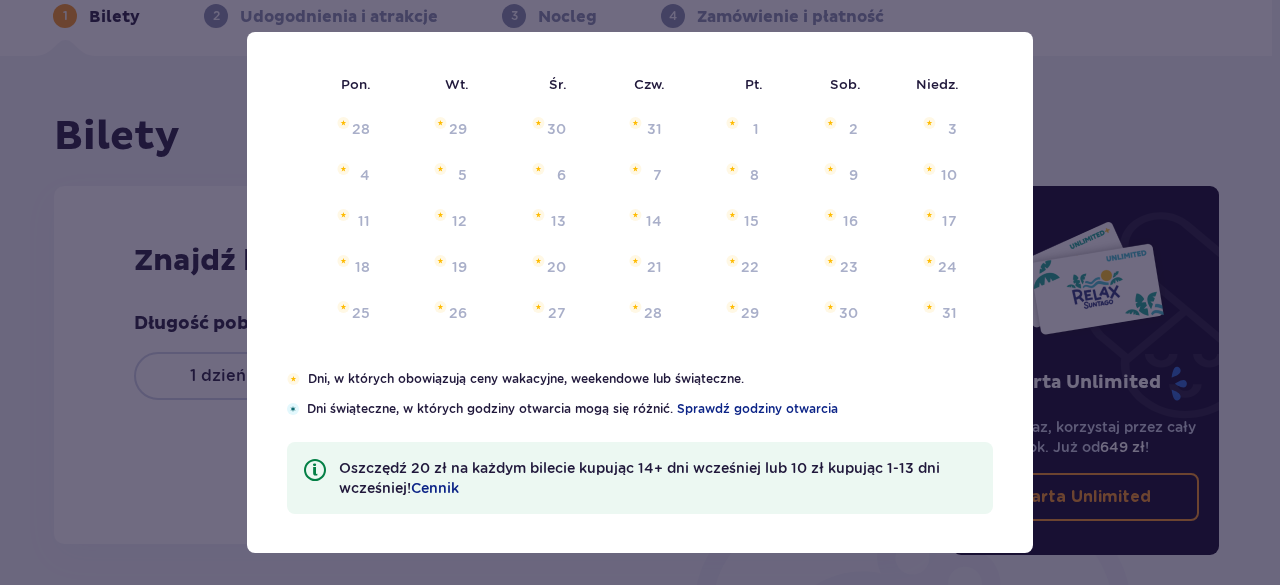 scroll, scrollTop: 0, scrollLeft: 0, axis: both 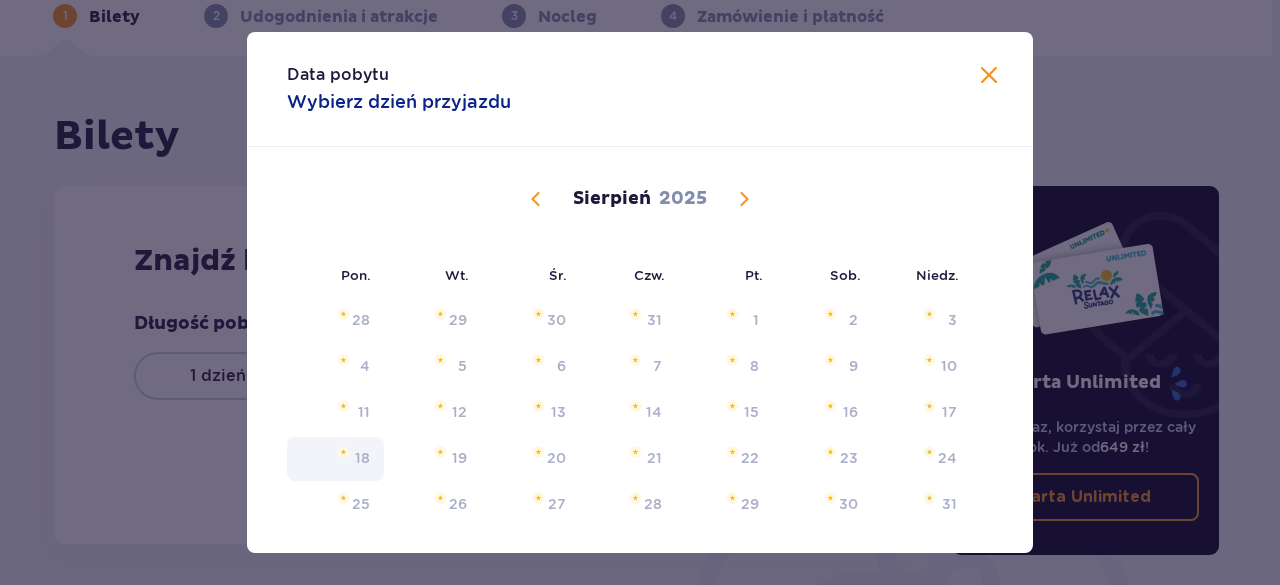 click on "18" at bounding box center [335, 459] 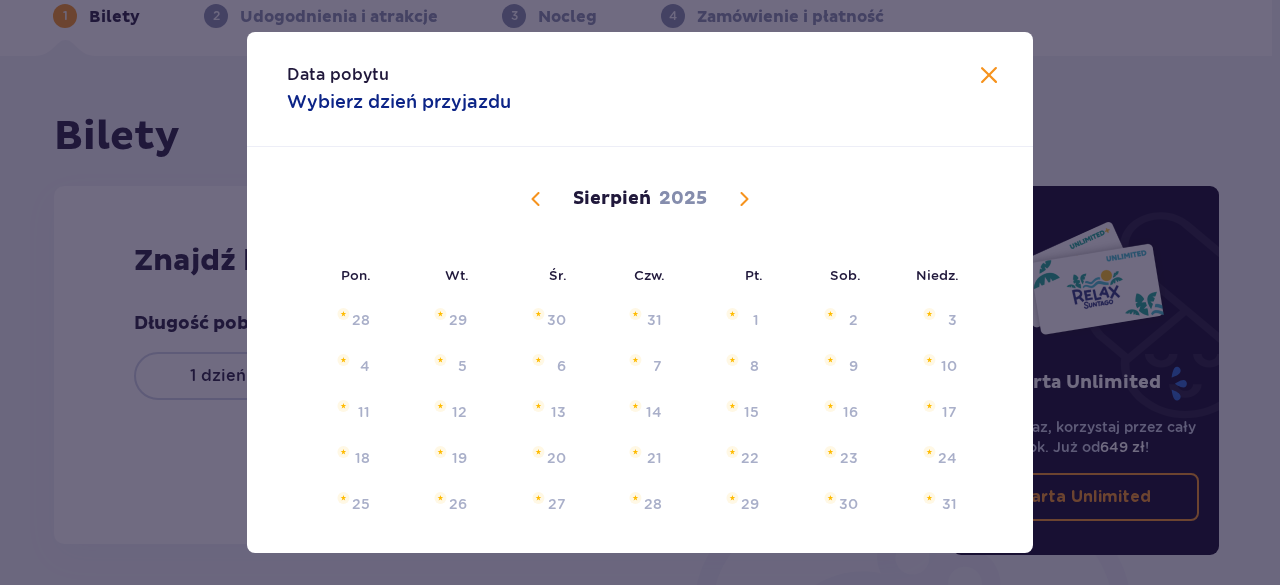drag, startPoint x: 145, startPoint y: 439, endPoint x: 157, endPoint y: 437, distance: 12.165525 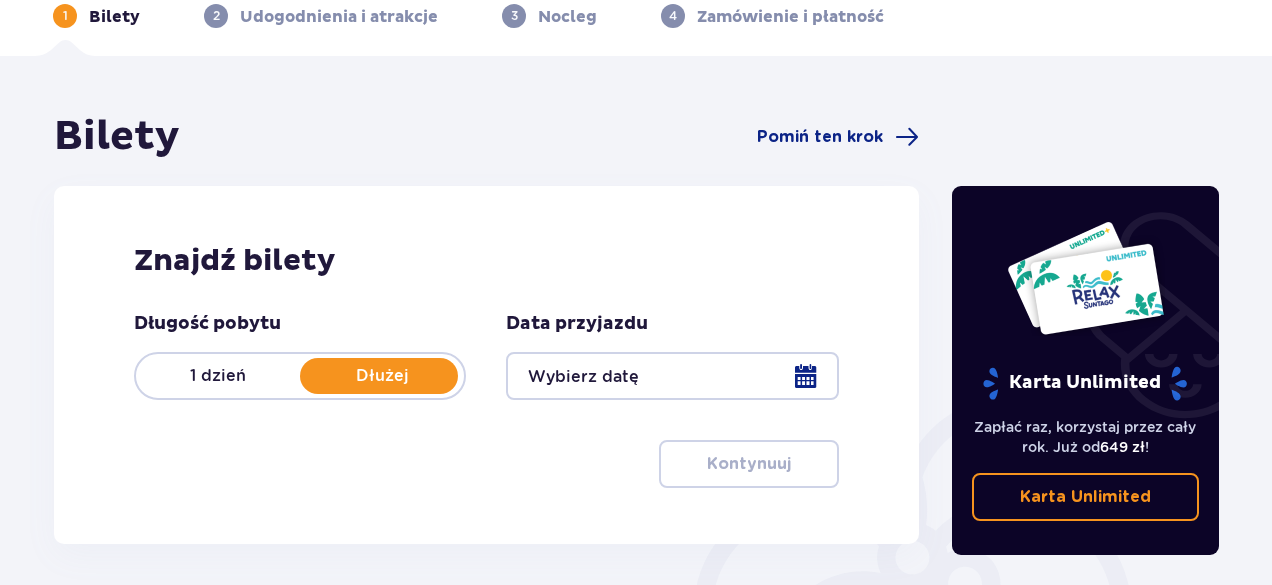 click on "Dłużej" at bounding box center (382, 376) 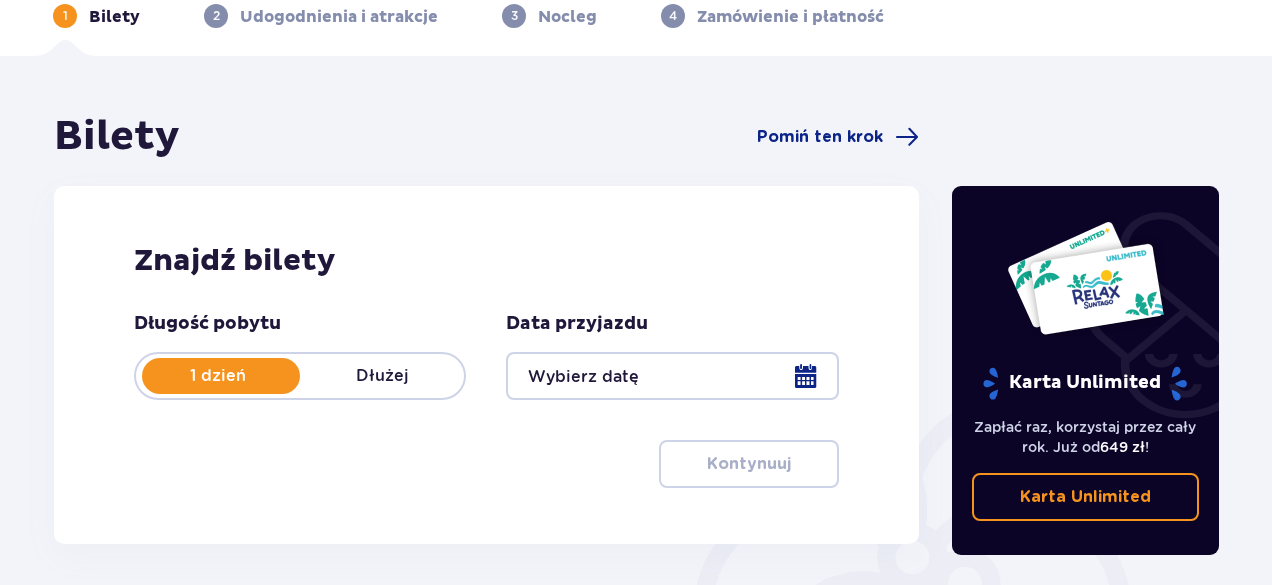 drag, startPoint x: 401, startPoint y: 385, endPoint x: 462, endPoint y: 383, distance: 61.03278 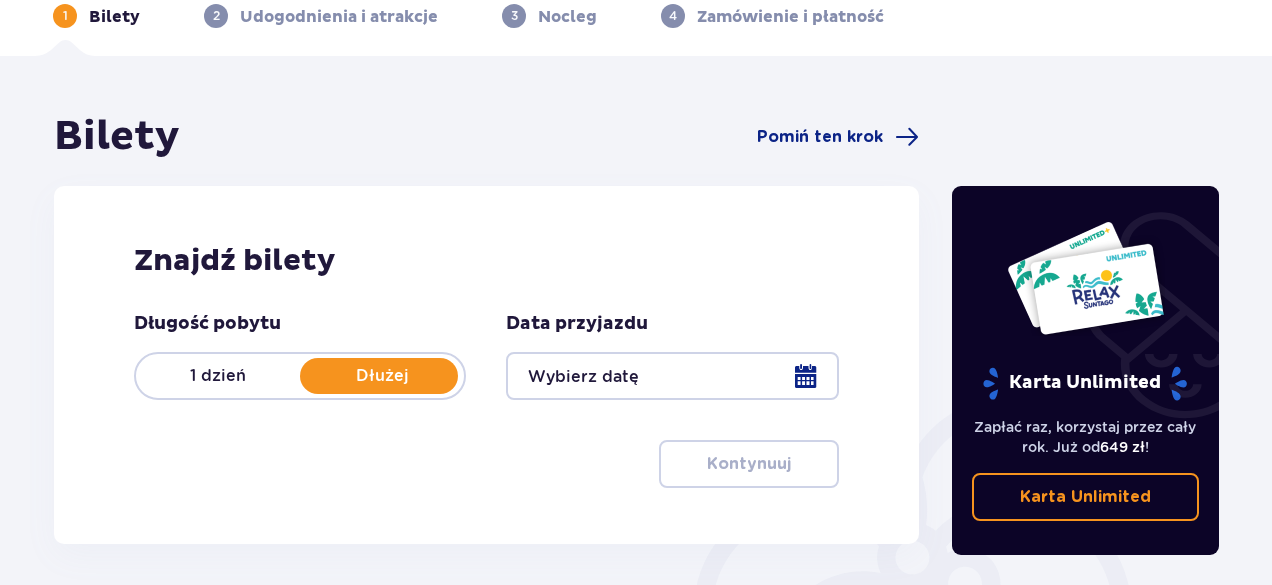 click at bounding box center [672, 376] 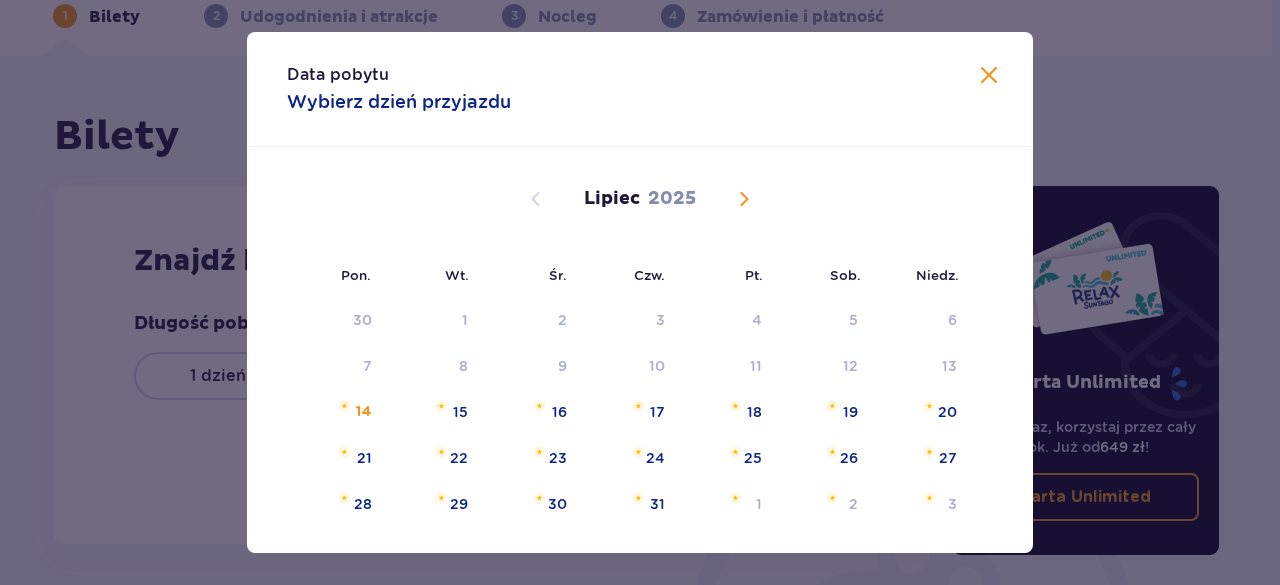 click at bounding box center [744, 199] 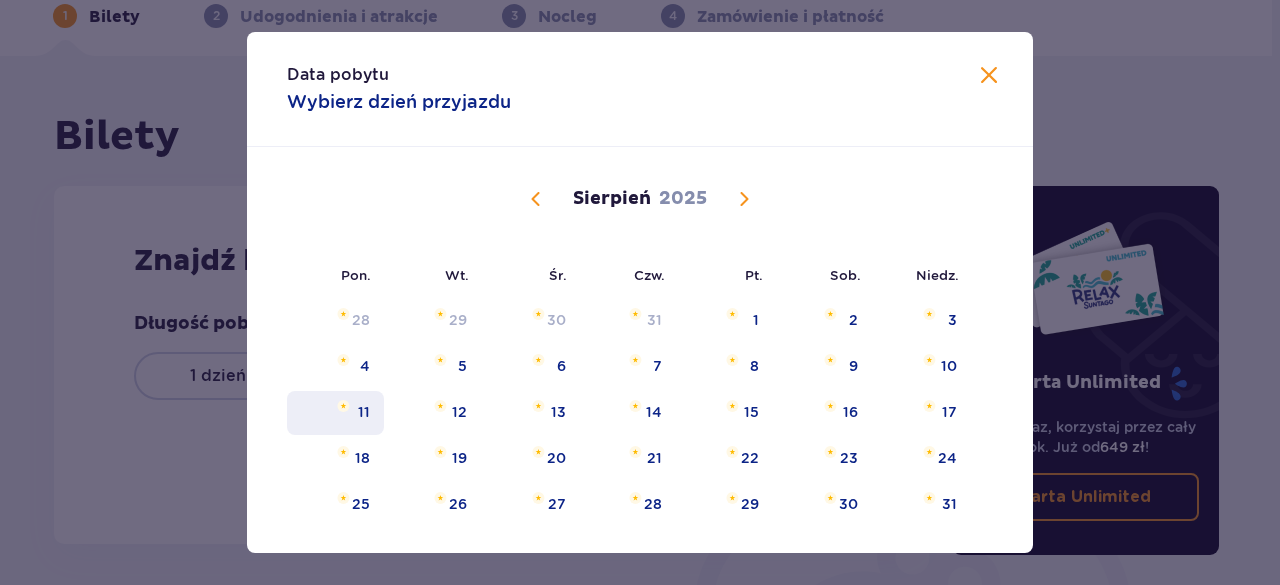 click on "11" at bounding box center (335, 413) 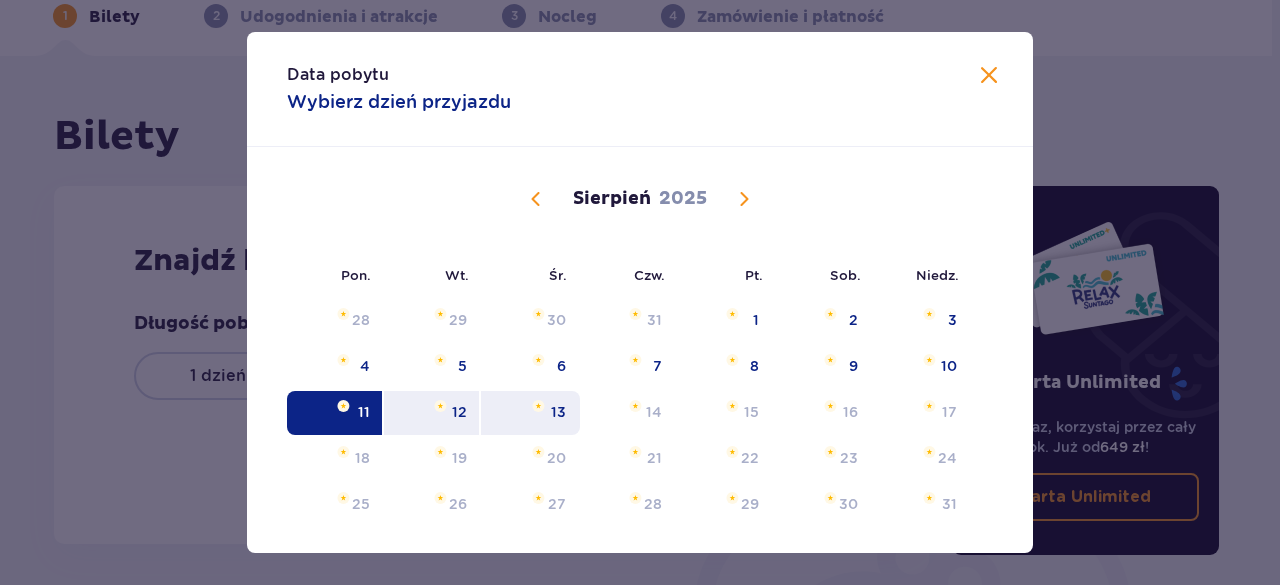 click at bounding box center (538, 406) 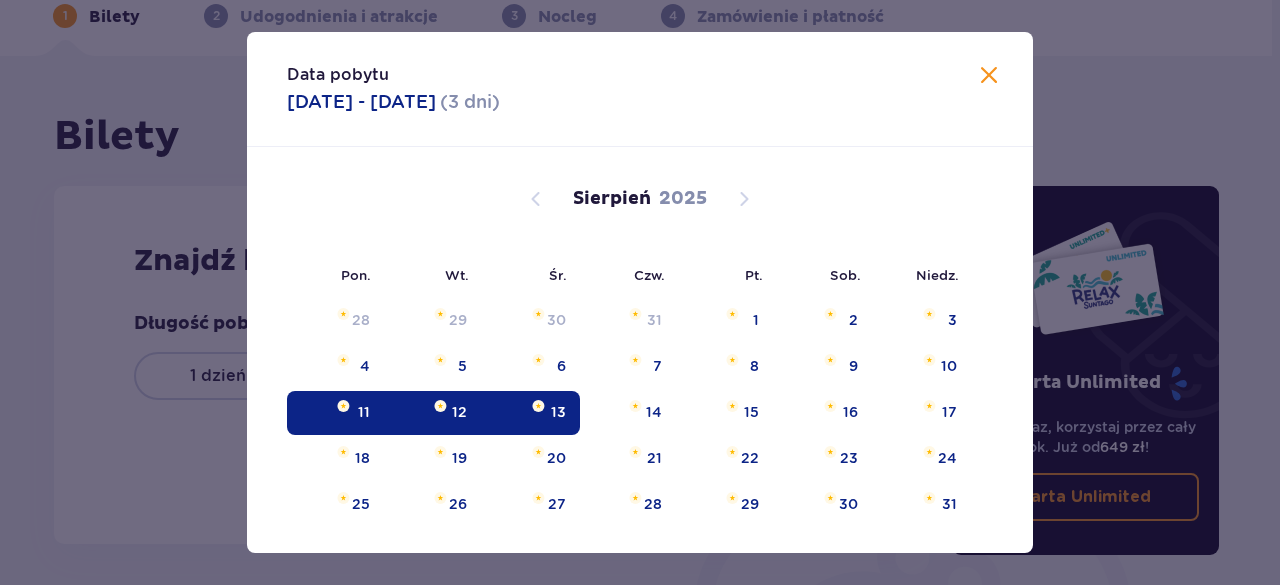 type on "[DATE] - [DATE]" 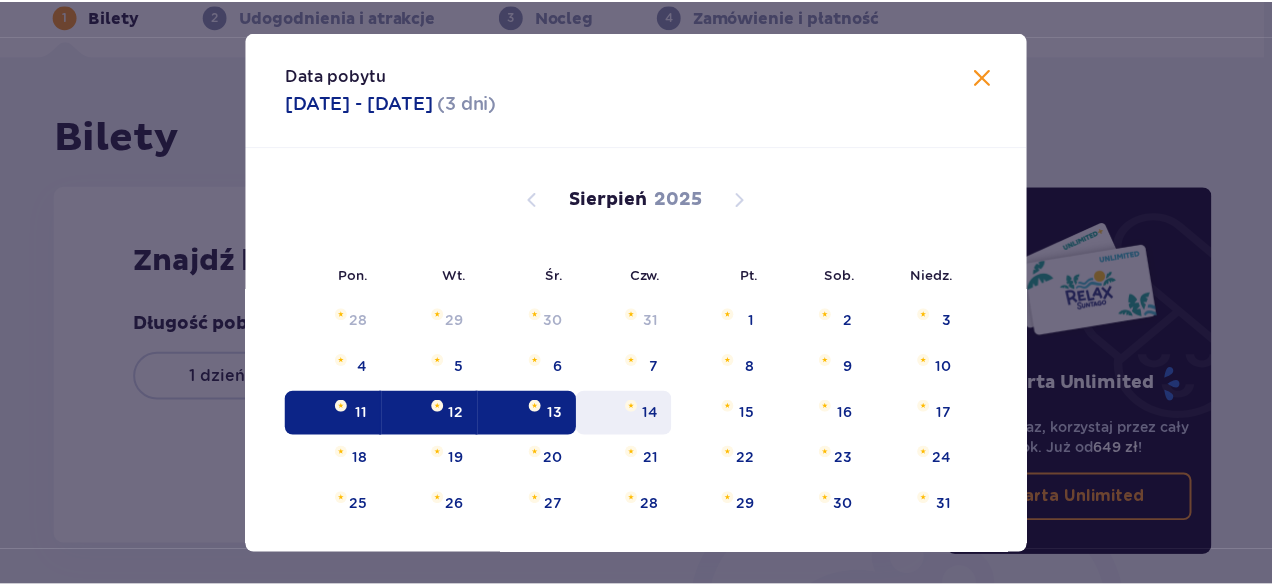 scroll, scrollTop: 65, scrollLeft: 0, axis: vertical 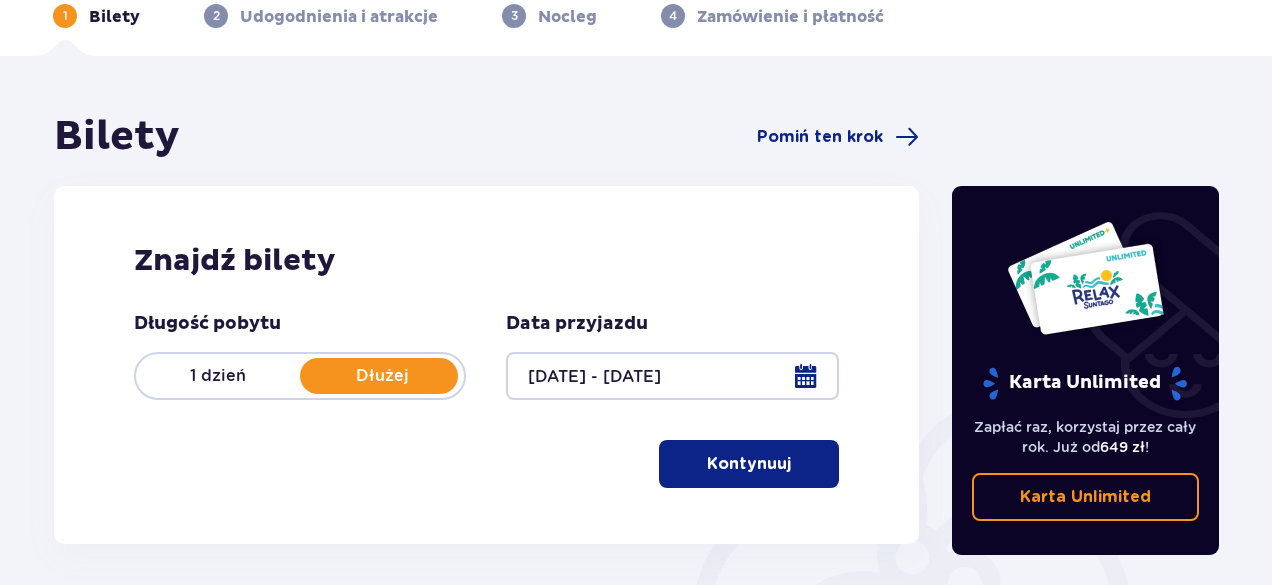 click on "Kontynuuj" at bounding box center [749, 464] 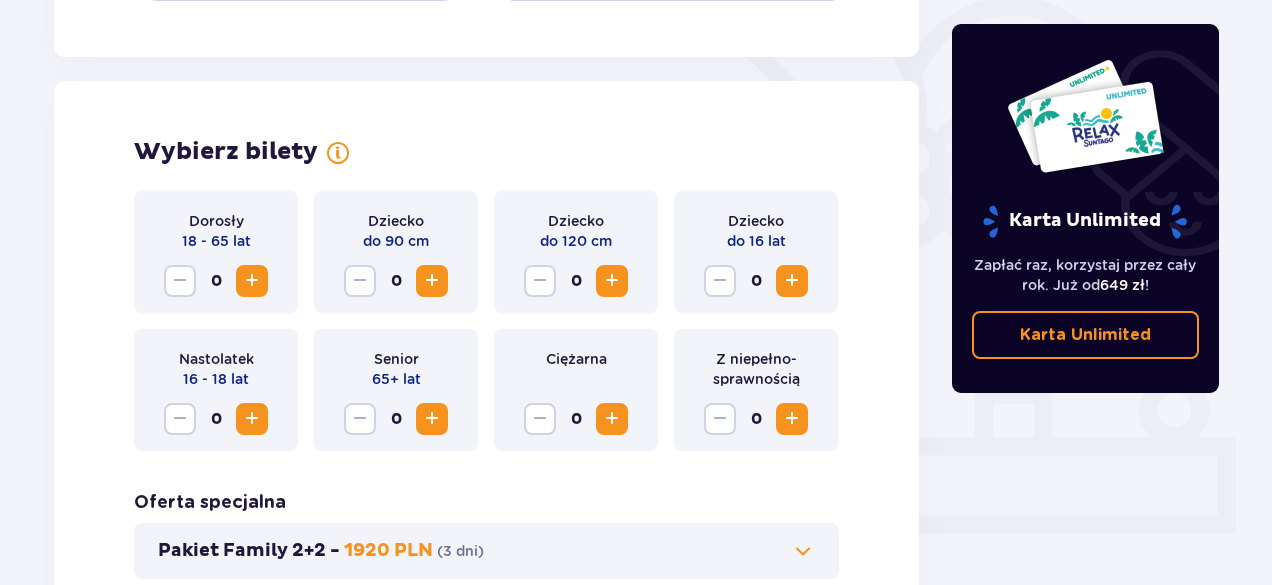scroll, scrollTop: 556, scrollLeft: 0, axis: vertical 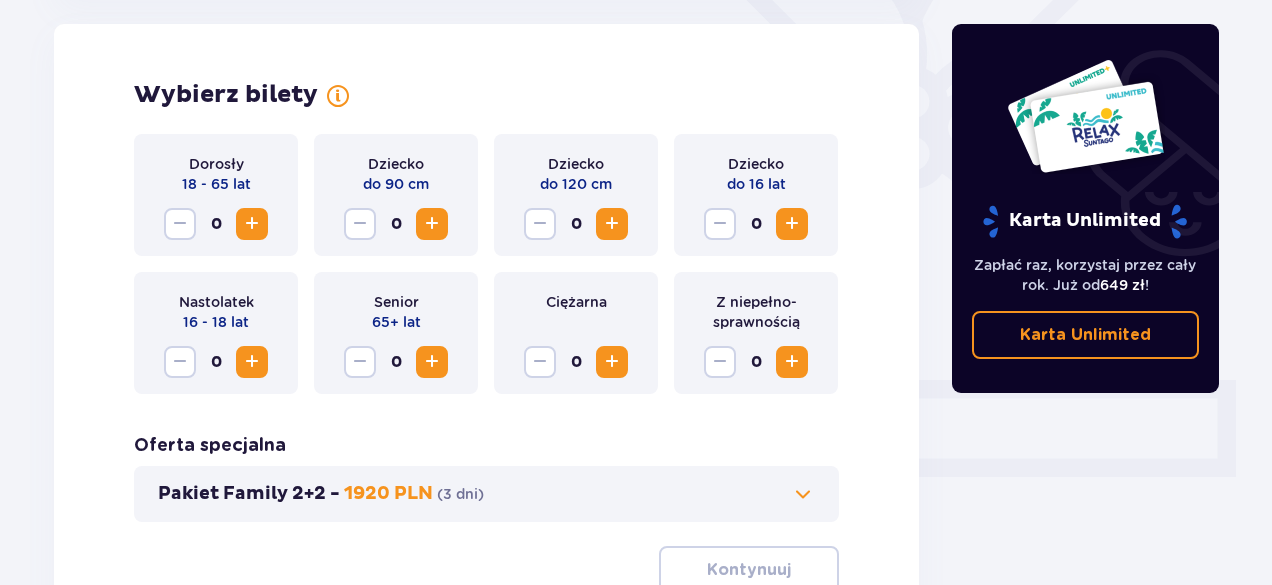 click at bounding box center [252, 224] 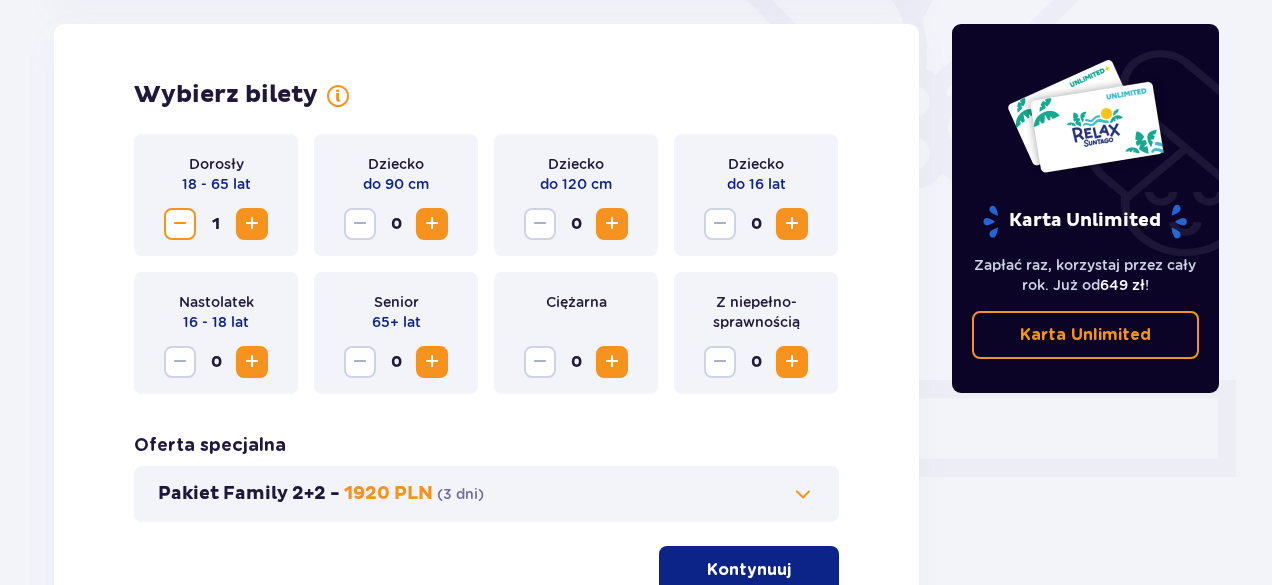 click at bounding box center [252, 224] 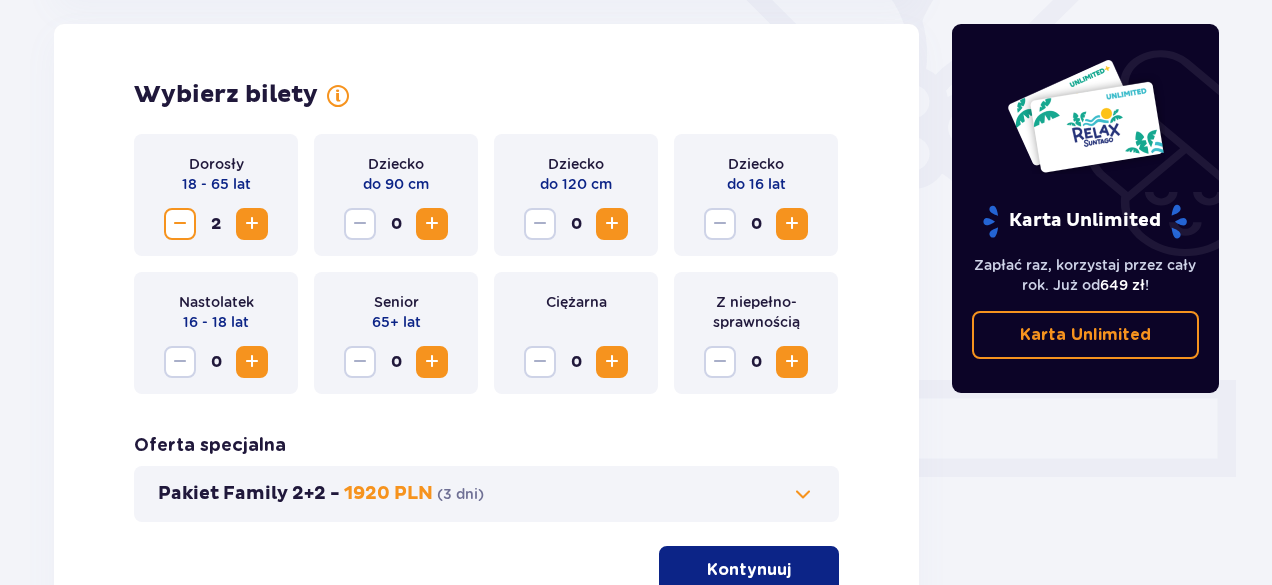 click at bounding box center [792, 224] 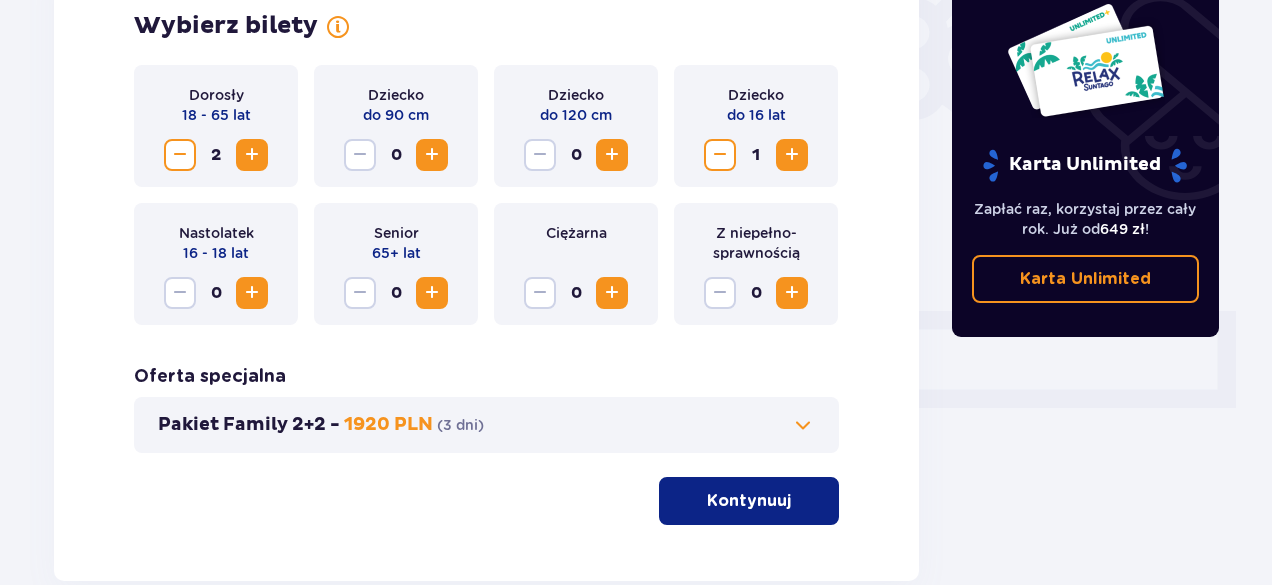scroll, scrollTop: 656, scrollLeft: 0, axis: vertical 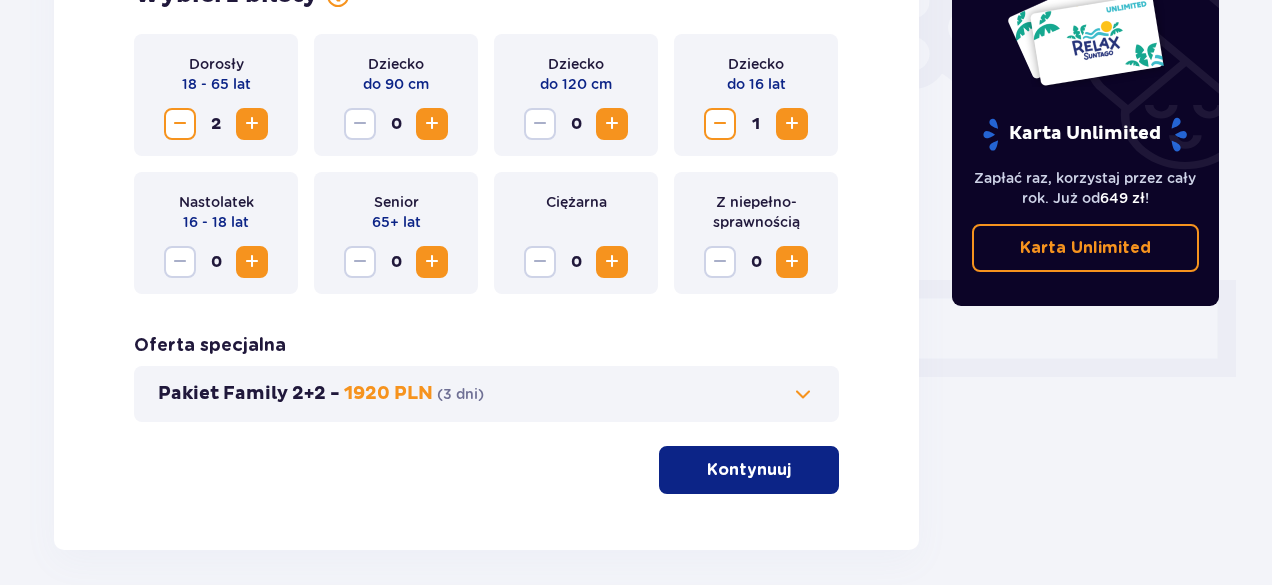 click on "Kontynuuj" at bounding box center [749, 470] 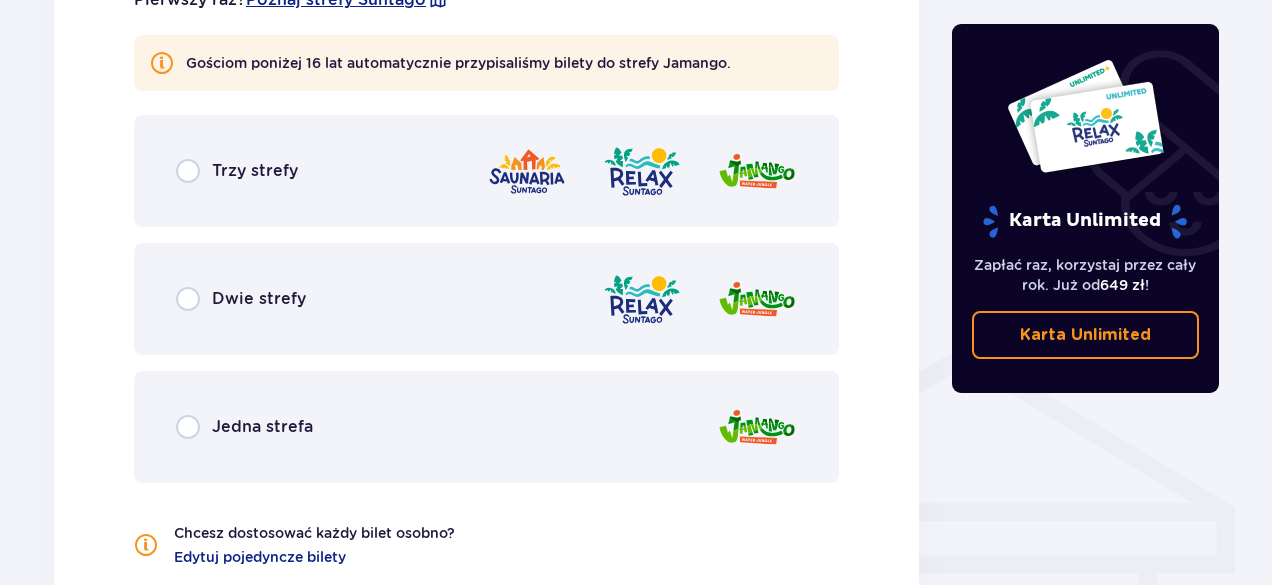 scroll, scrollTop: 1310, scrollLeft: 0, axis: vertical 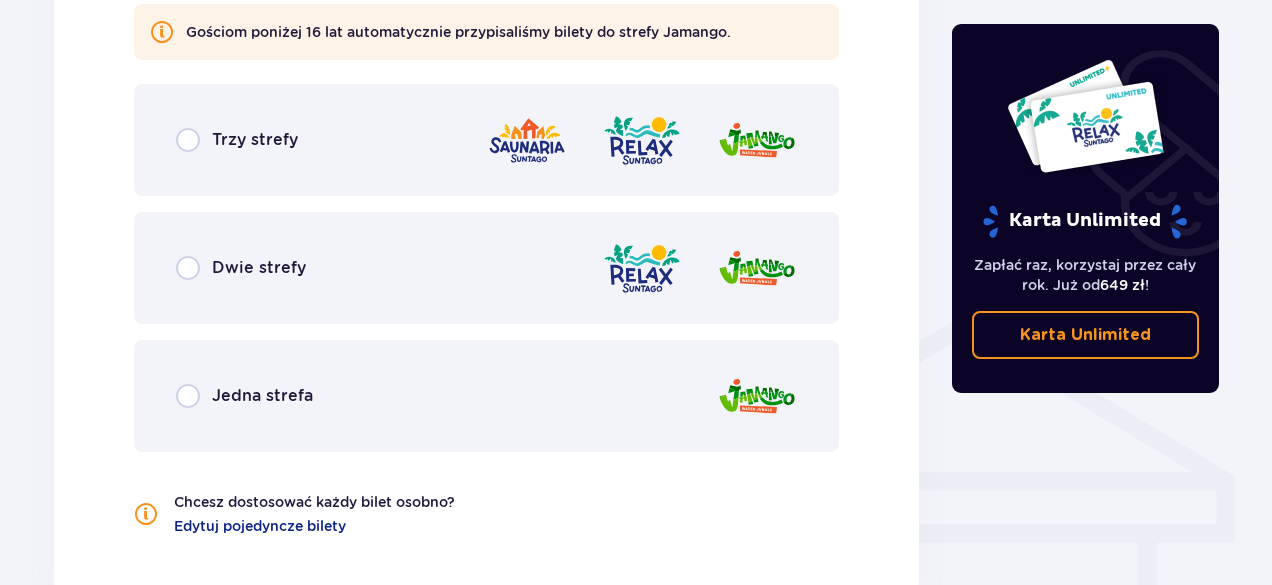 click on "Jedna strefa" at bounding box center (262, 396) 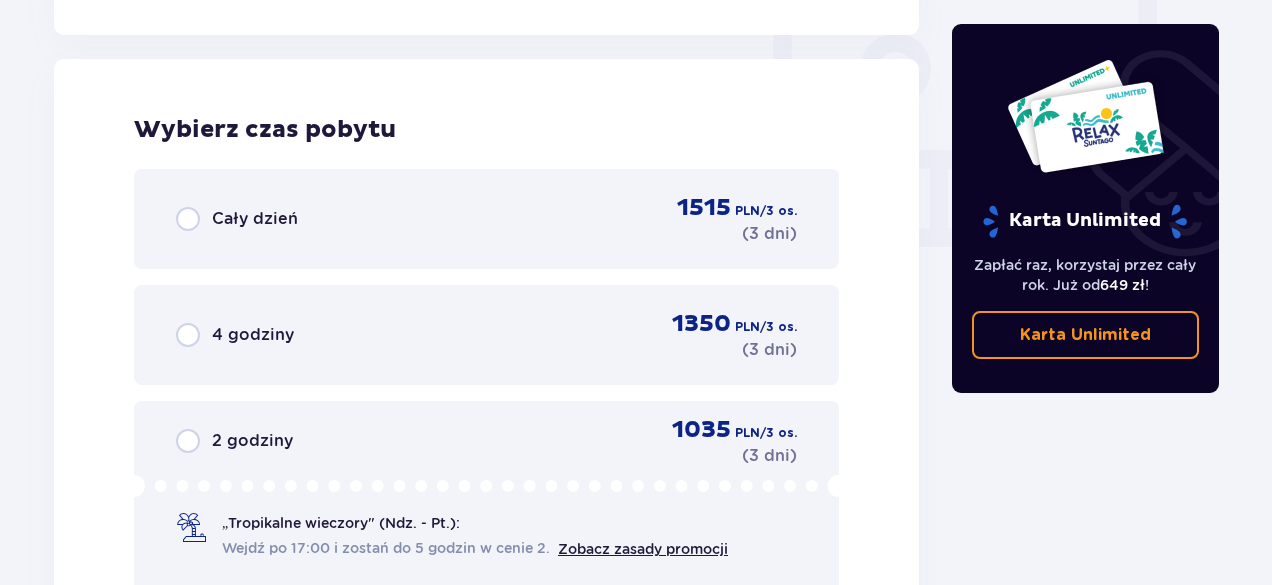 scroll, scrollTop: 1878, scrollLeft: 0, axis: vertical 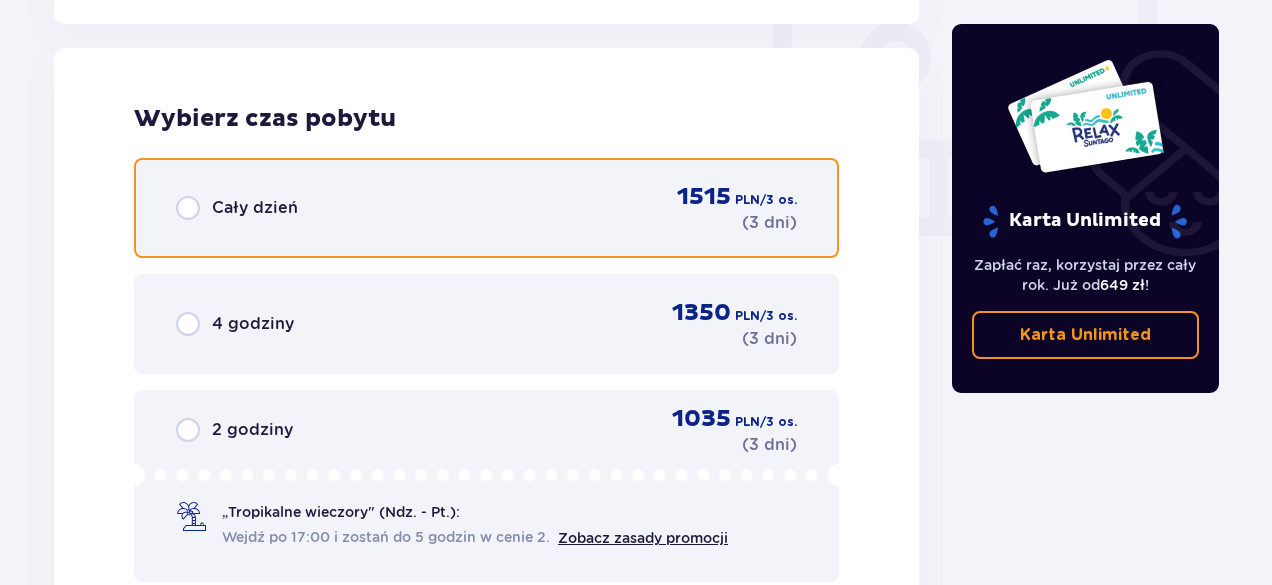 click at bounding box center (188, 208) 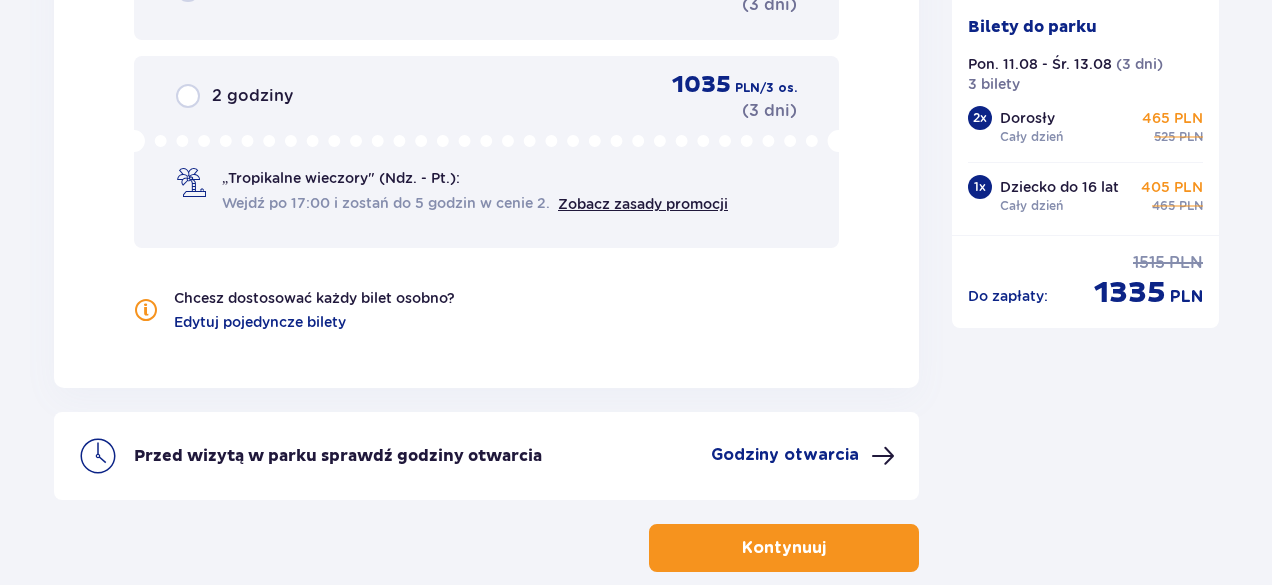 scroll, scrollTop: 2218, scrollLeft: 0, axis: vertical 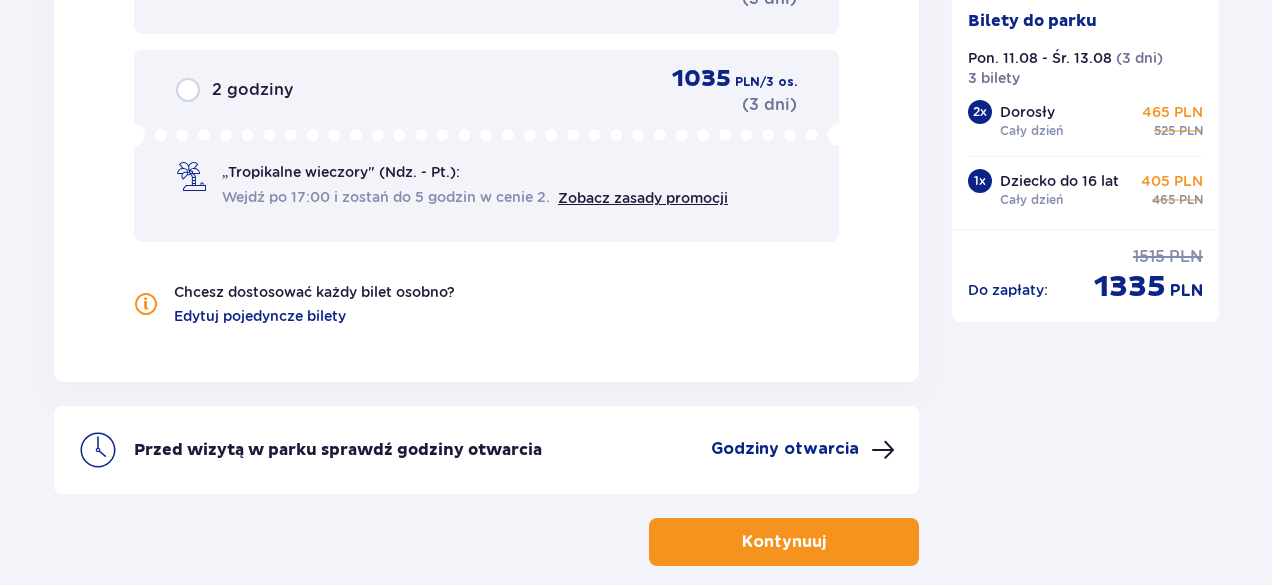 click on "Kontynuuj" at bounding box center [784, 542] 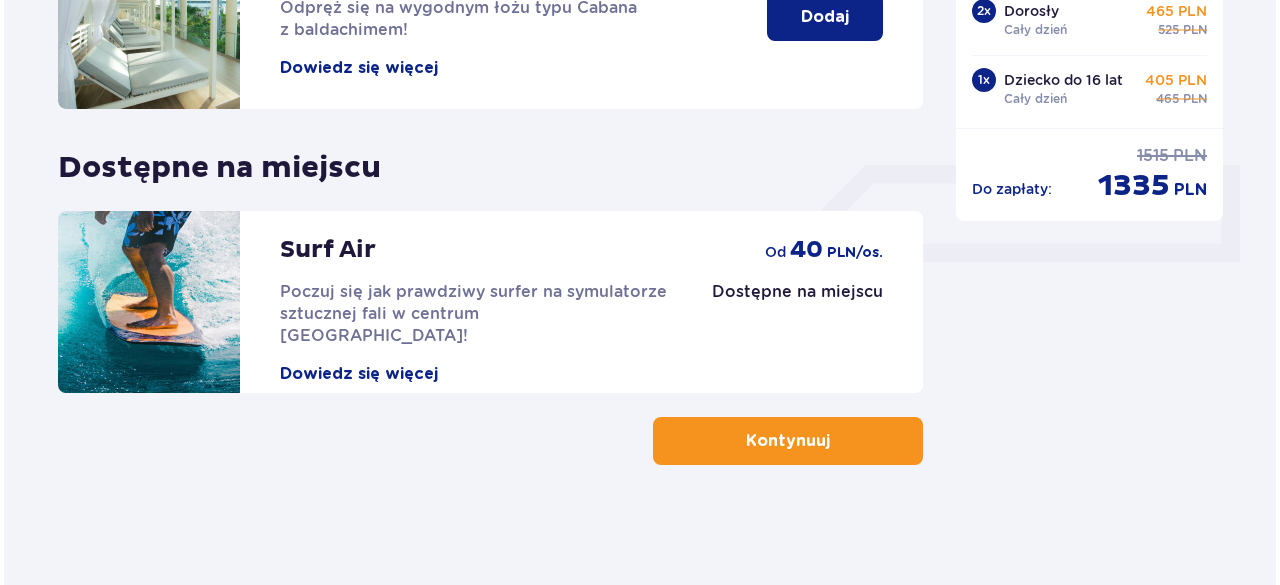 scroll, scrollTop: 0, scrollLeft: 0, axis: both 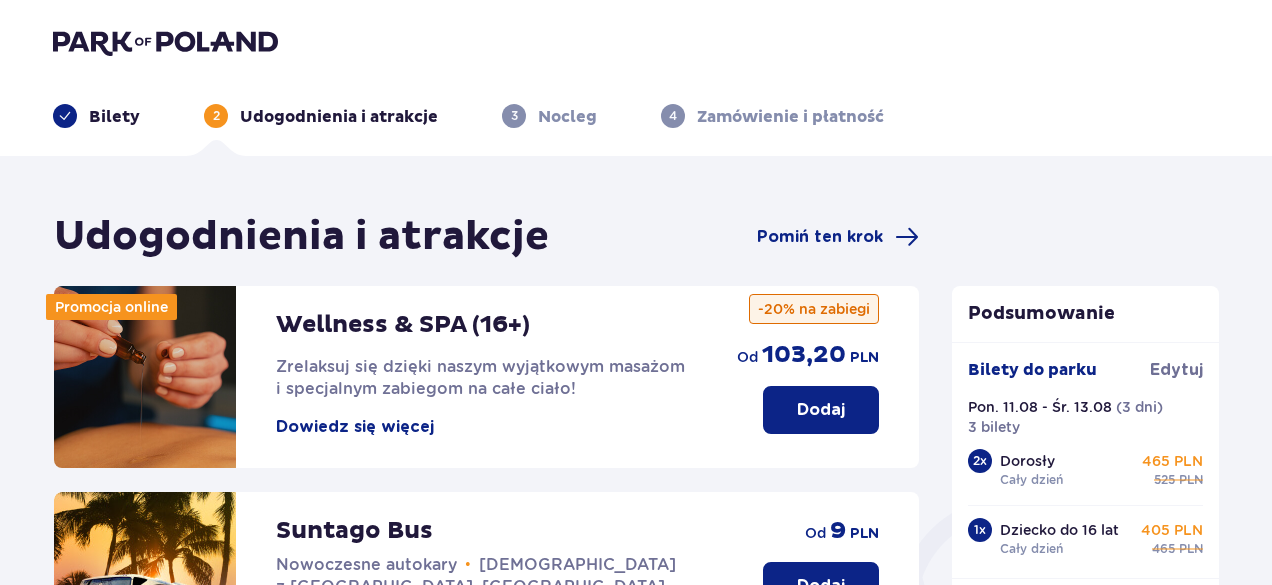click on "Dowiedz się więcej" at bounding box center [355, 427] 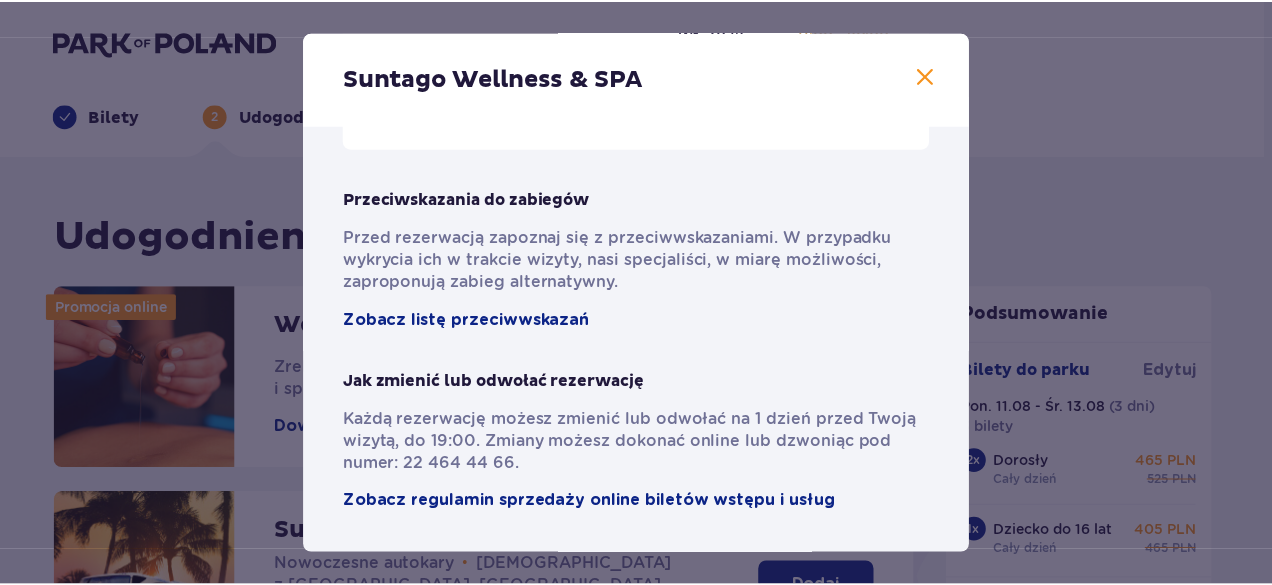 scroll, scrollTop: 1400, scrollLeft: 0, axis: vertical 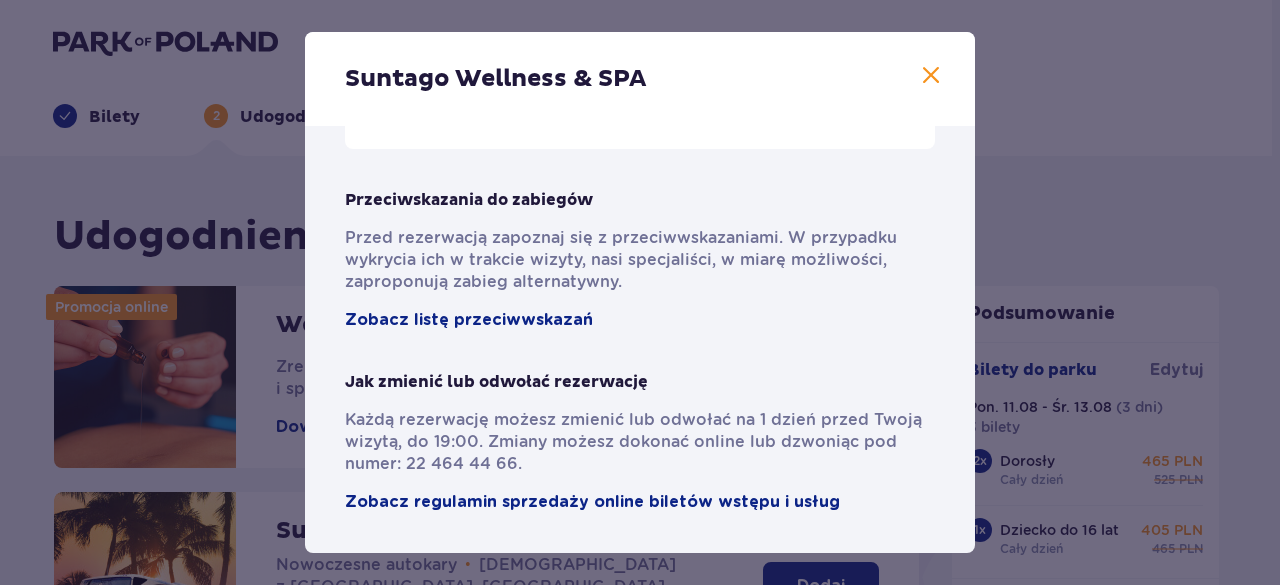 click on "Suntago Wellness & SPA" at bounding box center [640, 79] 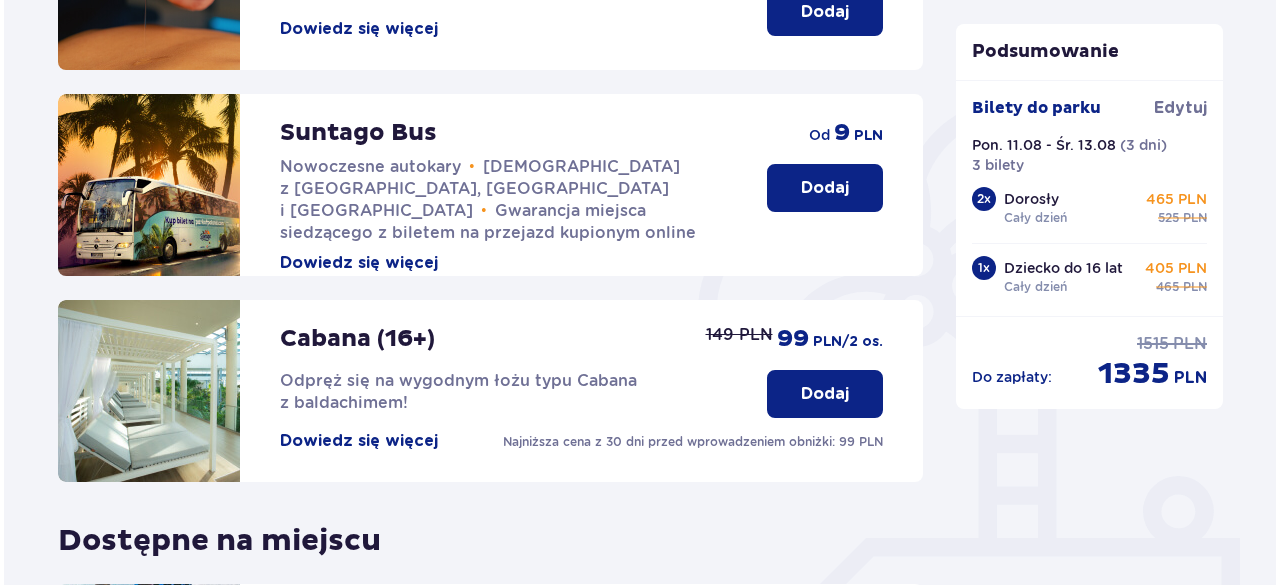 scroll, scrollTop: 400, scrollLeft: 0, axis: vertical 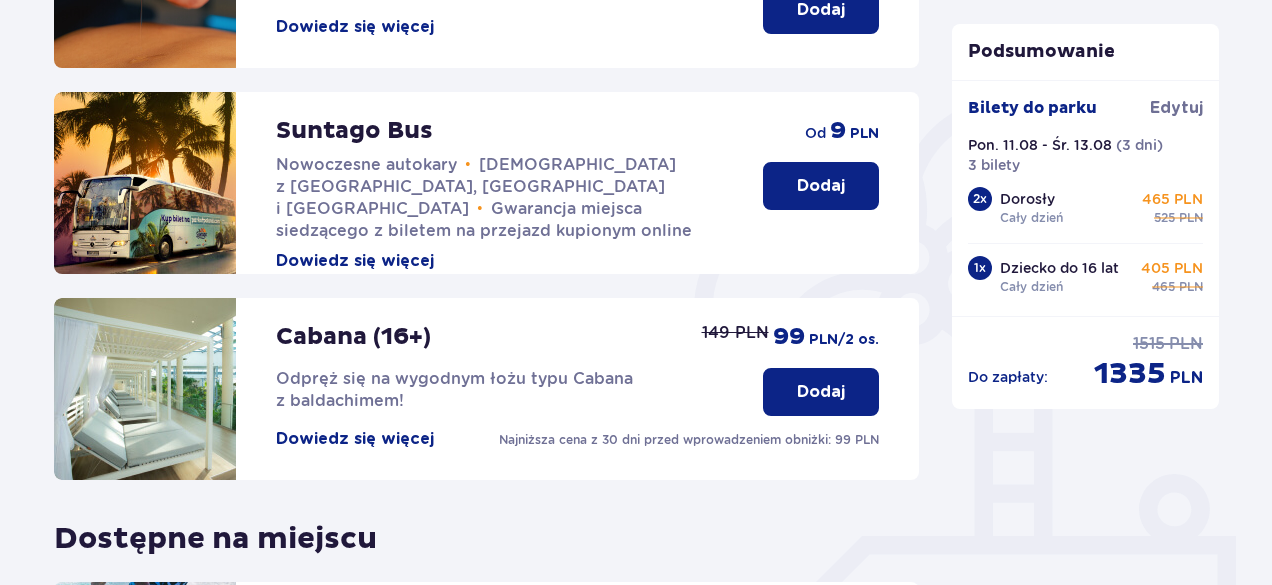 click on "Dowiedz się więcej" at bounding box center (355, 439) 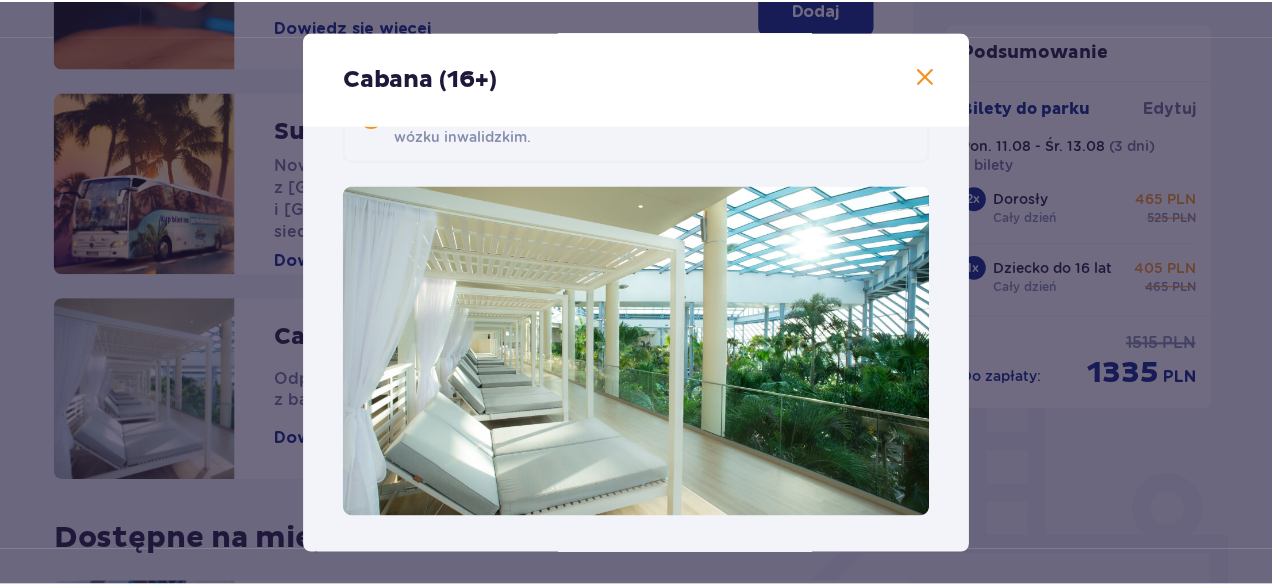 scroll, scrollTop: 50, scrollLeft: 0, axis: vertical 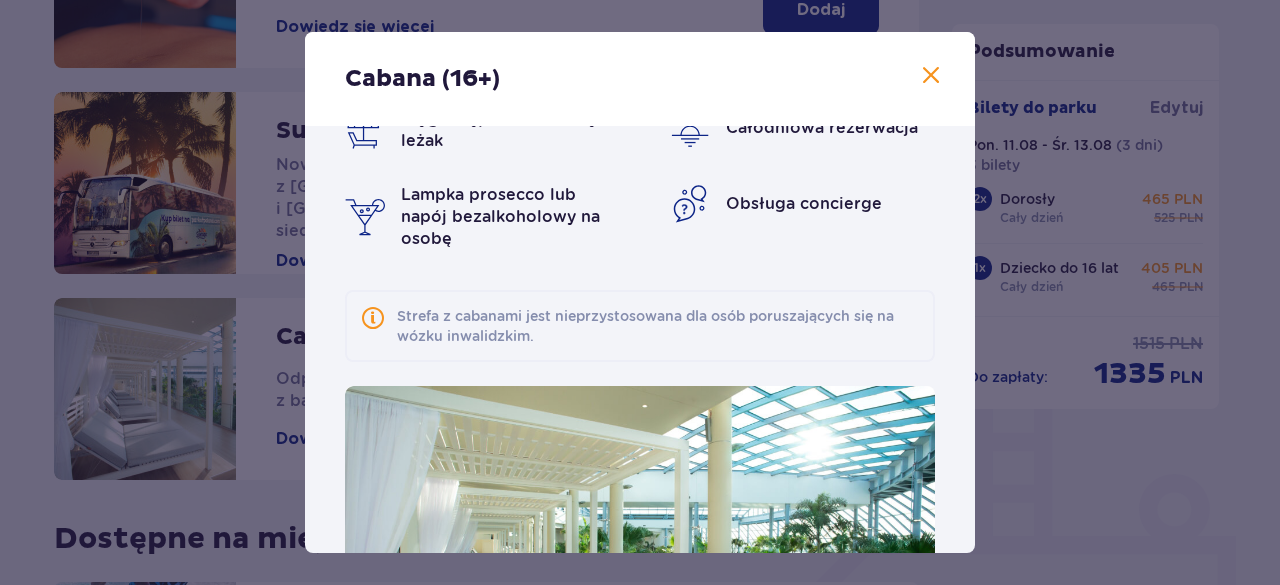 click at bounding box center (931, 76) 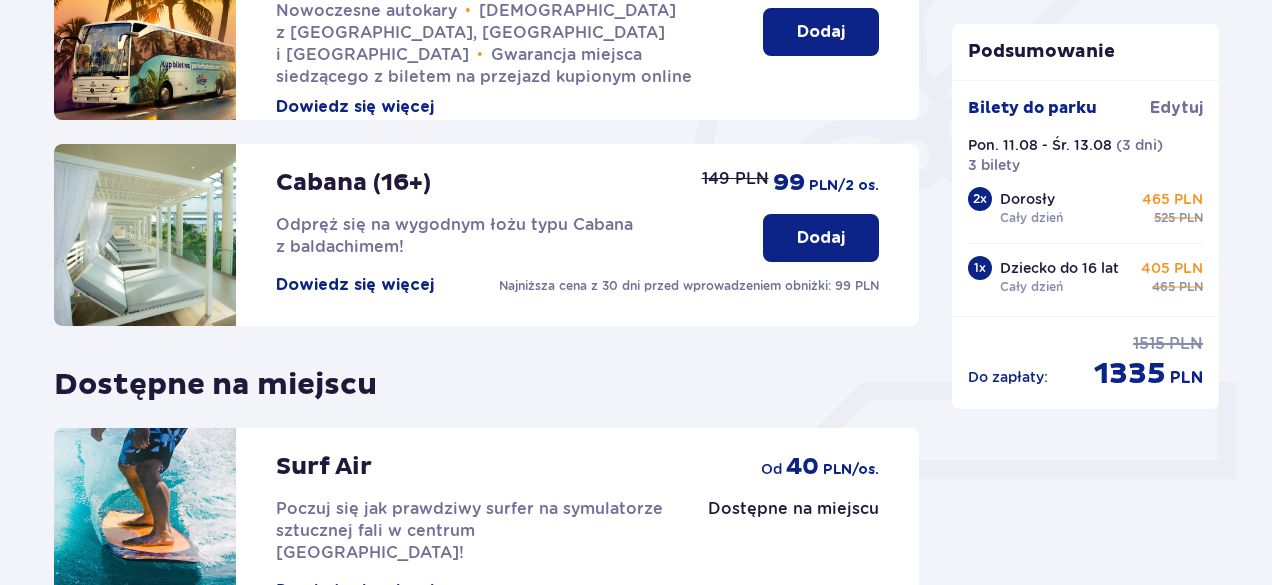 scroll, scrollTop: 700, scrollLeft: 0, axis: vertical 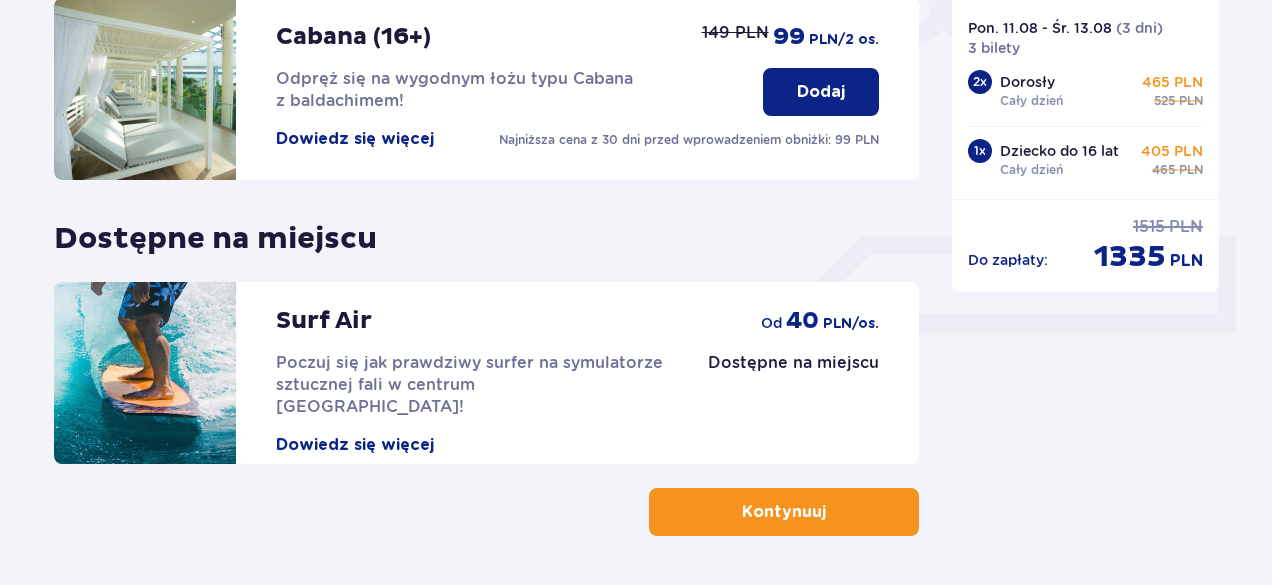 click on "Kontynuuj" at bounding box center (784, 512) 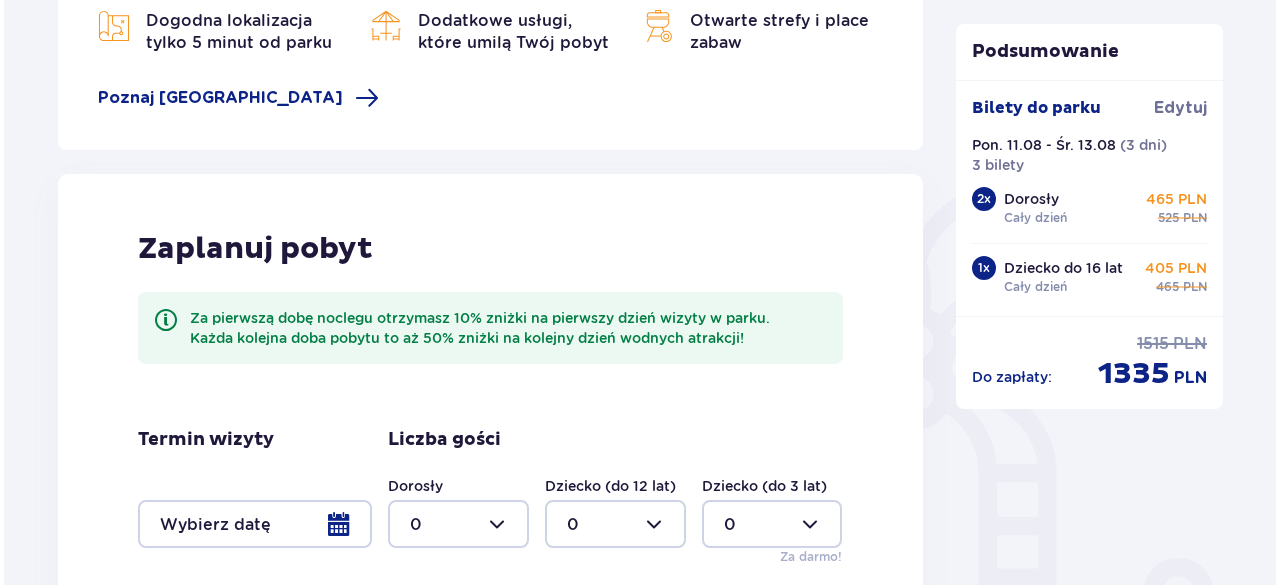 scroll, scrollTop: 16, scrollLeft: 0, axis: vertical 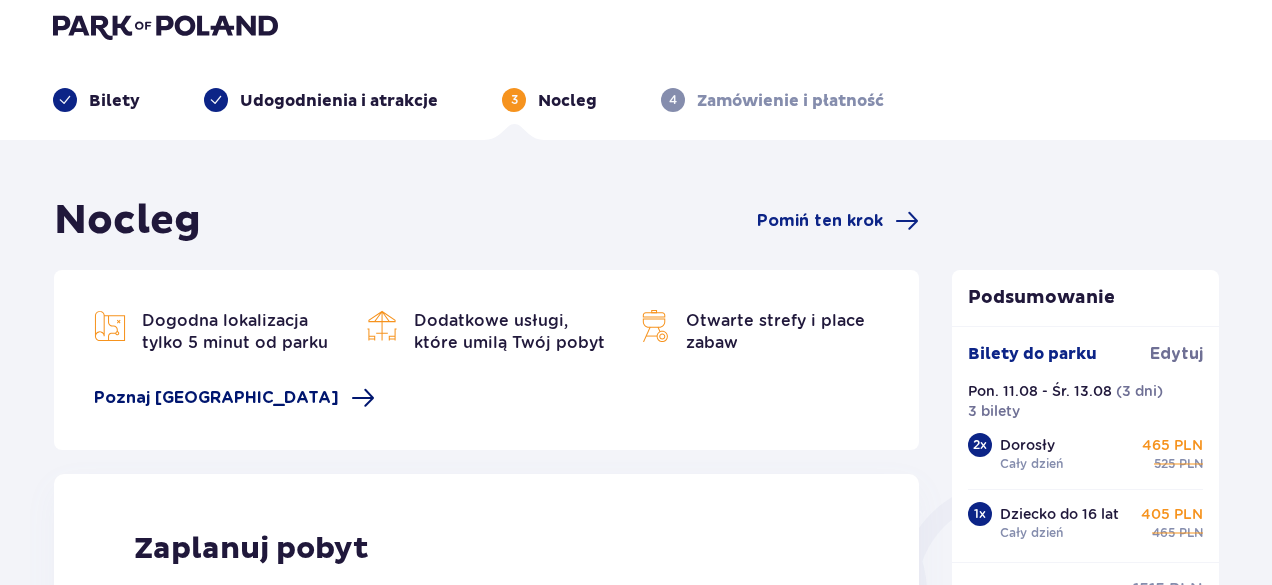 click on "Poznaj [GEOGRAPHIC_DATA]" at bounding box center [216, 398] 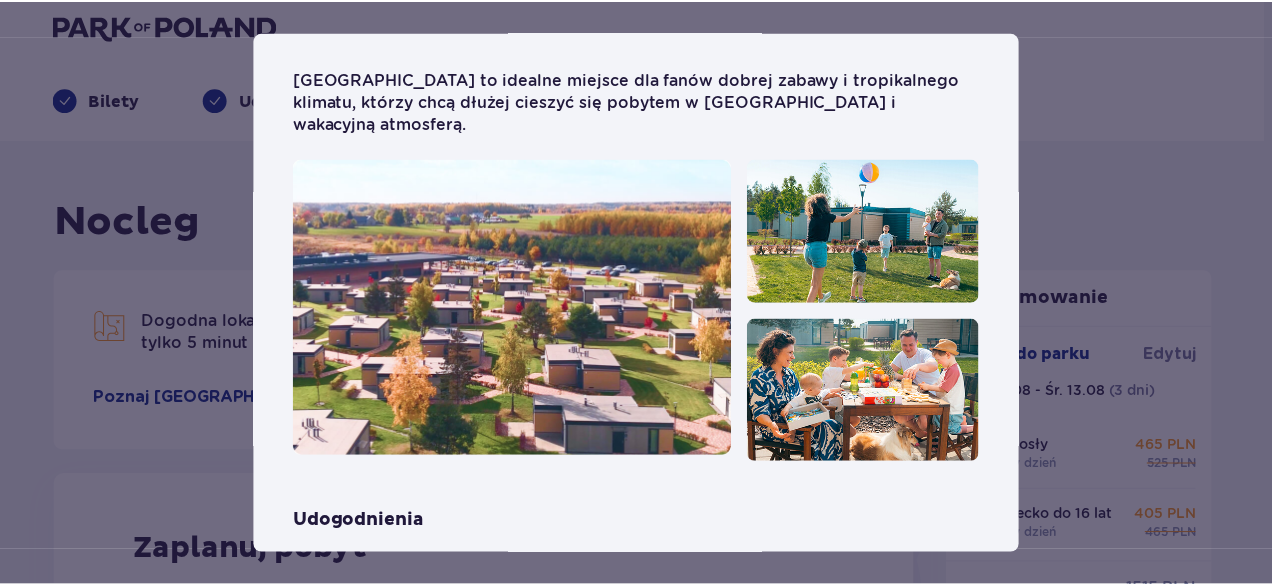 scroll, scrollTop: 0, scrollLeft: 0, axis: both 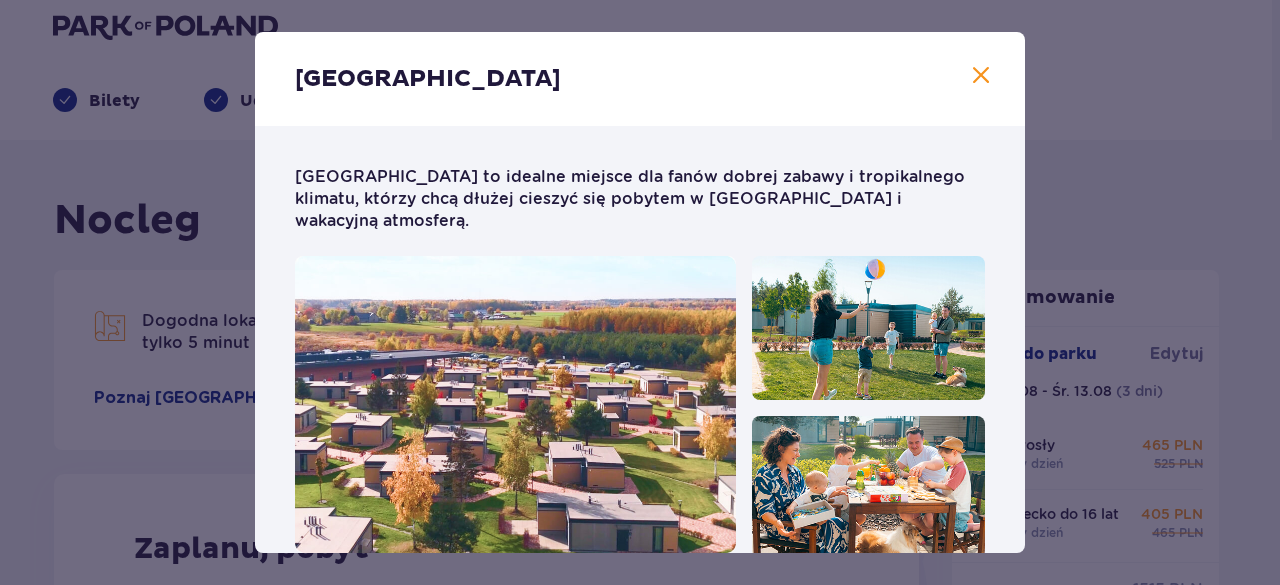click at bounding box center (981, 76) 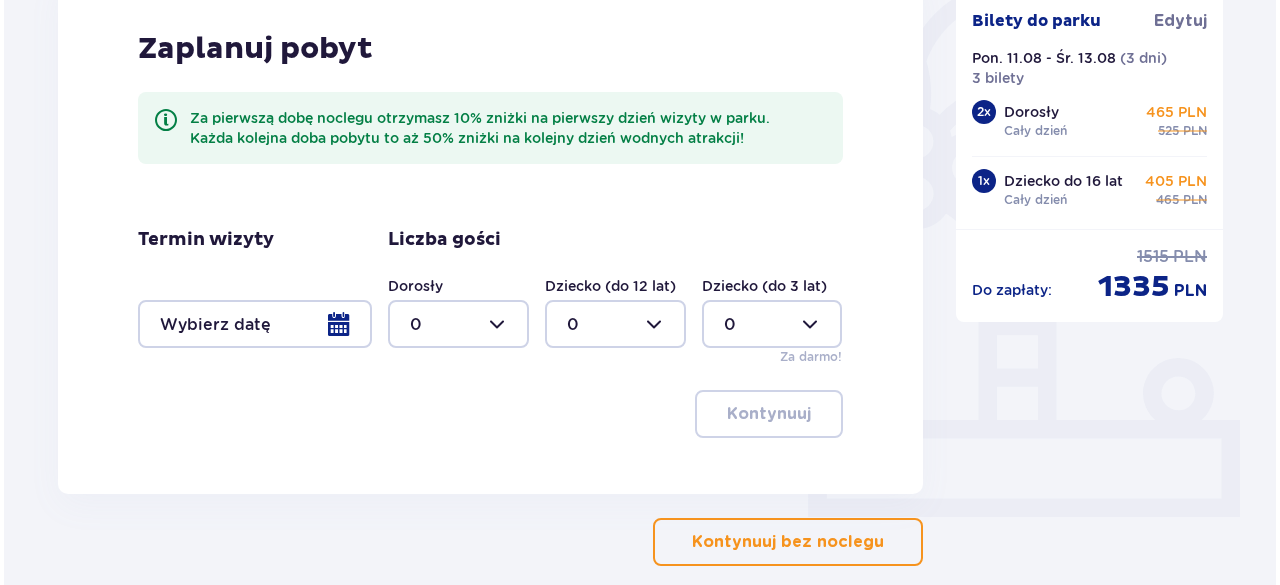 scroll, scrollTop: 516, scrollLeft: 0, axis: vertical 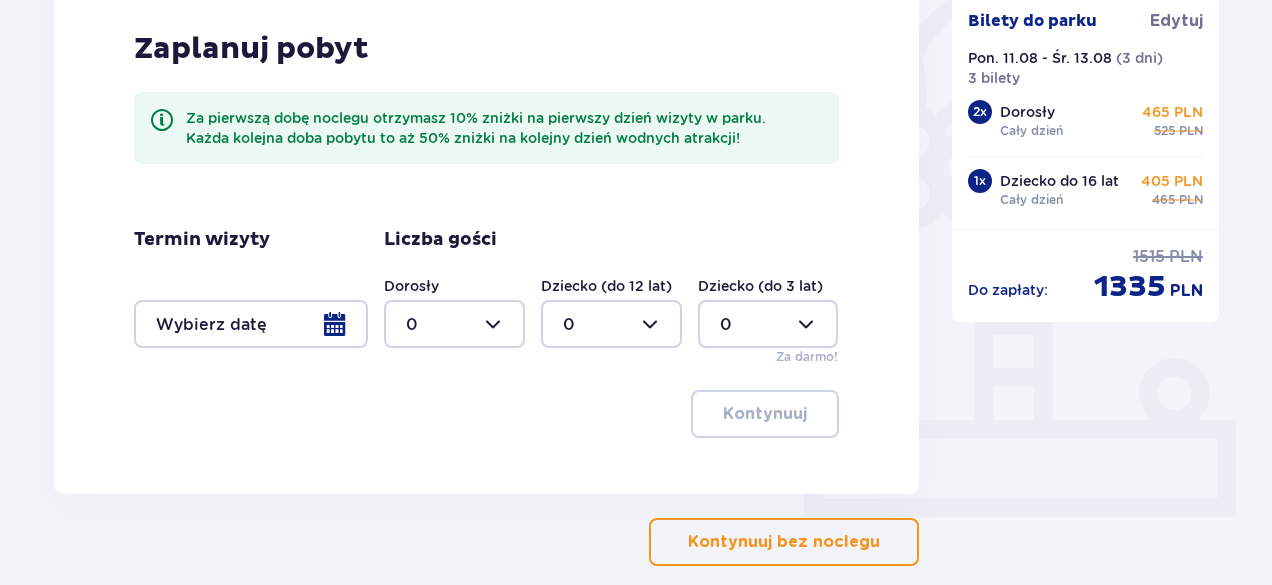 click at bounding box center (251, 324) 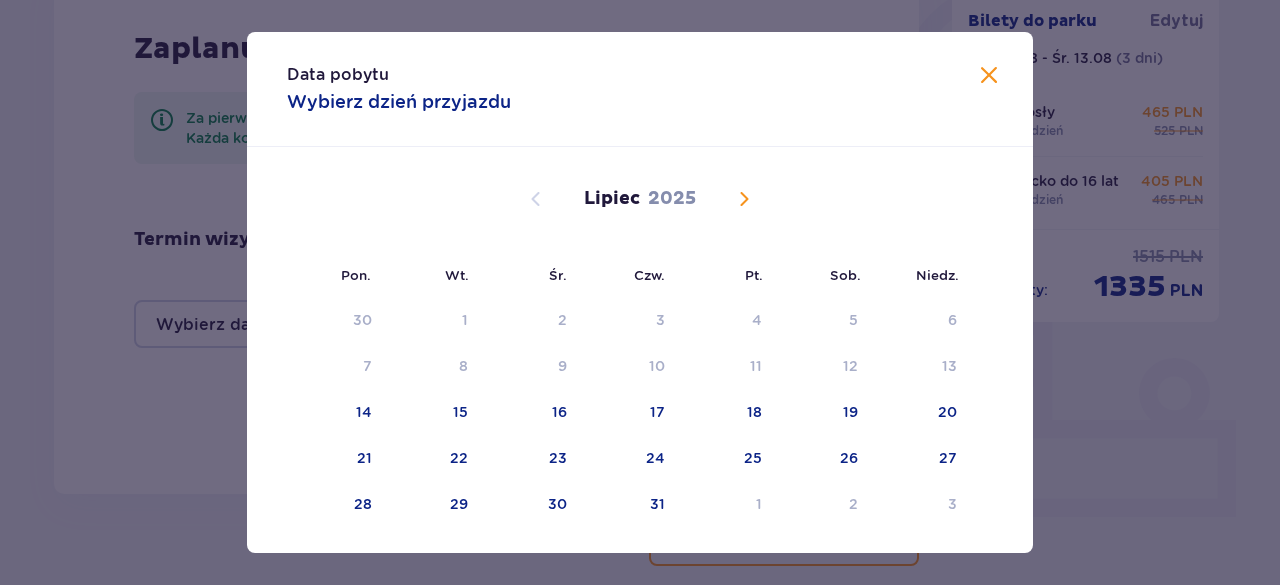 click on "[DATE]" at bounding box center [640, 199] 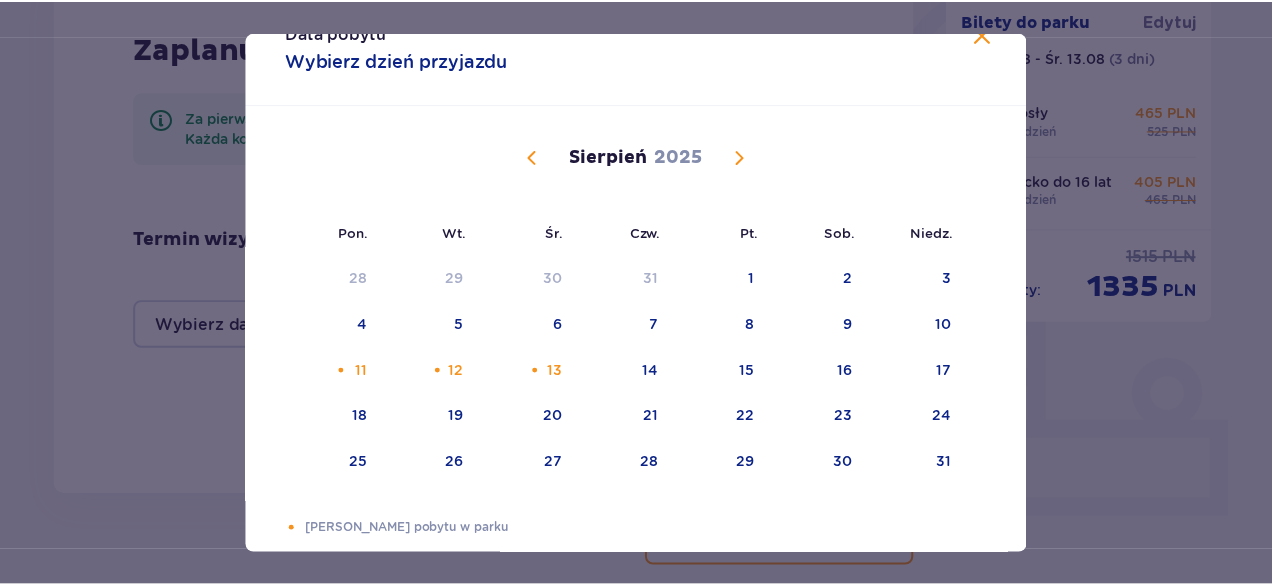 scroll, scrollTop: 65, scrollLeft: 0, axis: vertical 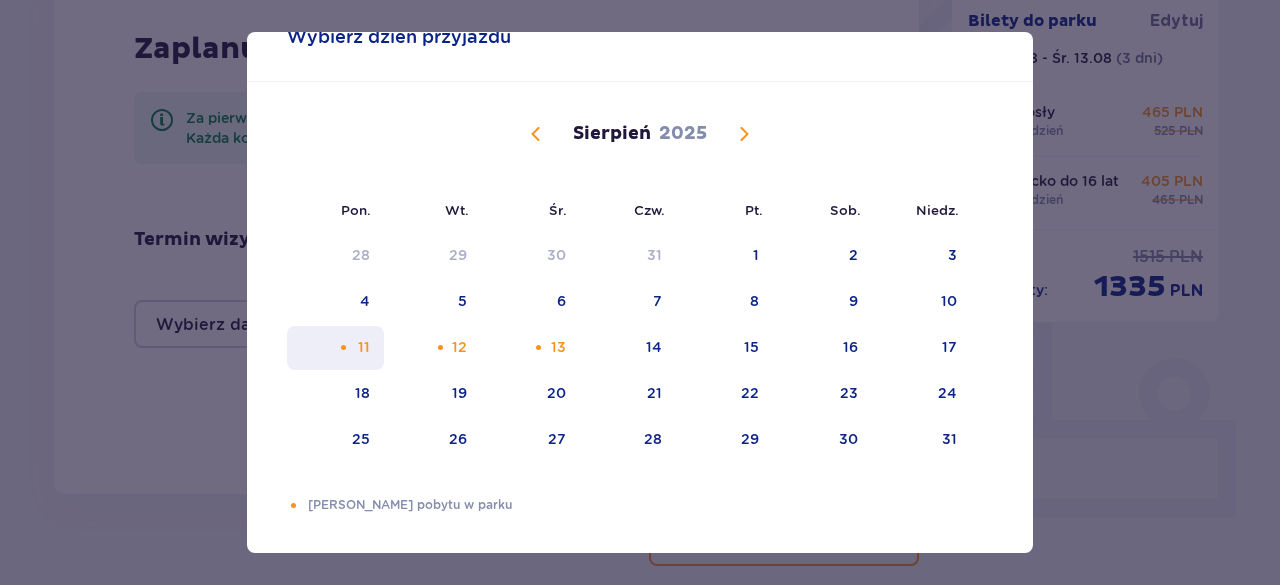 drag, startPoint x: 340, startPoint y: 353, endPoint x: 356, endPoint y: 352, distance: 16.03122 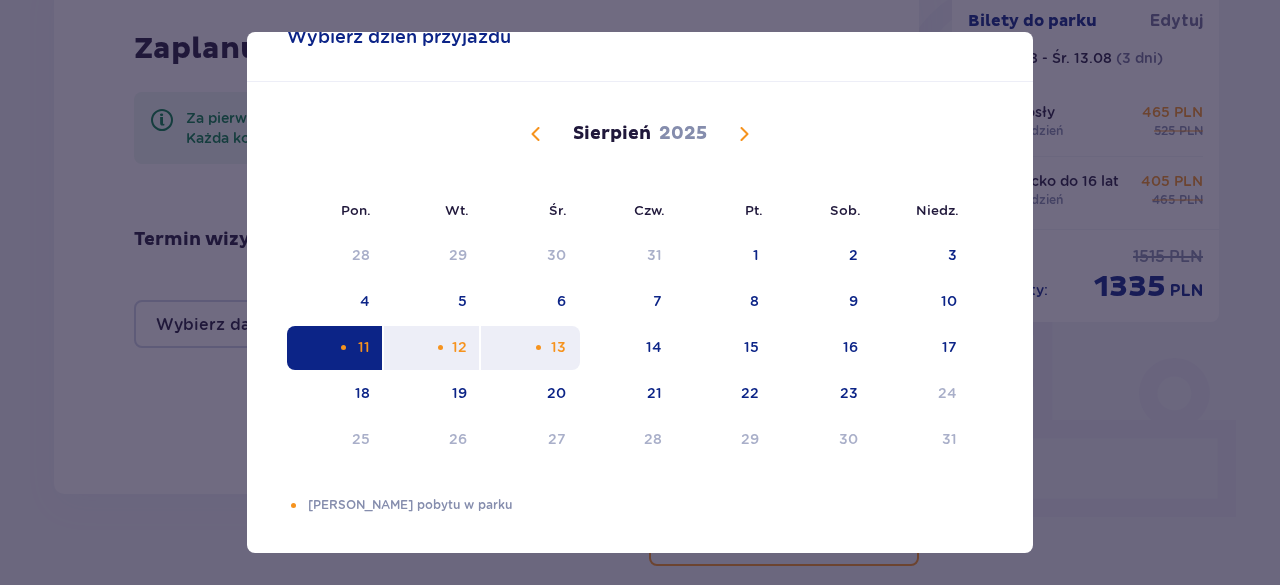 click on "13" at bounding box center [558, 347] 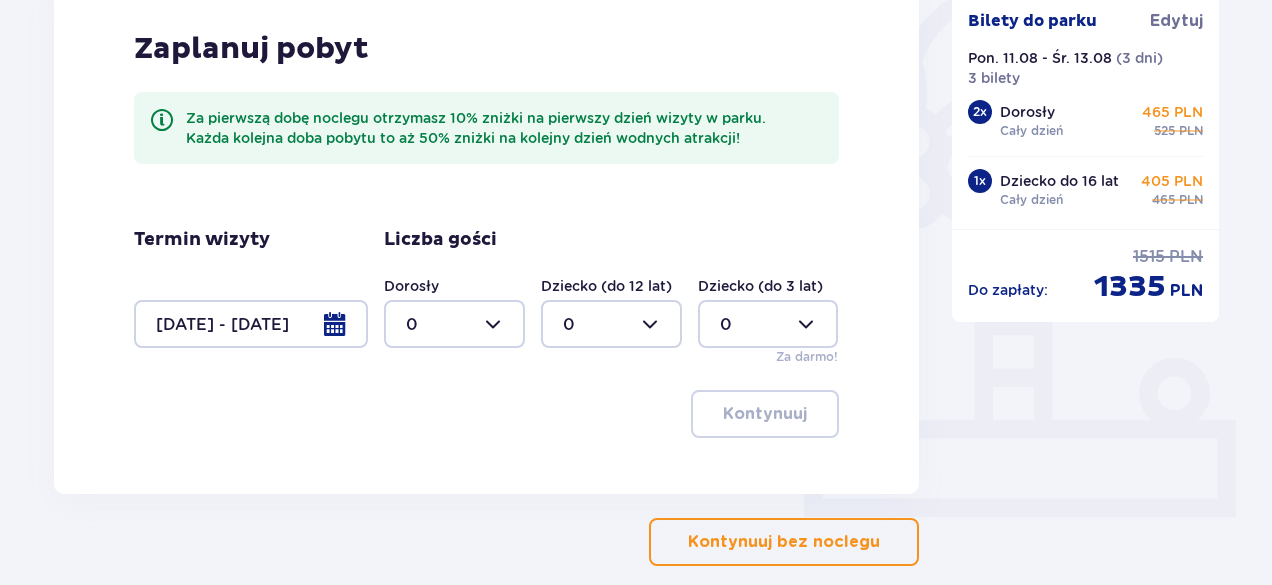 click at bounding box center (454, 324) 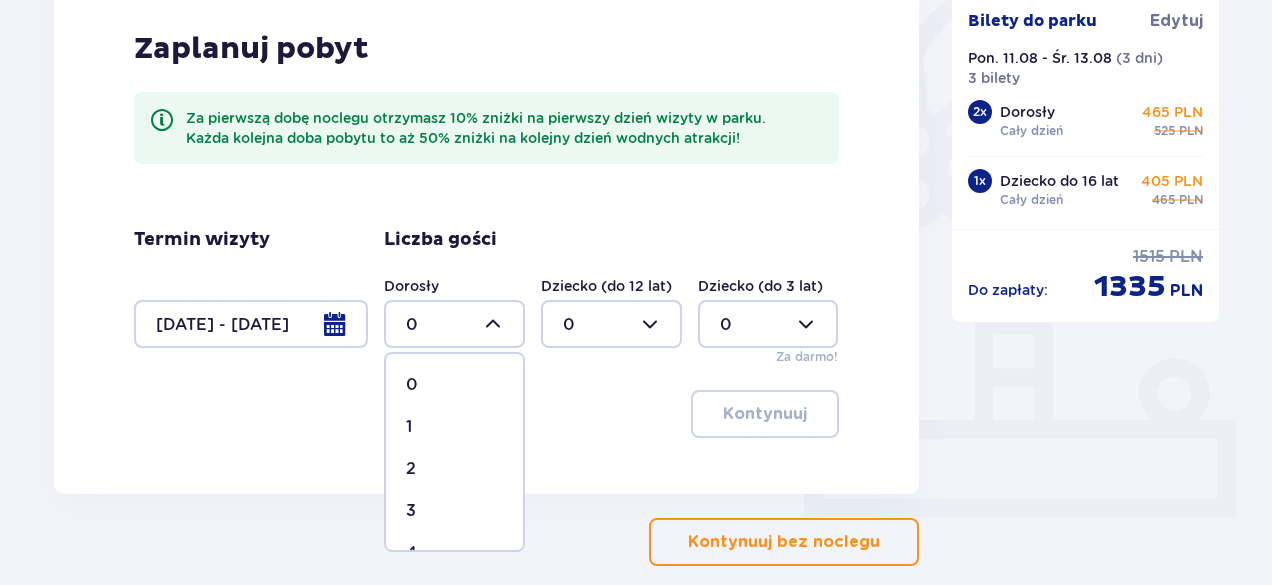 drag, startPoint x: 423, startPoint y: 460, endPoint x: 595, endPoint y: 414, distance: 178.04494 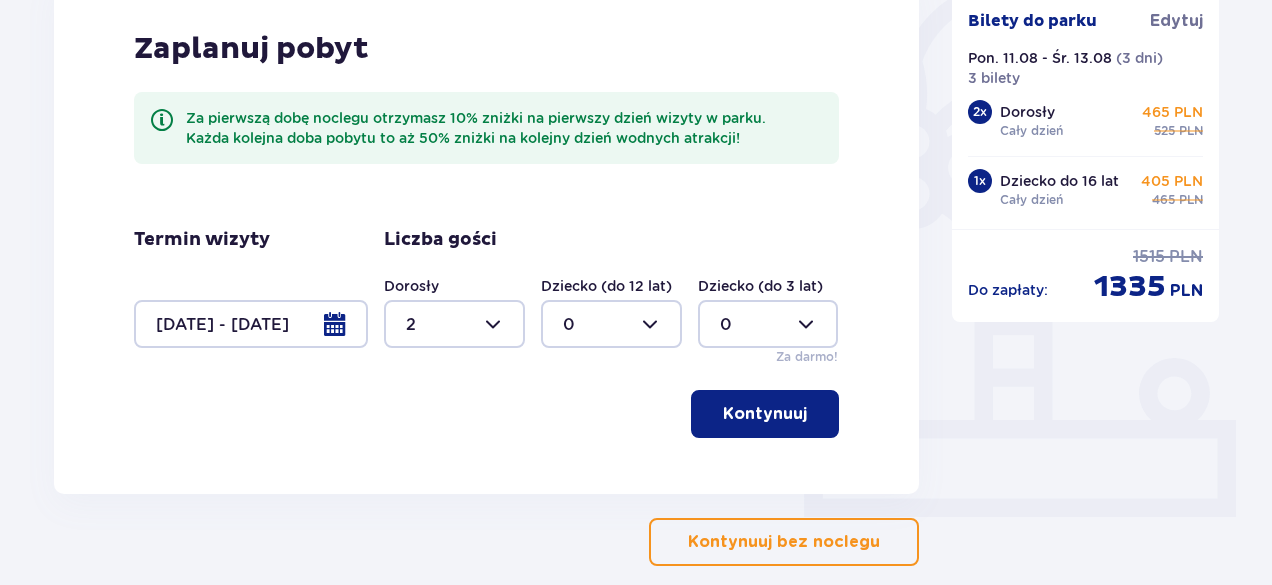 click at bounding box center [611, 324] 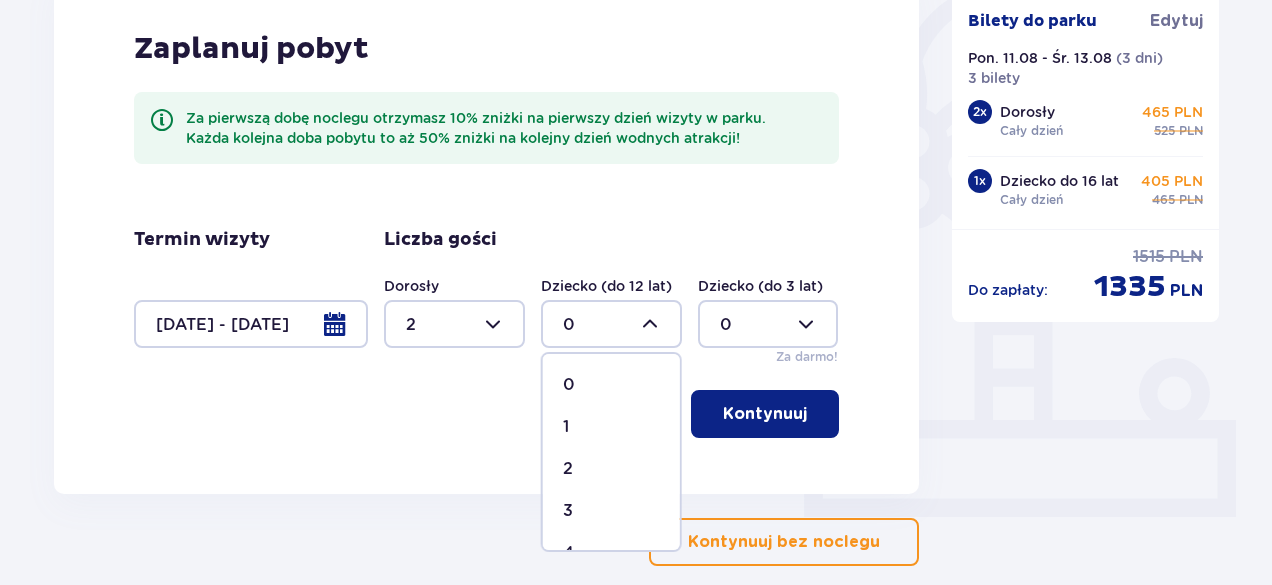 click on "1" at bounding box center (611, 427) 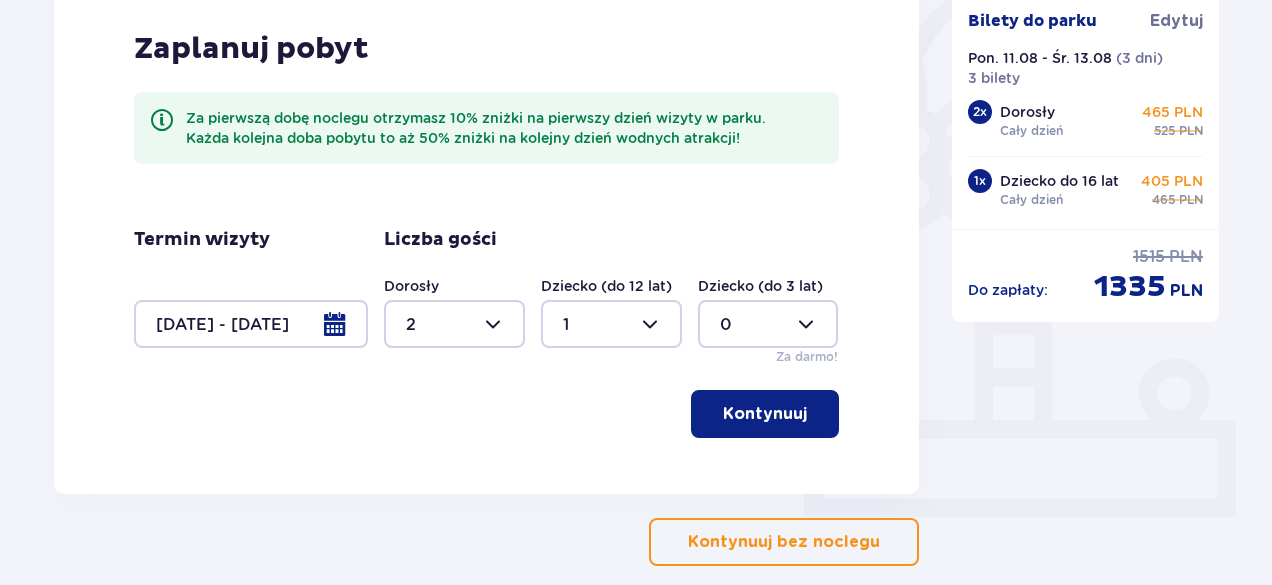 click on "Kontynuuj" at bounding box center (765, 414) 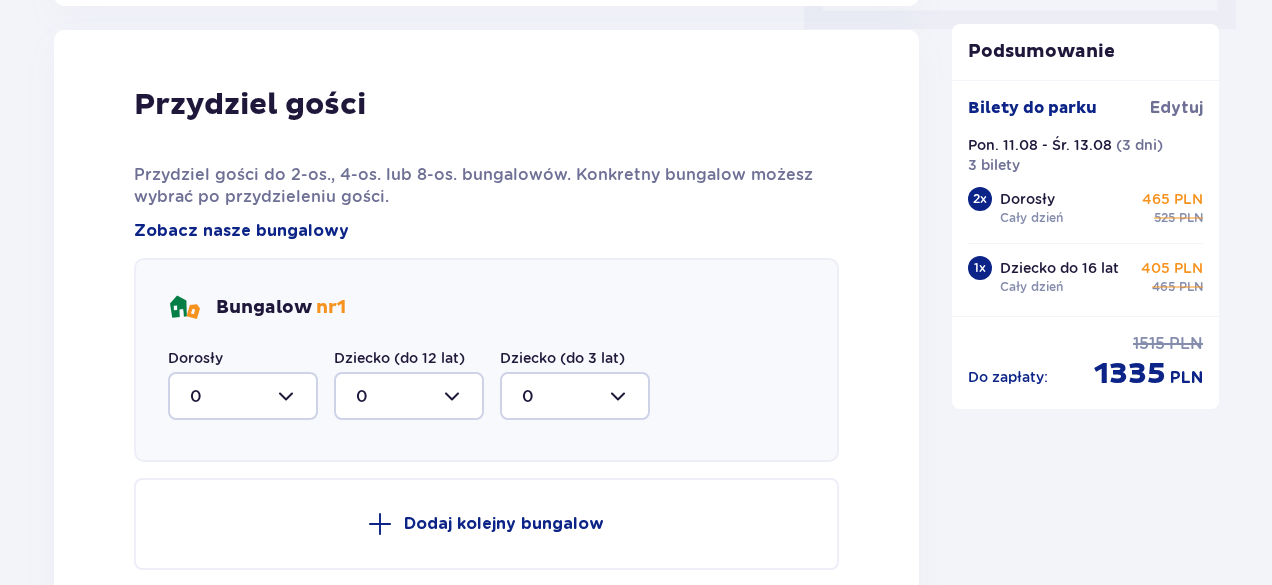 scroll, scrollTop: 988, scrollLeft: 0, axis: vertical 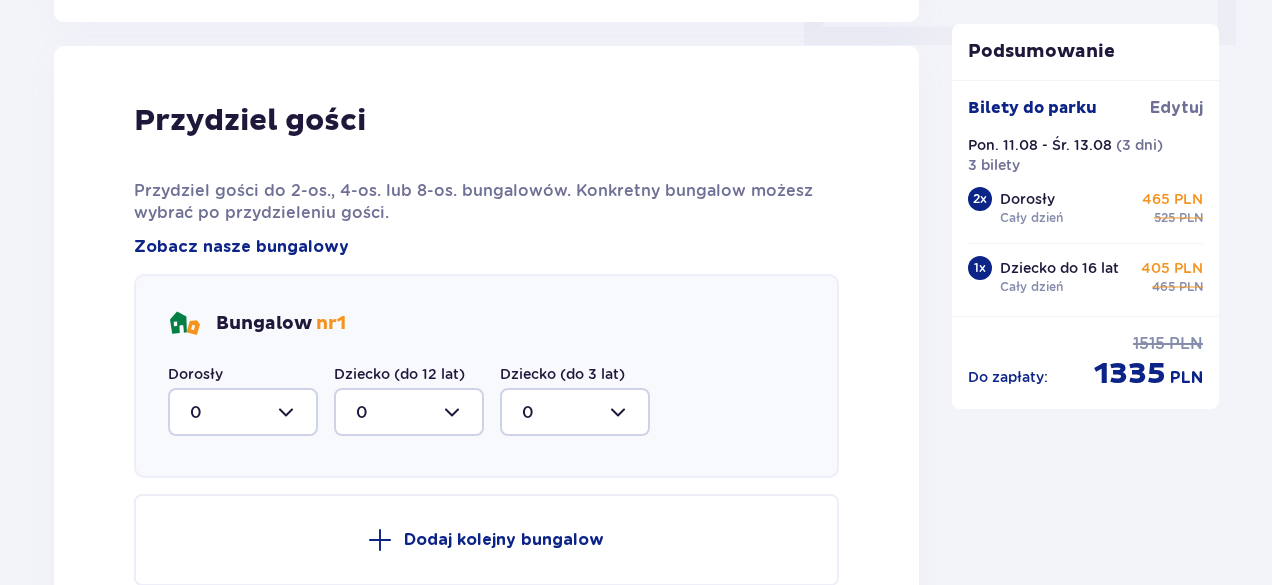 click at bounding box center (243, 412) 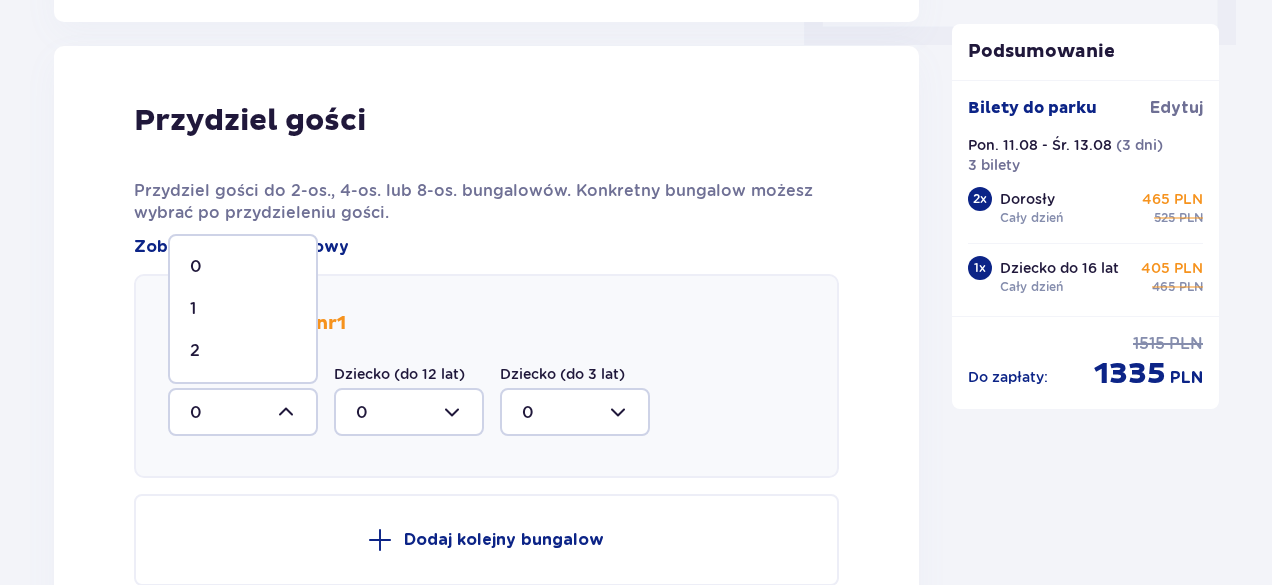 drag, startPoint x: 226, startPoint y: 347, endPoint x: 333, endPoint y: 395, distance: 117.273186 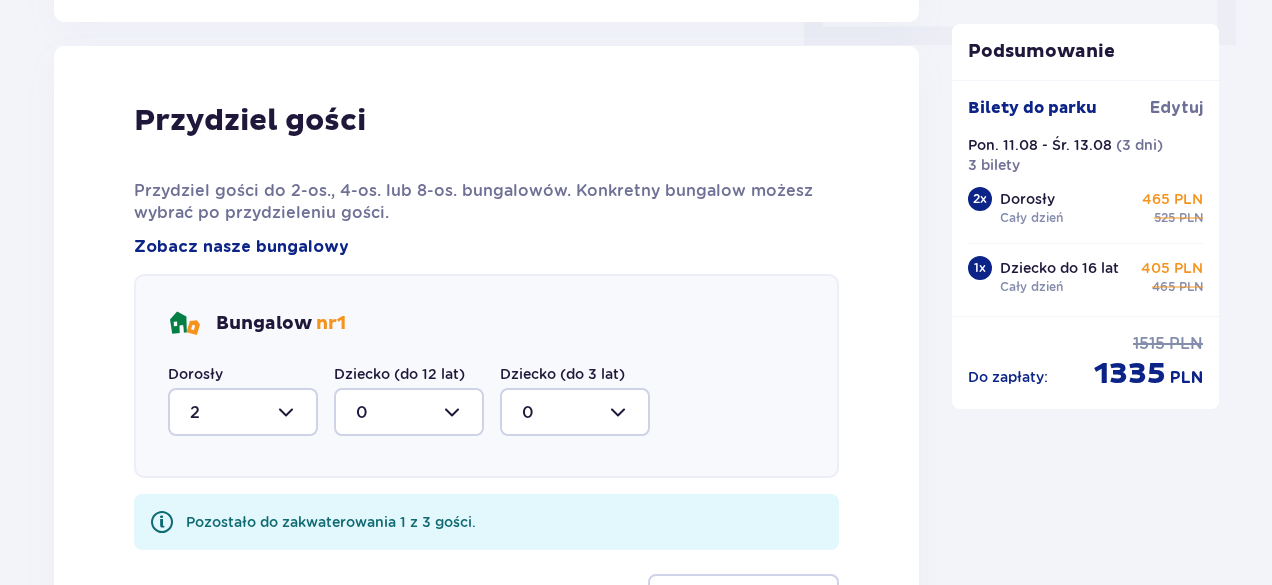 click on "Bungalow   nr  1 Dorosły   2 Dziecko (do 12 lat)   0 Dziecko (do 3 lat)   0" at bounding box center (486, 376) 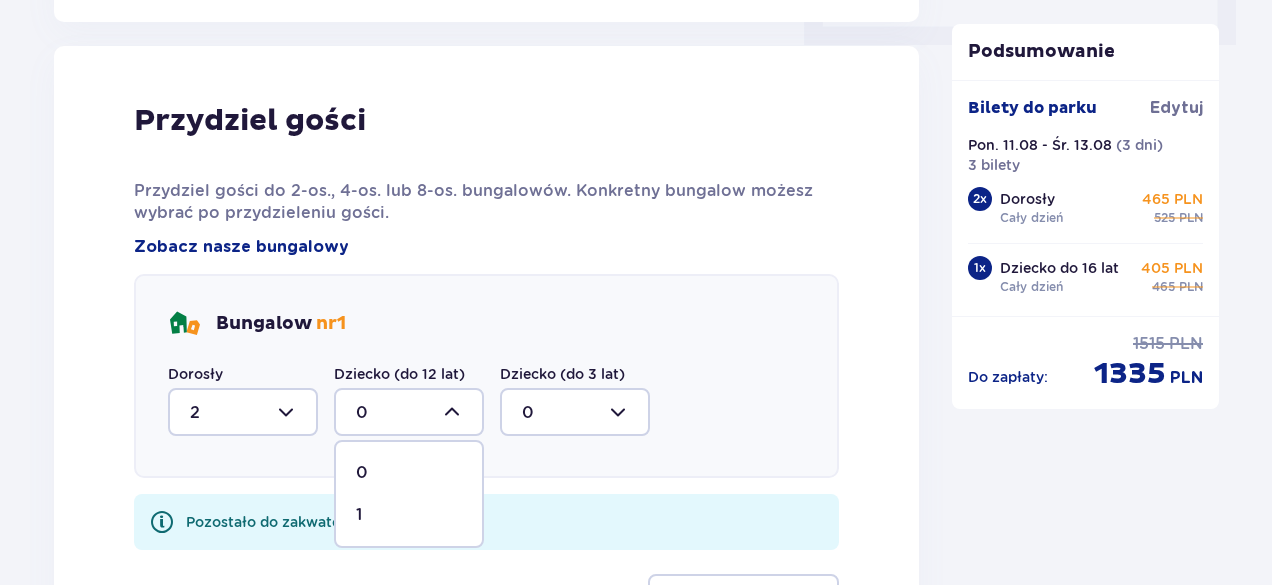 click on "1" at bounding box center [409, 515] 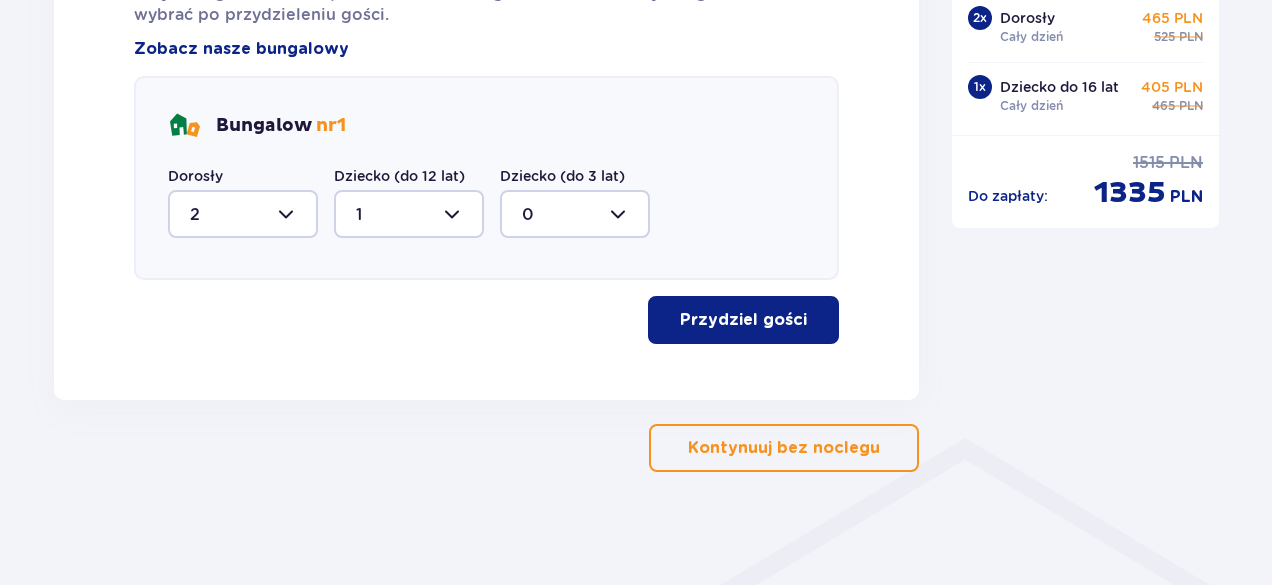 scroll, scrollTop: 1188, scrollLeft: 0, axis: vertical 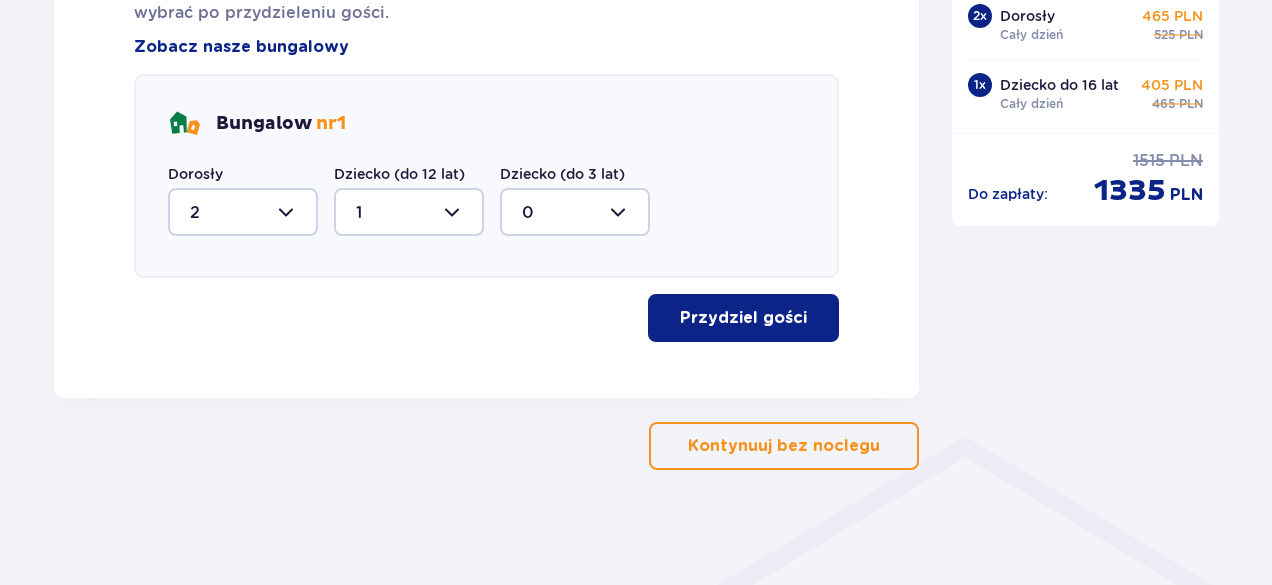 click on "Przydziel gości" at bounding box center (743, 318) 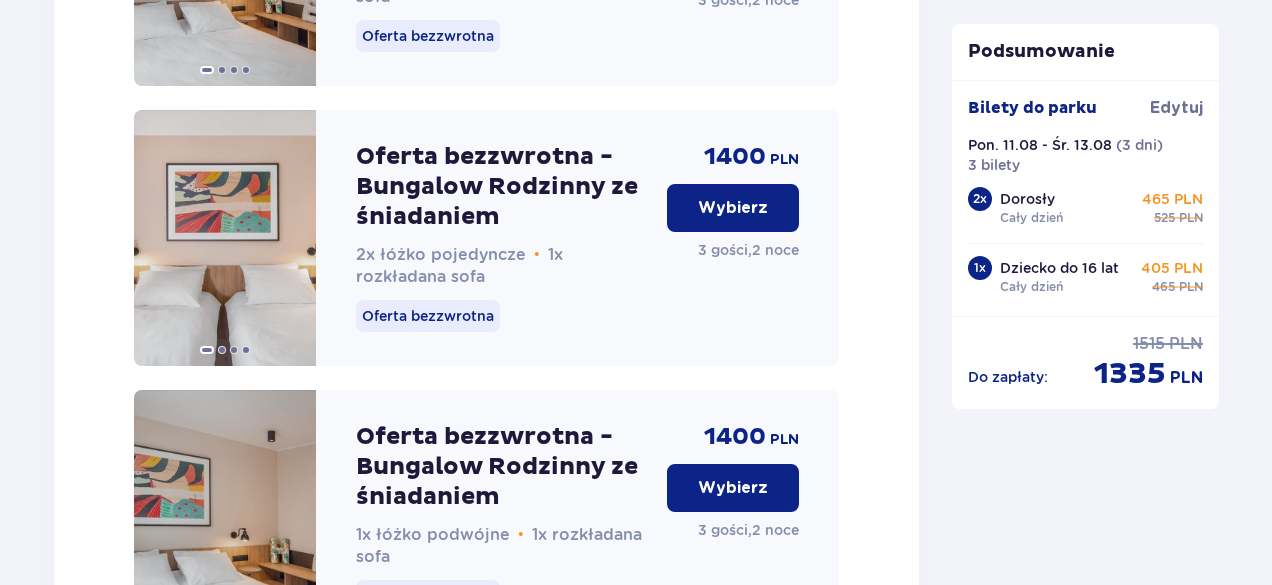 scroll, scrollTop: 2286, scrollLeft: 0, axis: vertical 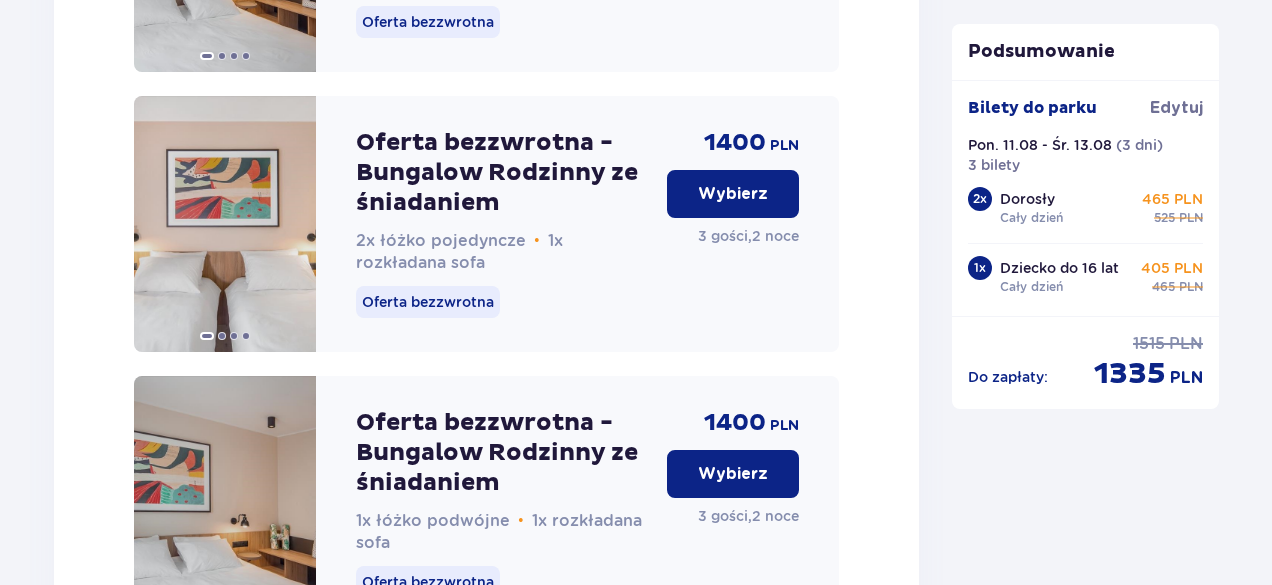 click on "Oferta bezzwrotna - Bungalow Rodzinny ze śniadaniem" at bounding box center [503, 173] 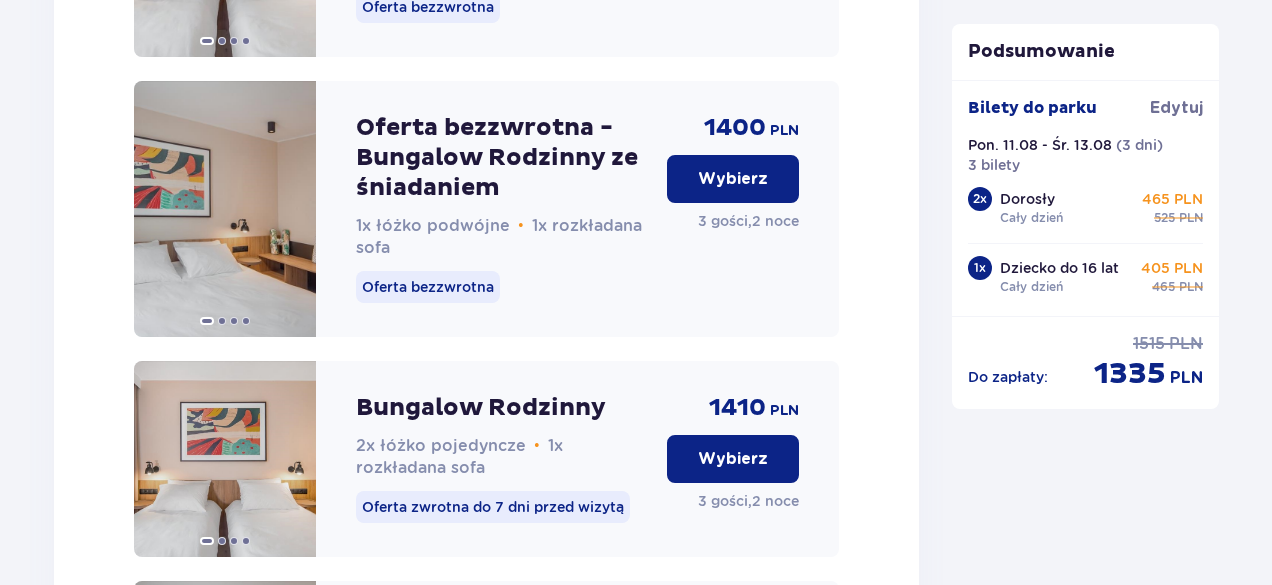 scroll, scrollTop: 2286, scrollLeft: 0, axis: vertical 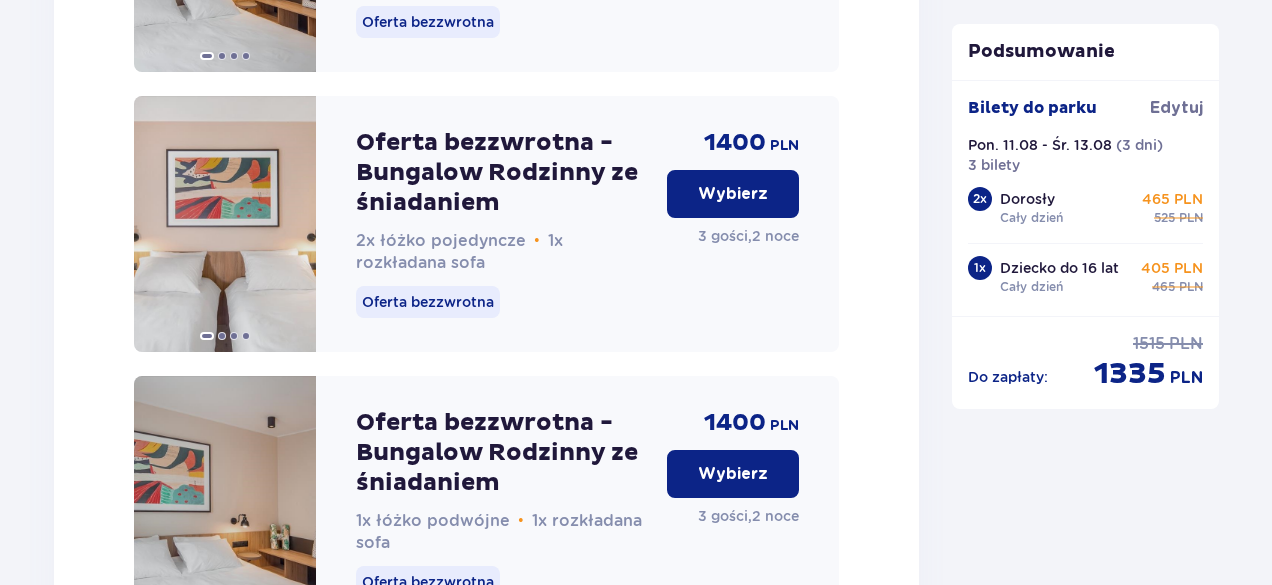 click on "Wybierz" at bounding box center (733, 194) 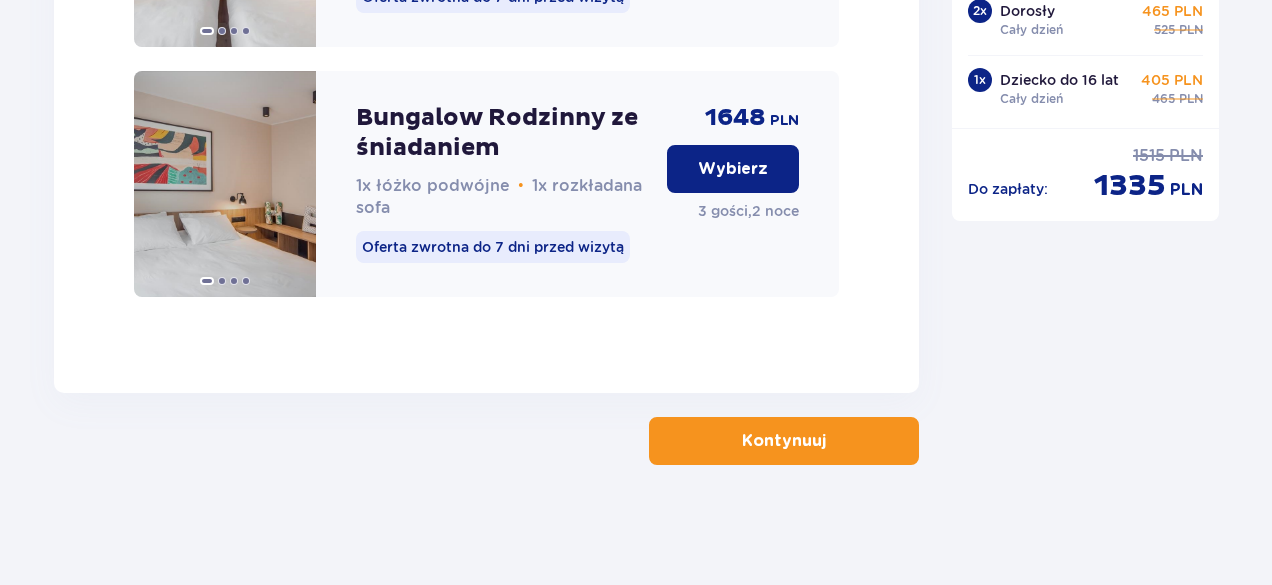 scroll, scrollTop: 3591, scrollLeft: 0, axis: vertical 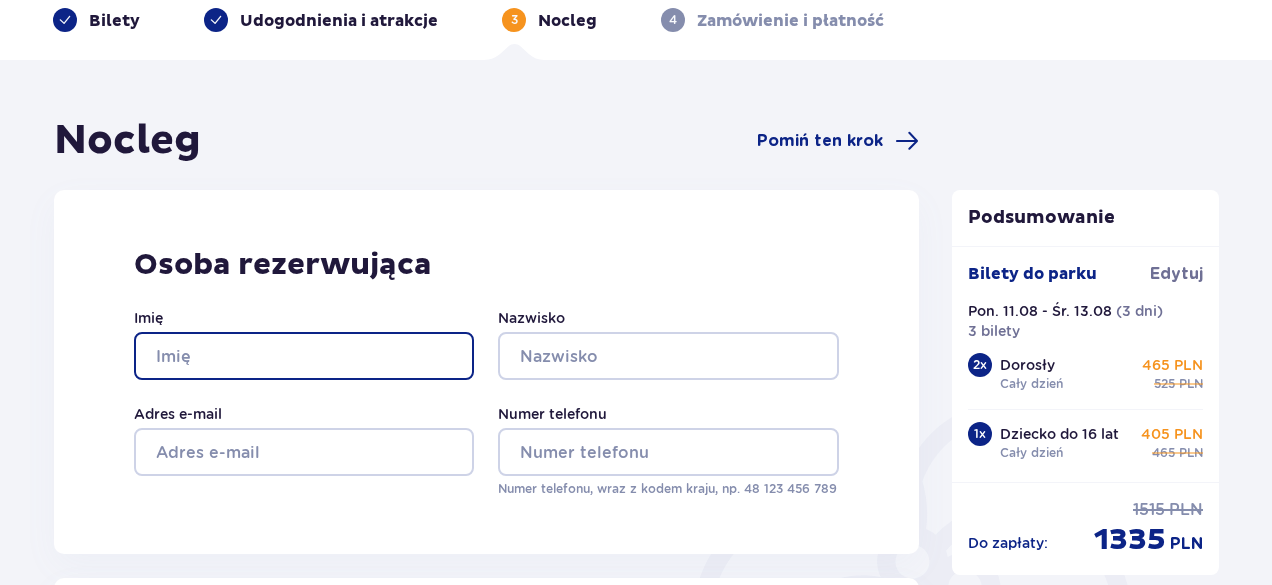 click on "Imię" at bounding box center [304, 356] 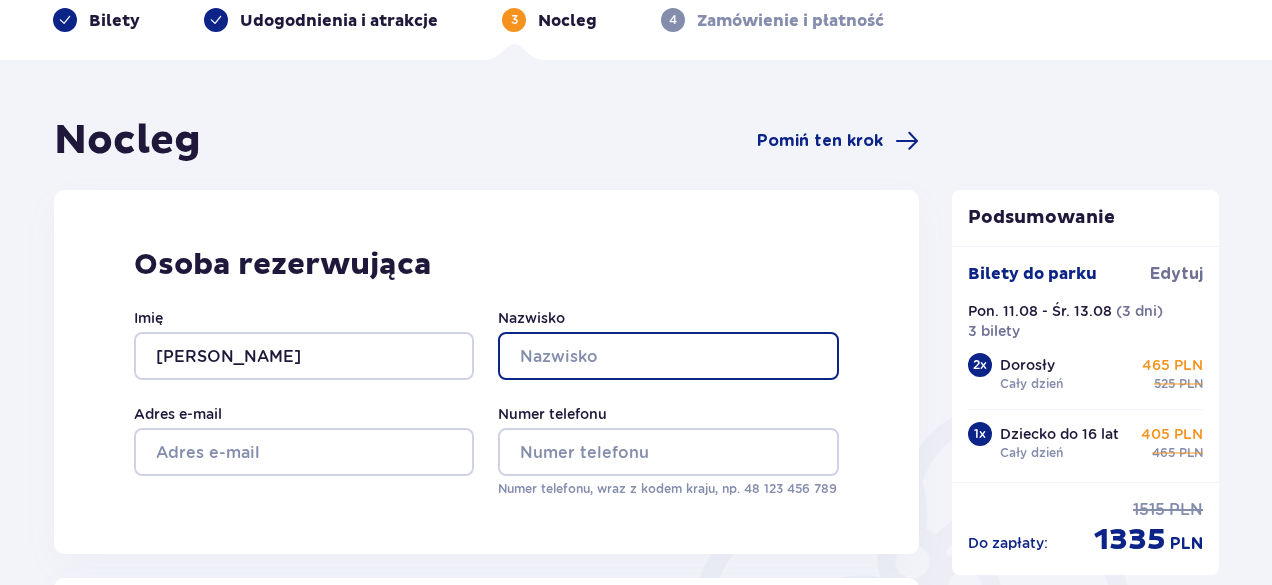 type on "[PERSON_NAME]" 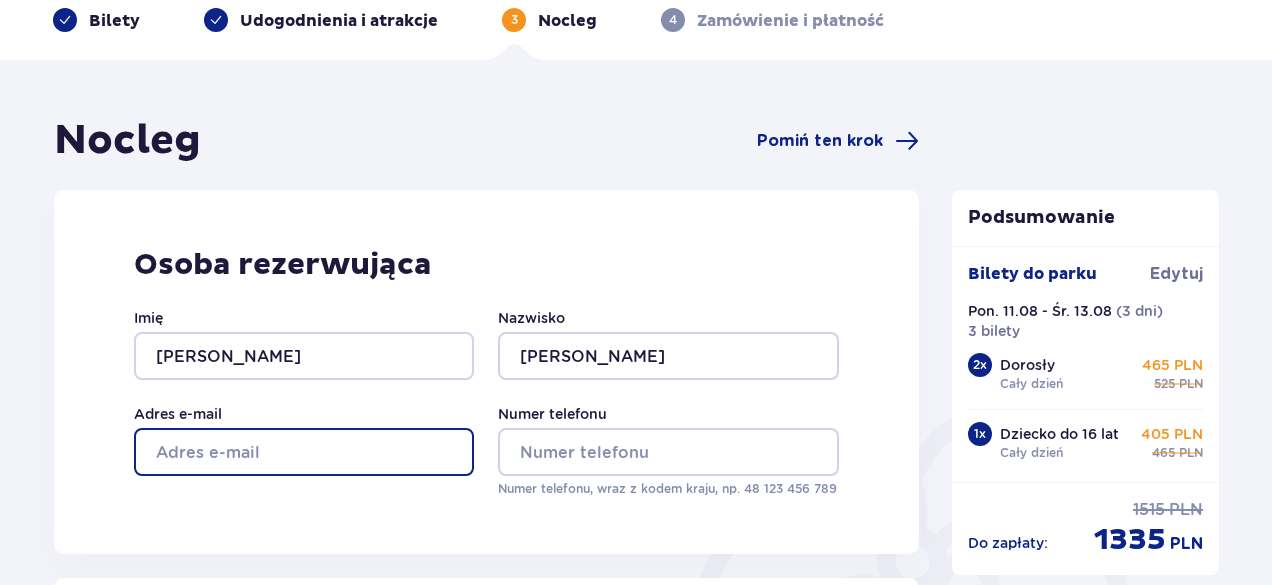 type on "[PERSON_NAME][EMAIL_ADDRESS][PERSON_NAME][DOMAIN_NAME]" 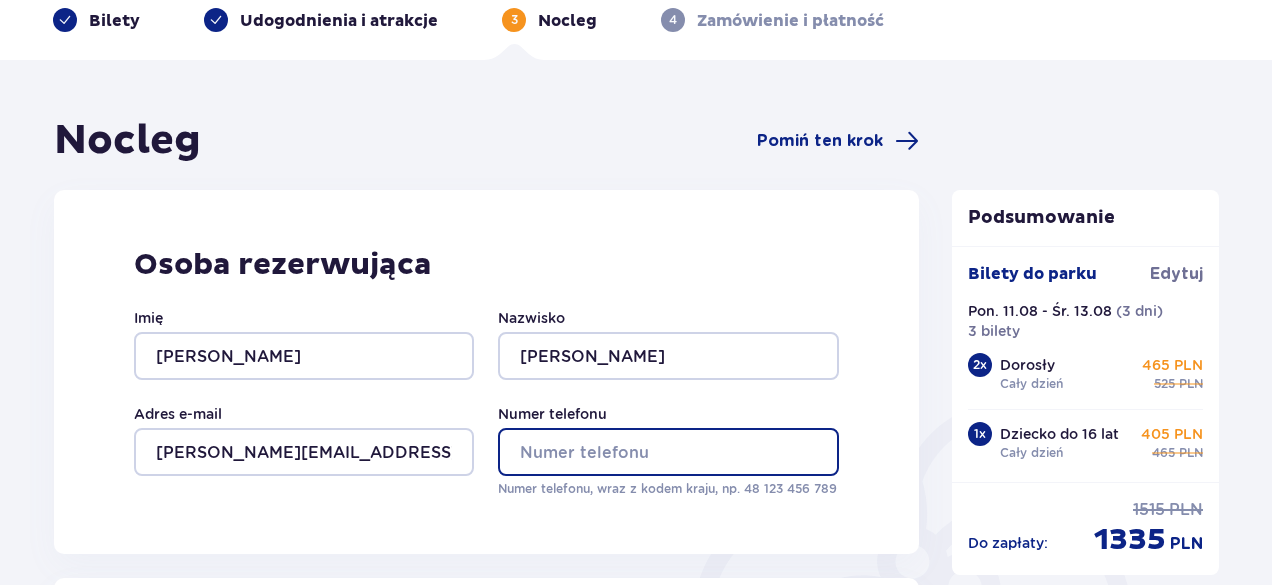type on "600466228" 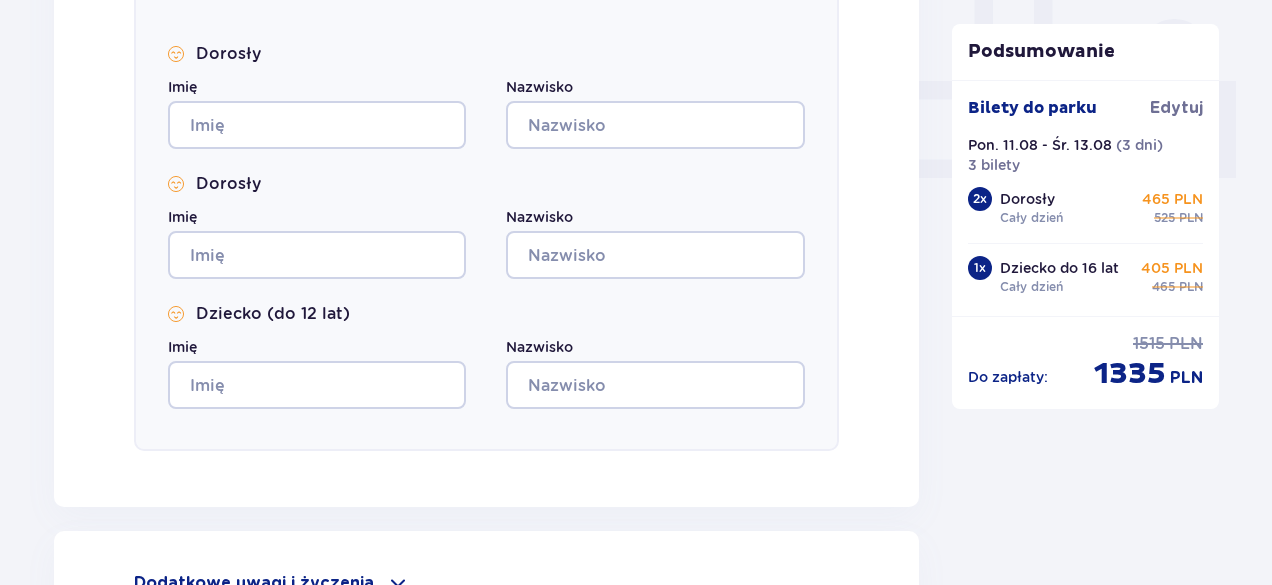 scroll, scrollTop: 896, scrollLeft: 0, axis: vertical 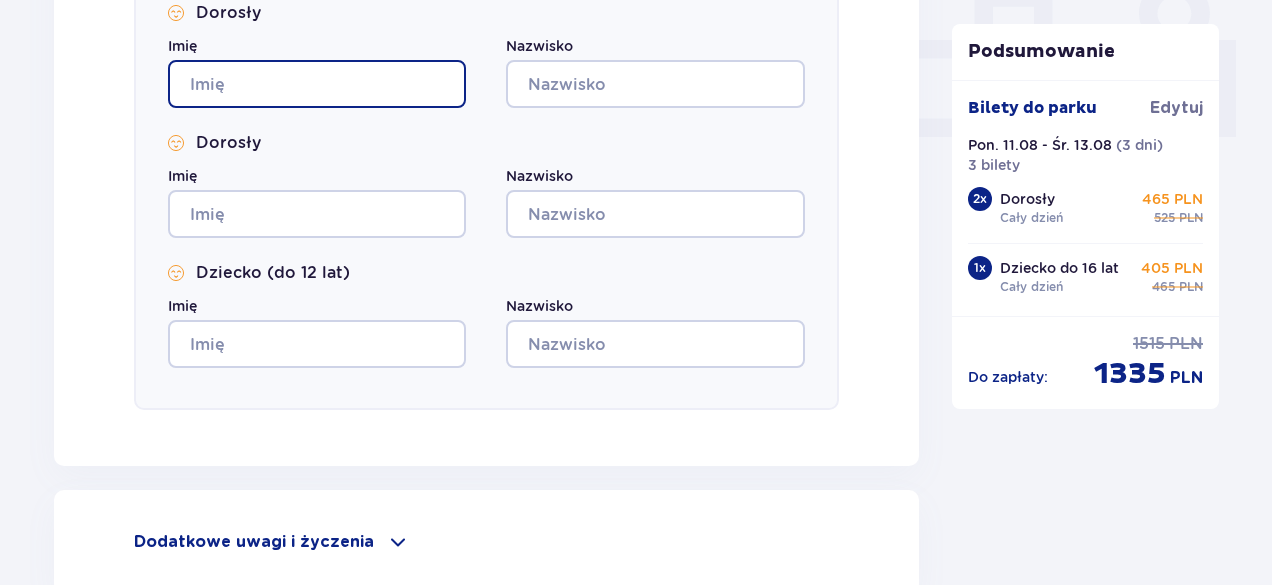 click on "Imię" at bounding box center [317, 84] 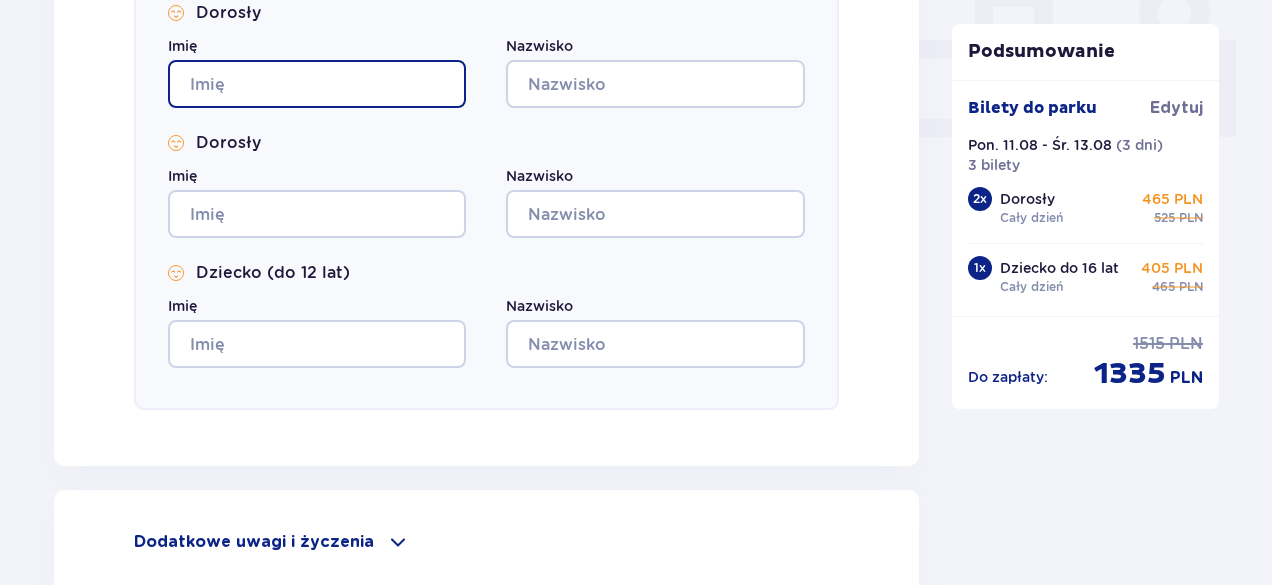 type on "[PERSON_NAME]" 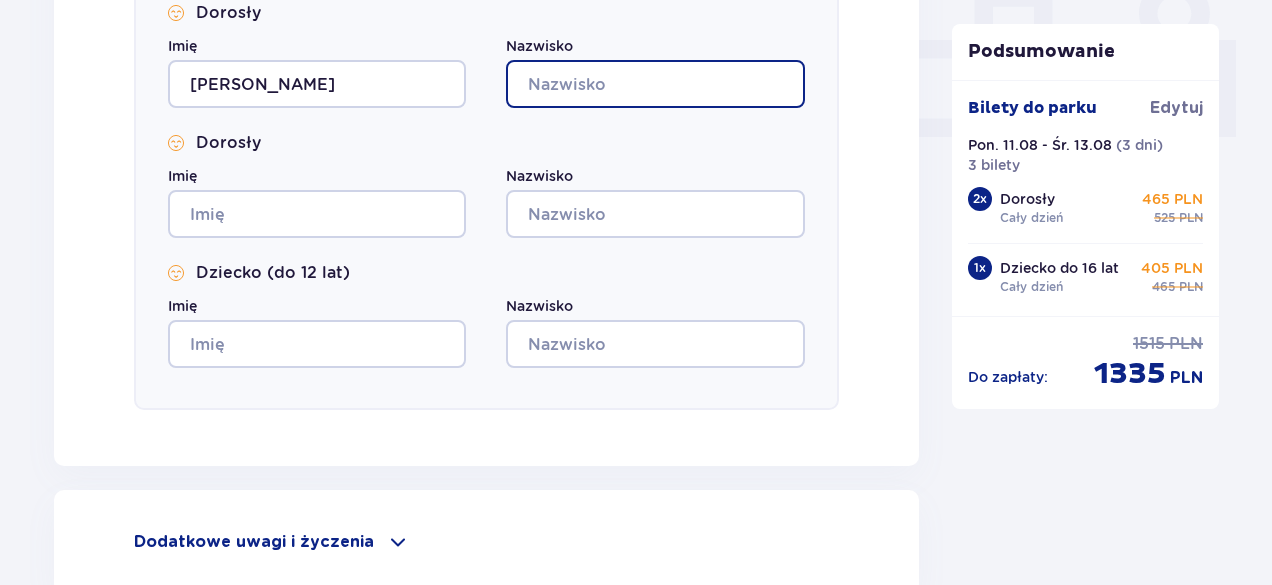 type on "[PERSON_NAME]" 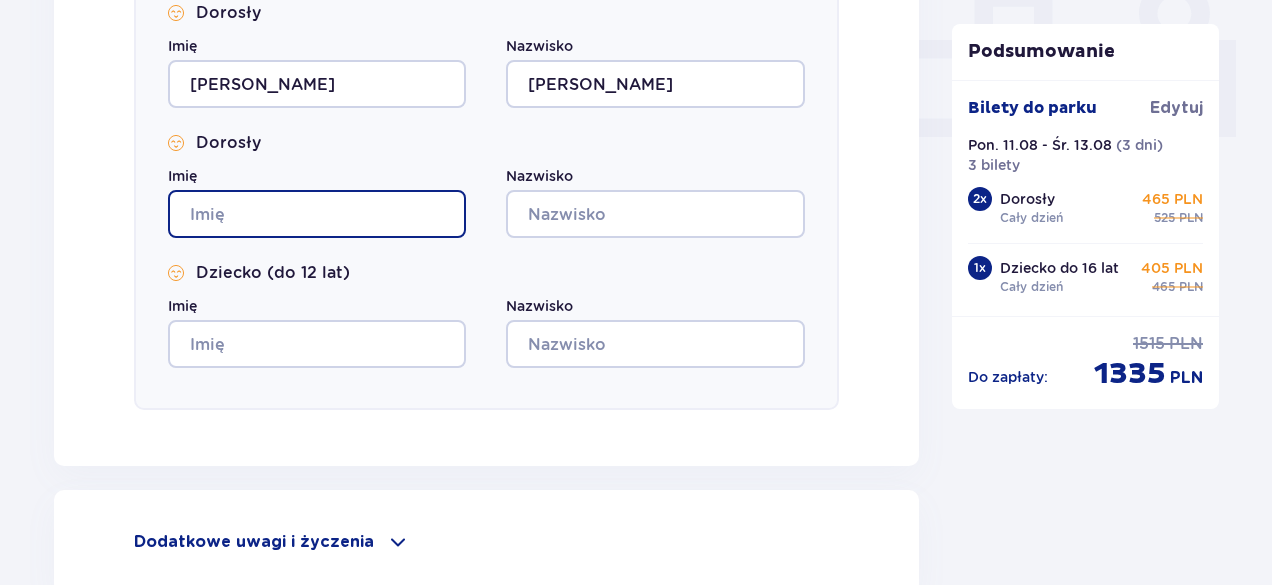 type on "[PERSON_NAME]" 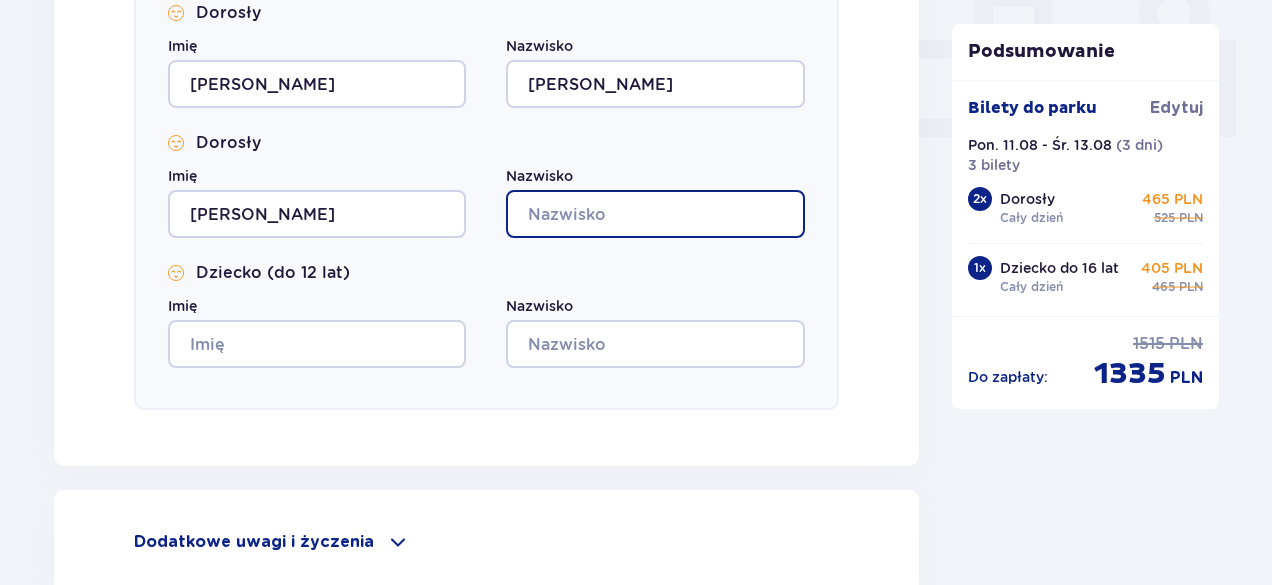 type on "[PERSON_NAME]" 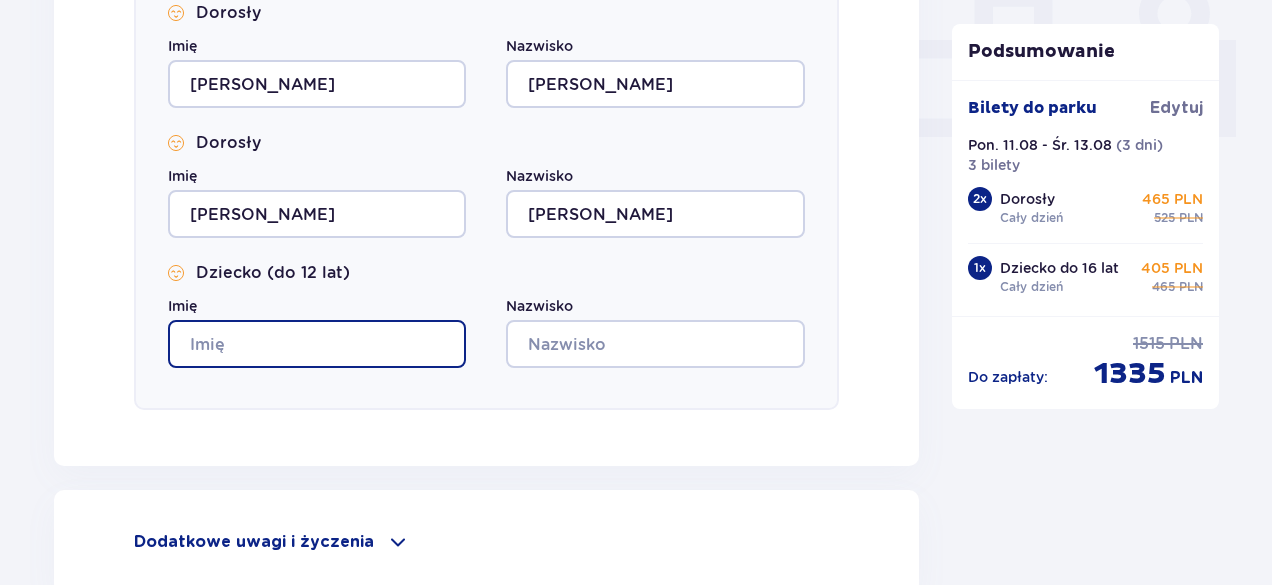type on "[PERSON_NAME]" 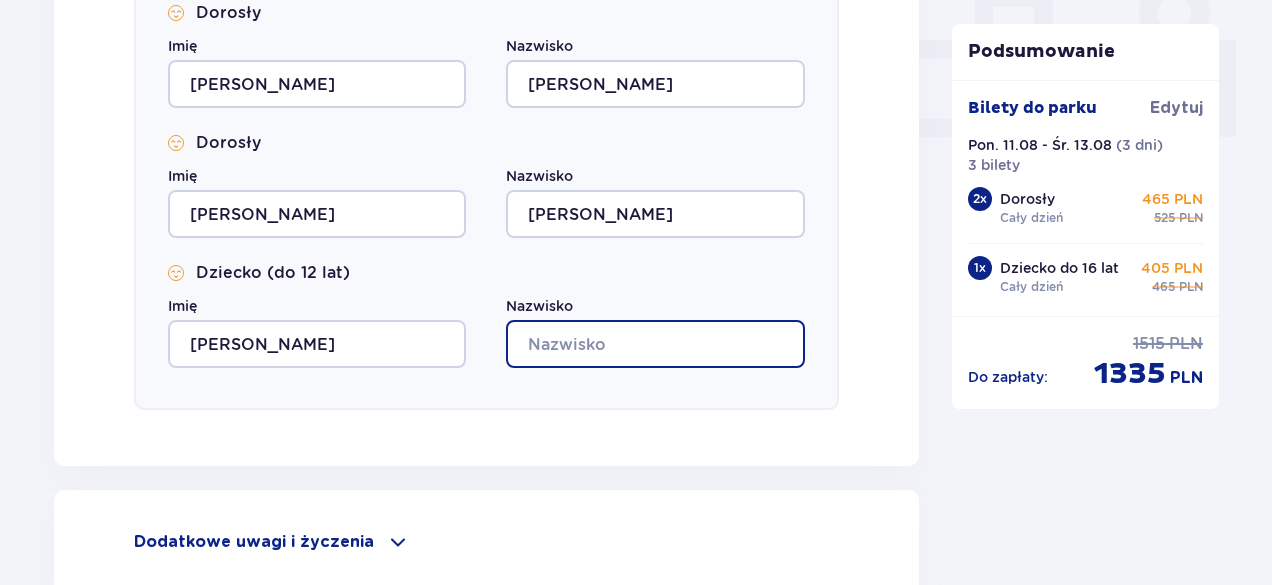 type on "[PERSON_NAME]" 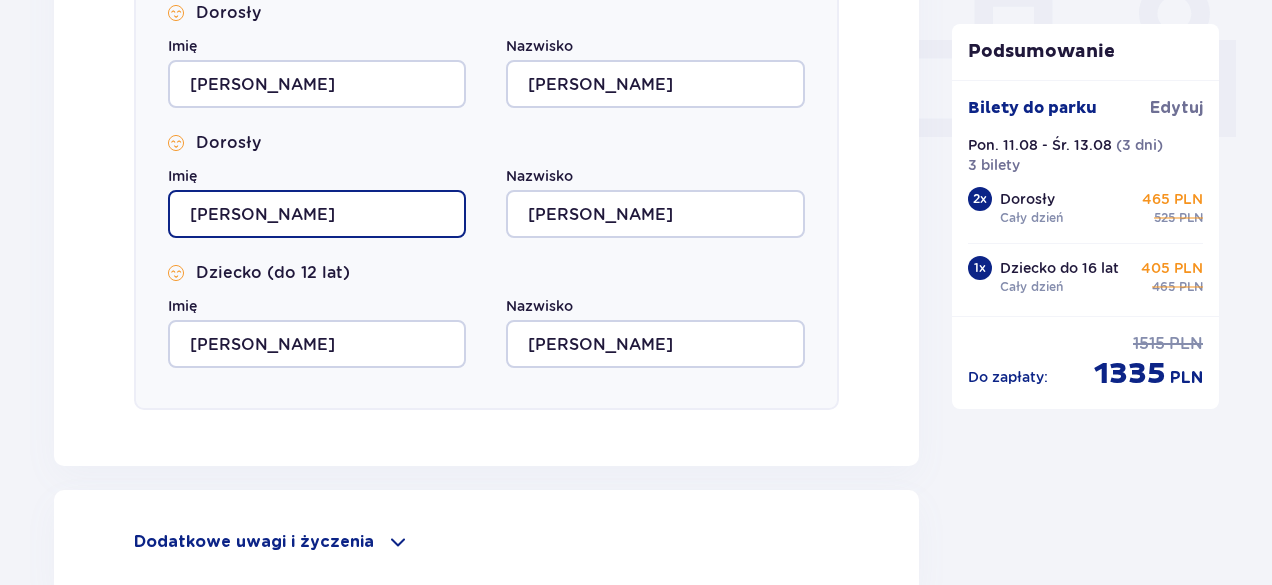 drag, startPoint x: 218, startPoint y: 222, endPoint x: 156, endPoint y: 218, distance: 62.1289 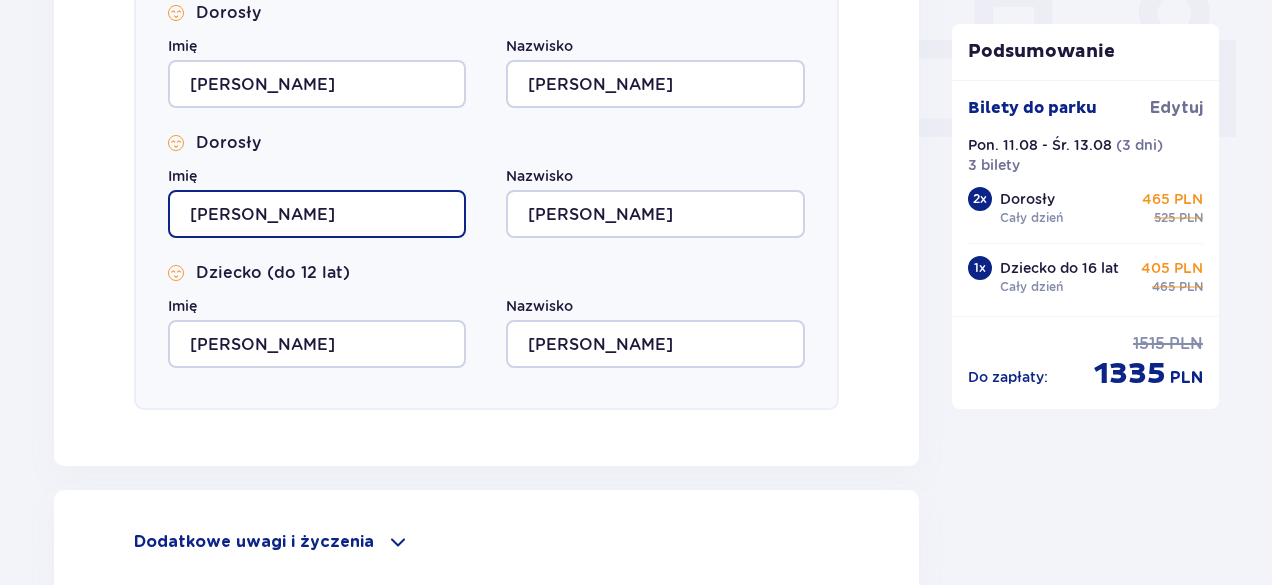 type on "[PERSON_NAME]" 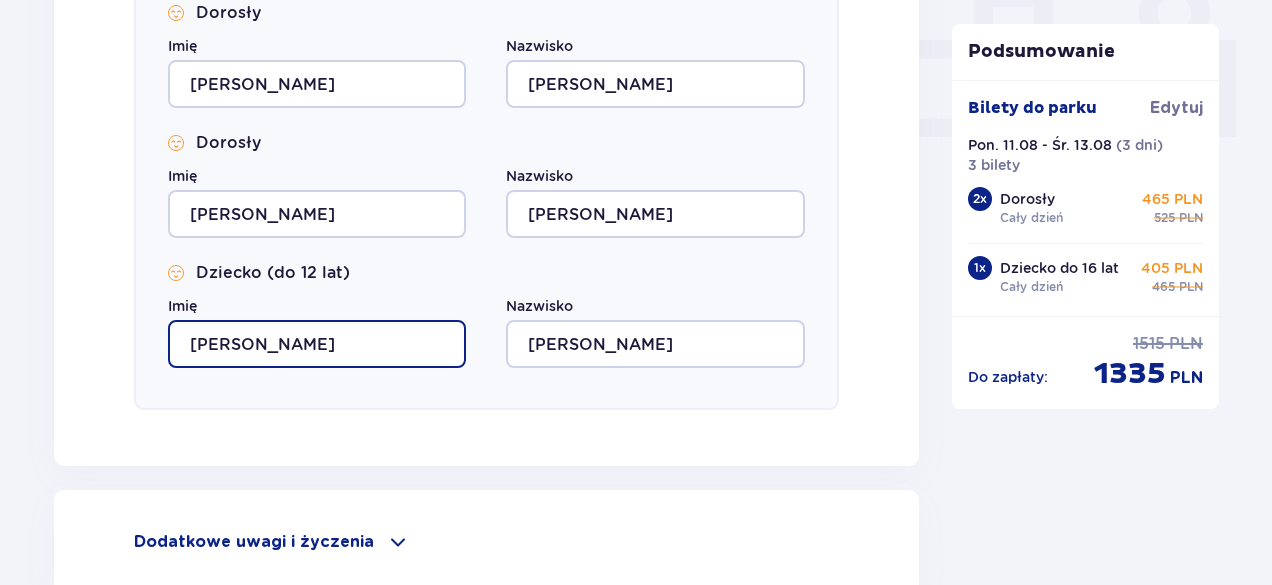 click on "[PERSON_NAME]" at bounding box center [317, 344] 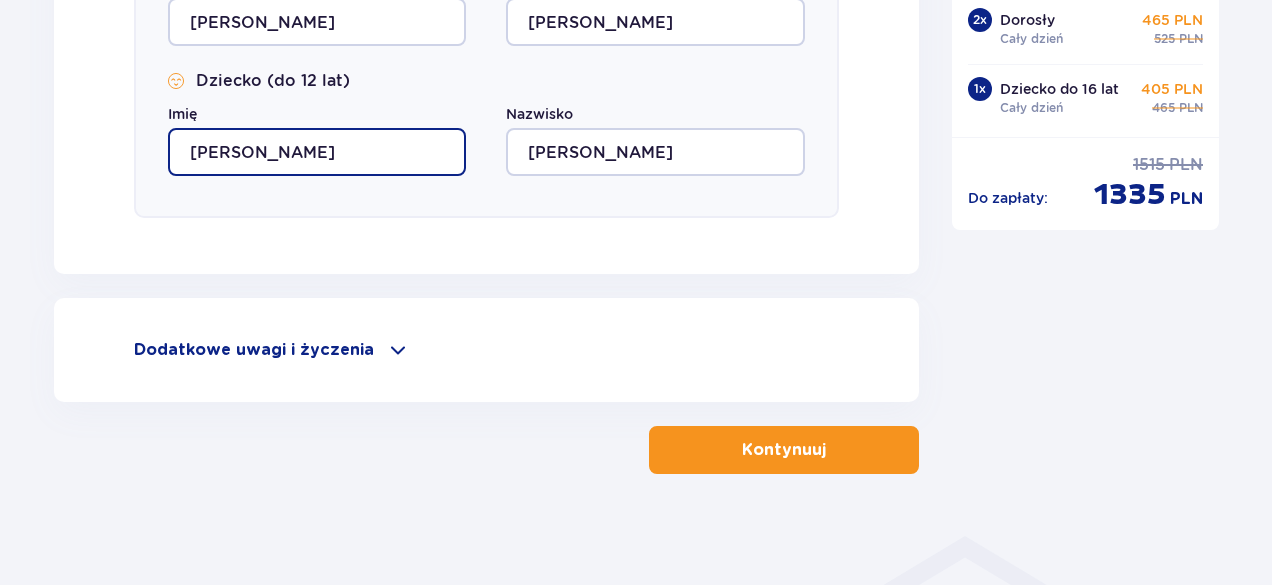 scroll, scrollTop: 1096, scrollLeft: 0, axis: vertical 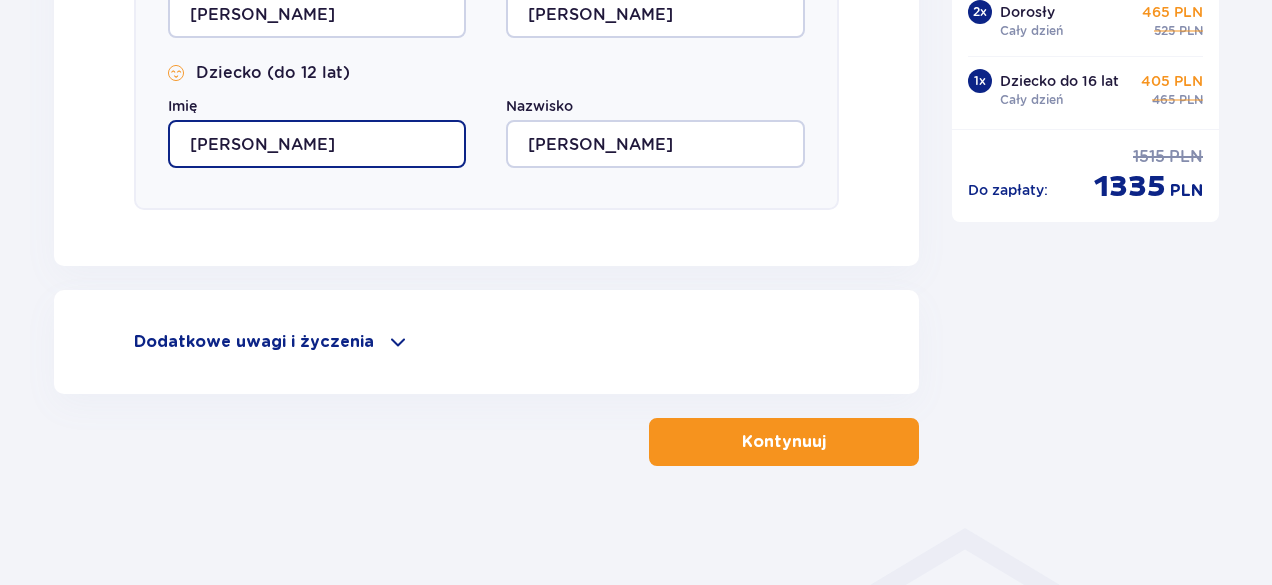 type on "[PERSON_NAME]" 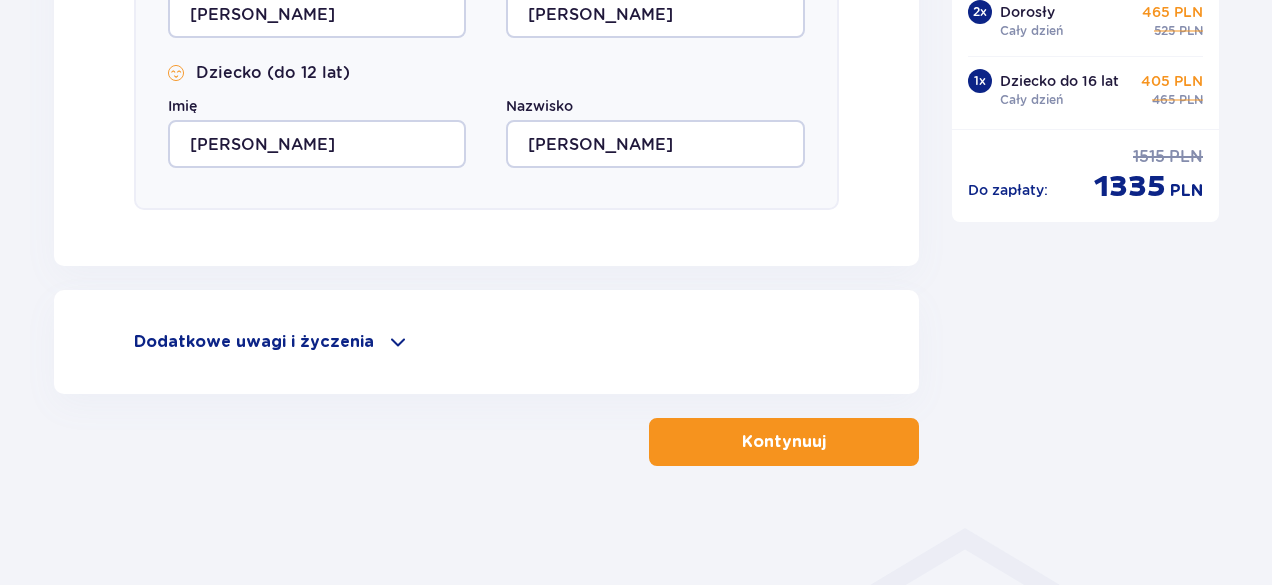 click on "Kontynuuj" at bounding box center (784, 442) 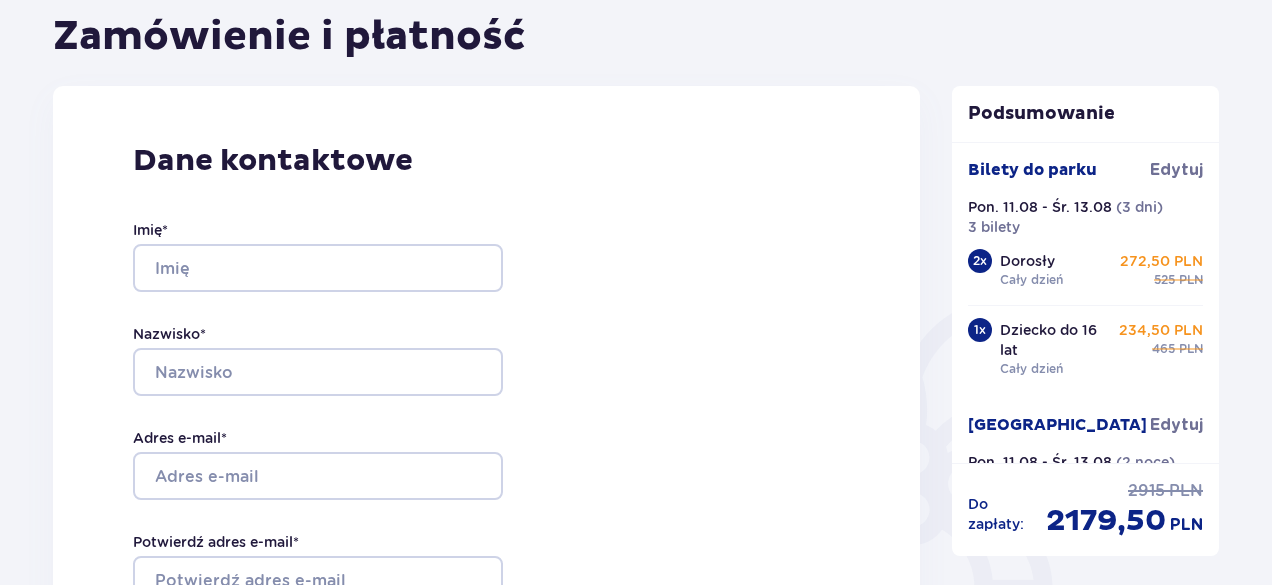 scroll, scrollTop: 500, scrollLeft: 0, axis: vertical 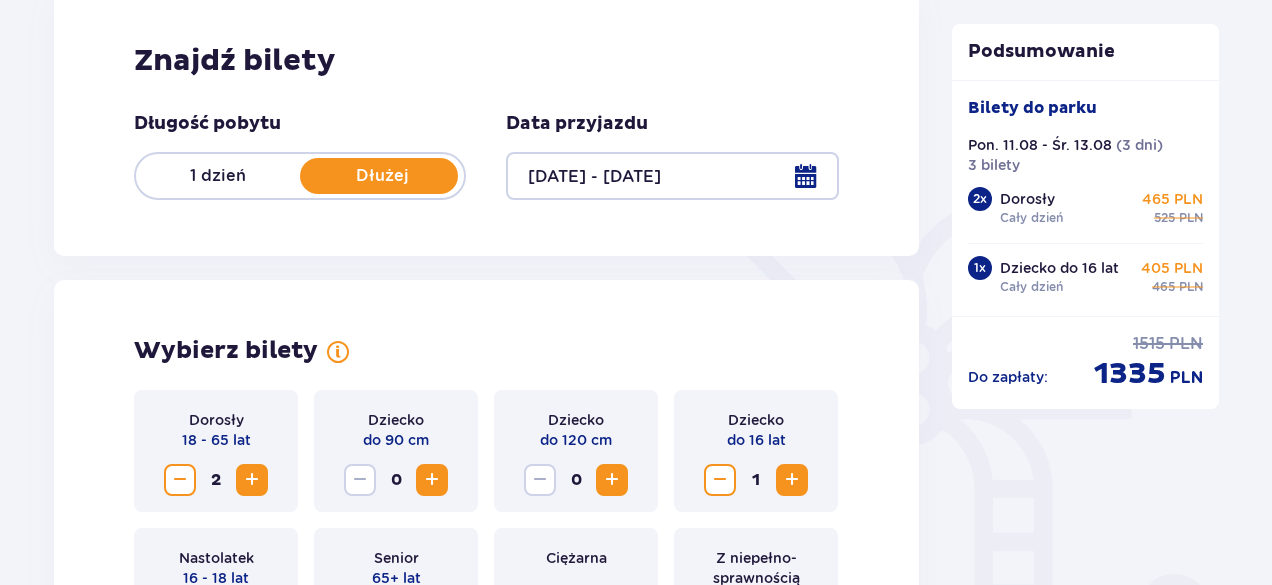click at bounding box center [672, 176] 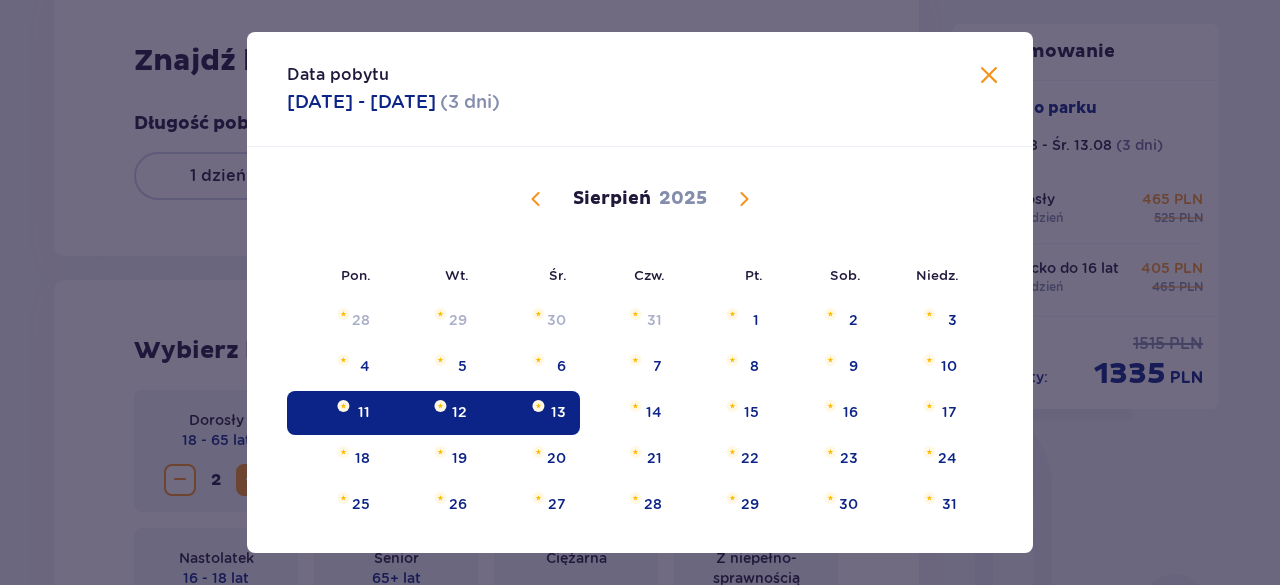 click at bounding box center (744, 199) 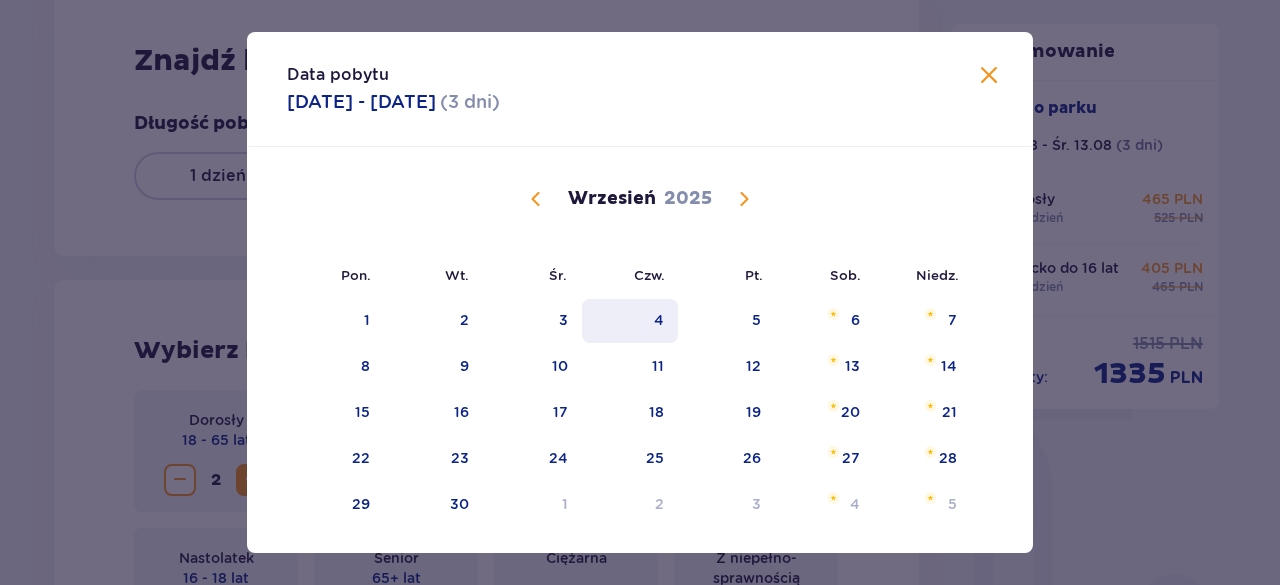 click on "4" at bounding box center (630, 321) 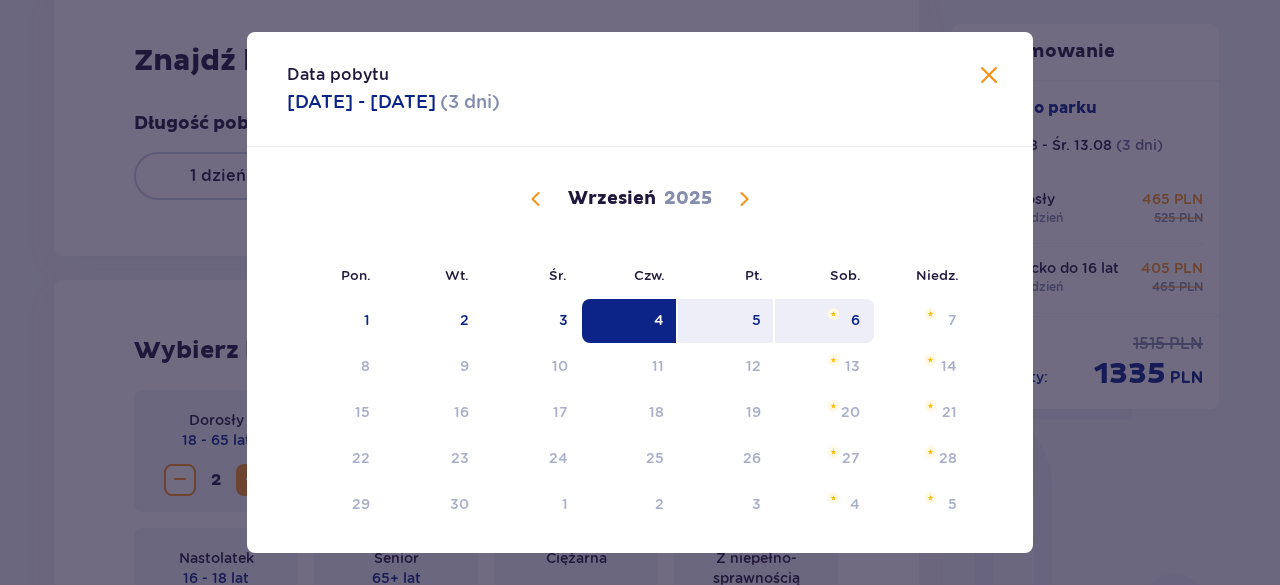 click on "6" at bounding box center [824, 321] 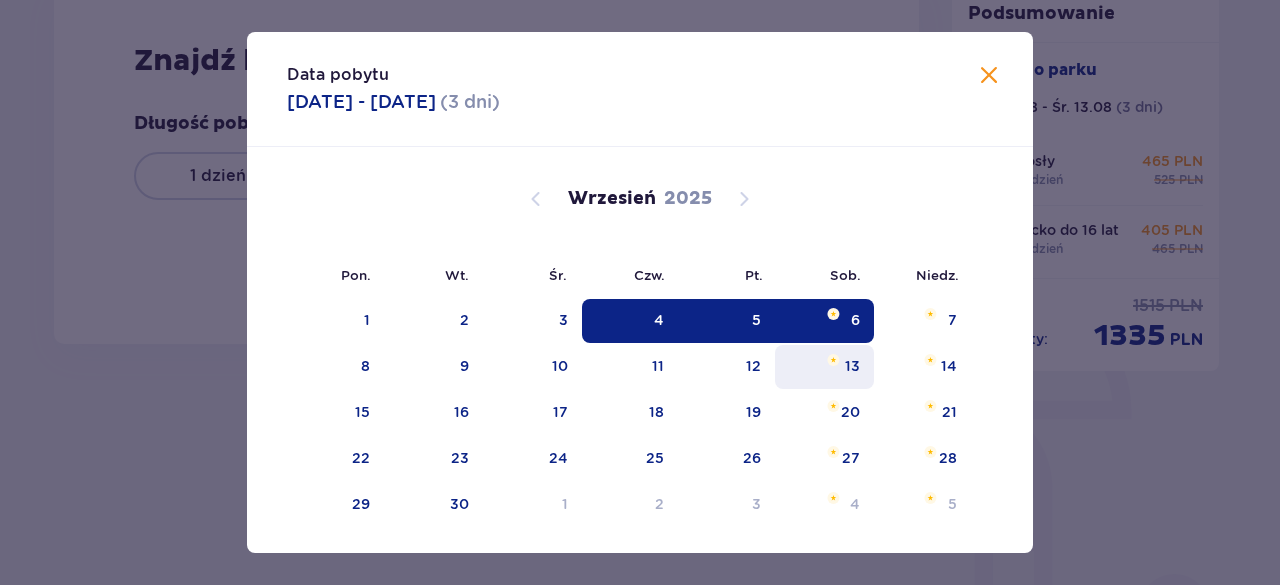 type on "[DATE] - [DATE]" 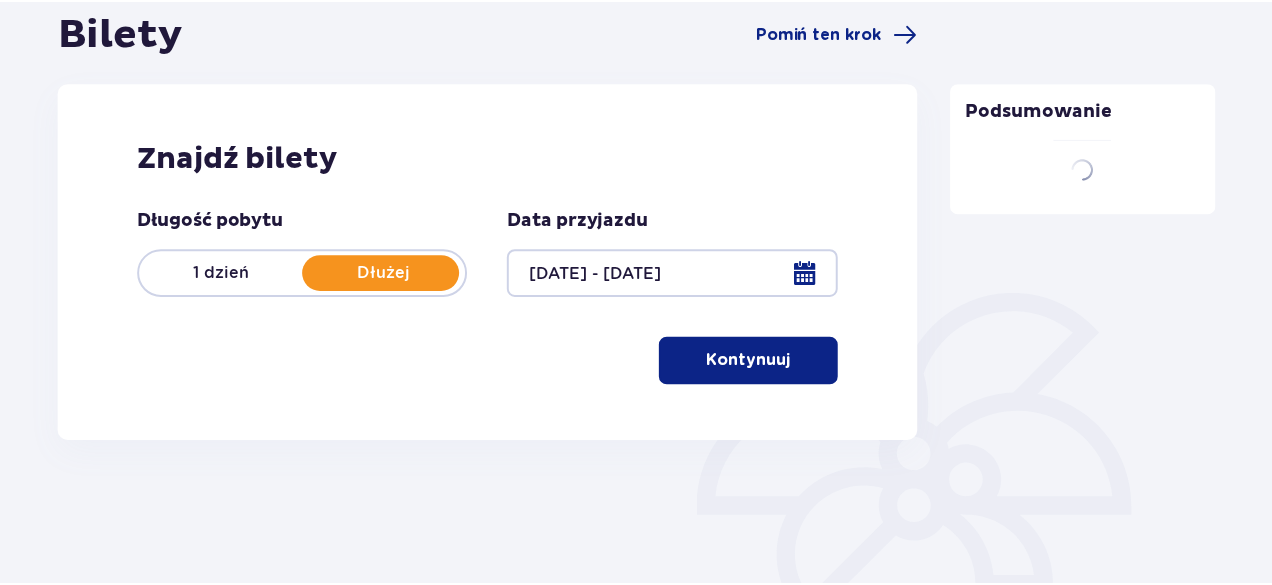 scroll, scrollTop: 202, scrollLeft: 0, axis: vertical 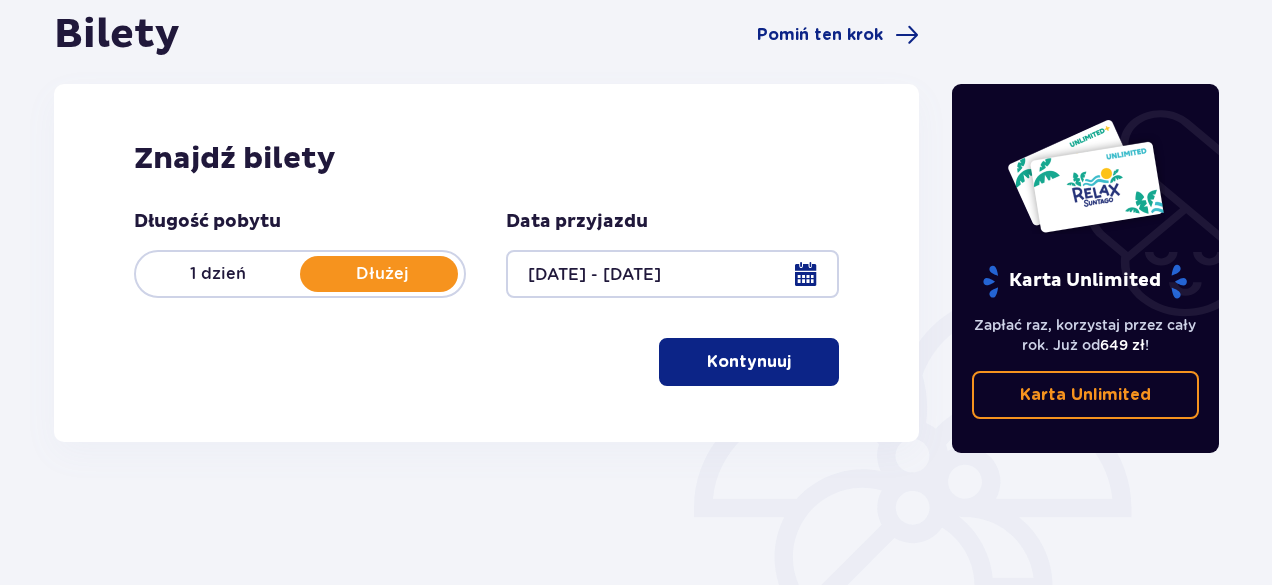 click on "Kontynuuj" at bounding box center [749, 362] 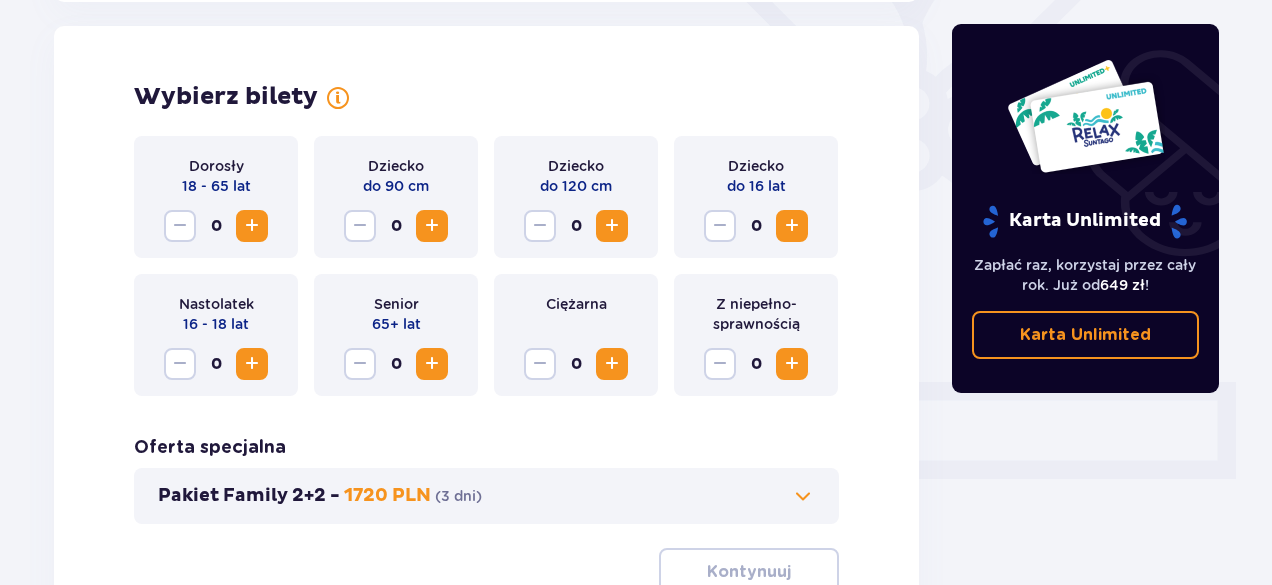 scroll, scrollTop: 556, scrollLeft: 0, axis: vertical 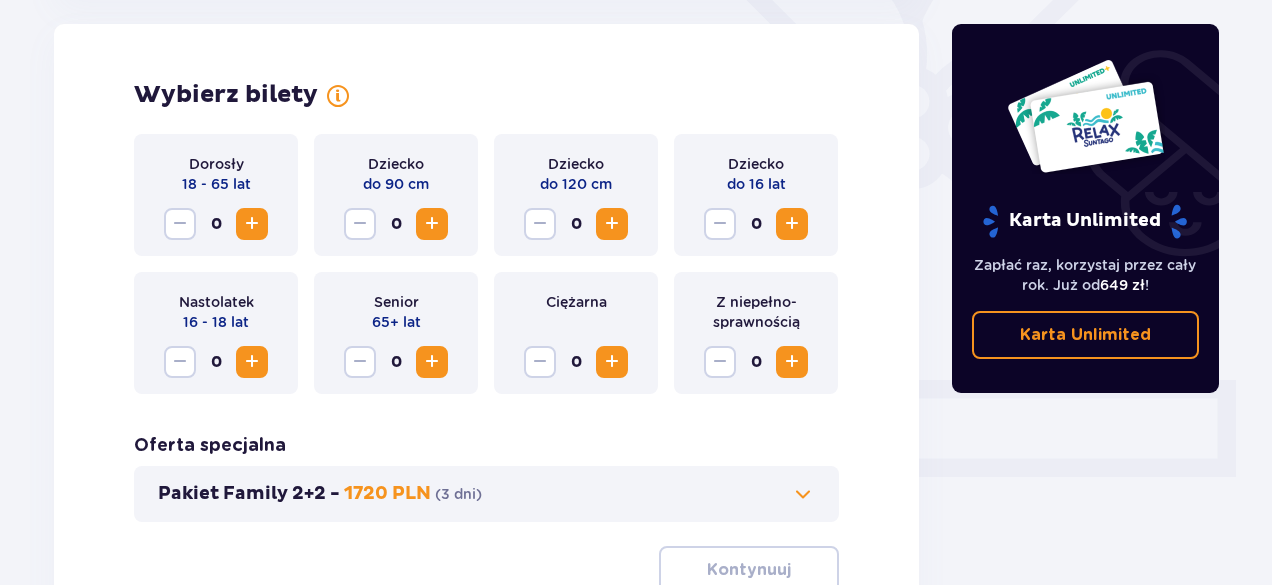 click at bounding box center (252, 224) 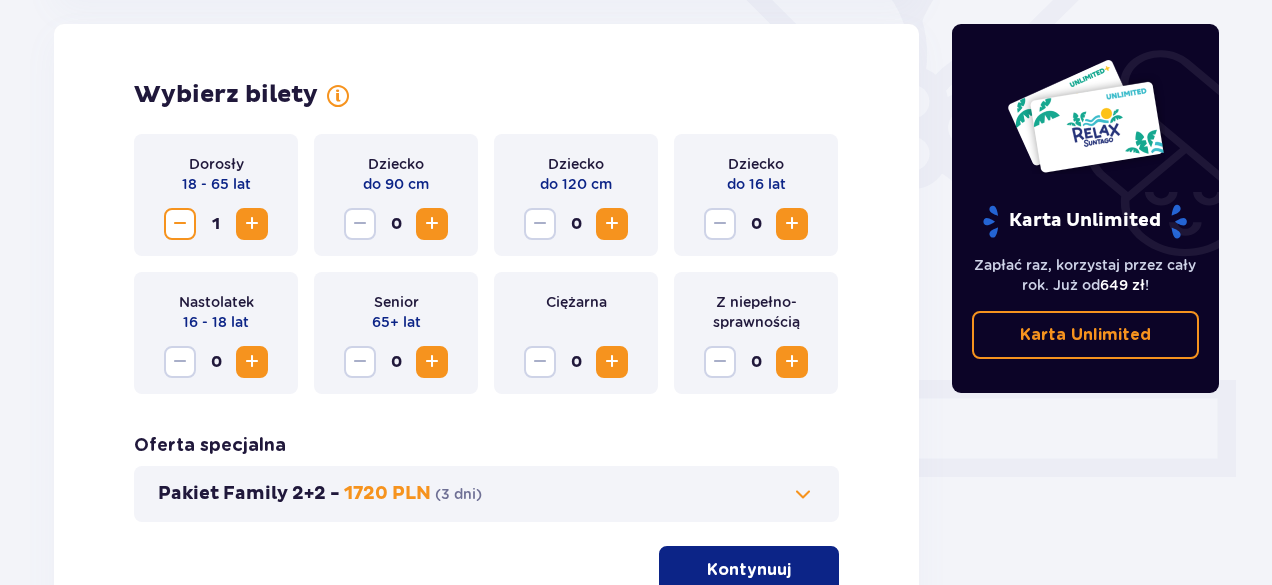 click at bounding box center (252, 224) 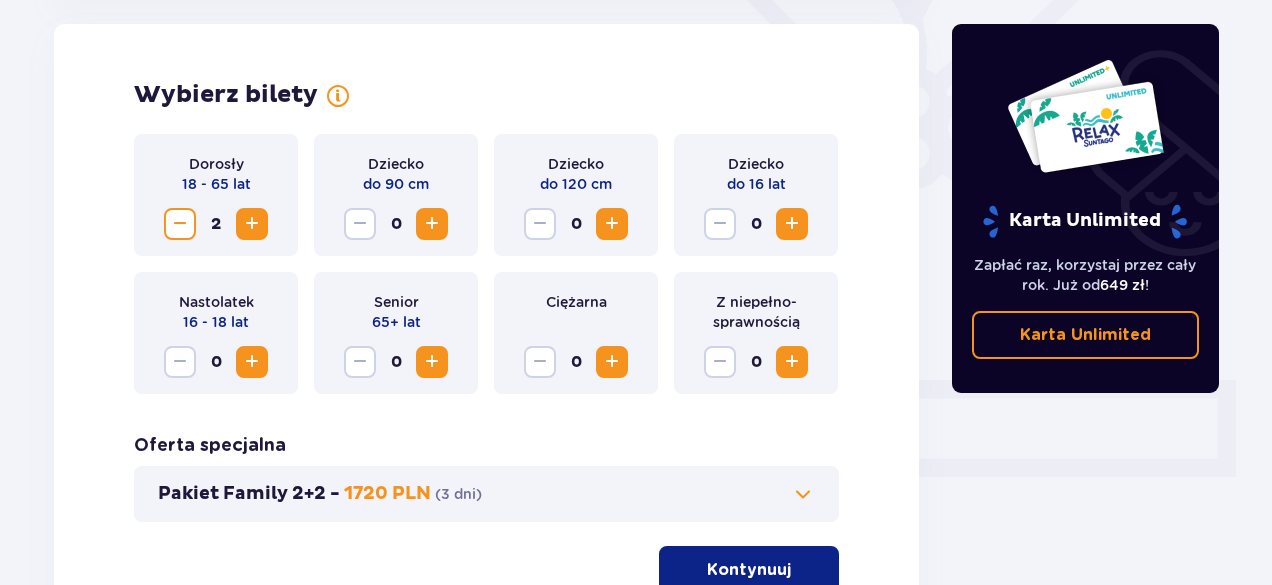 click at bounding box center (792, 224) 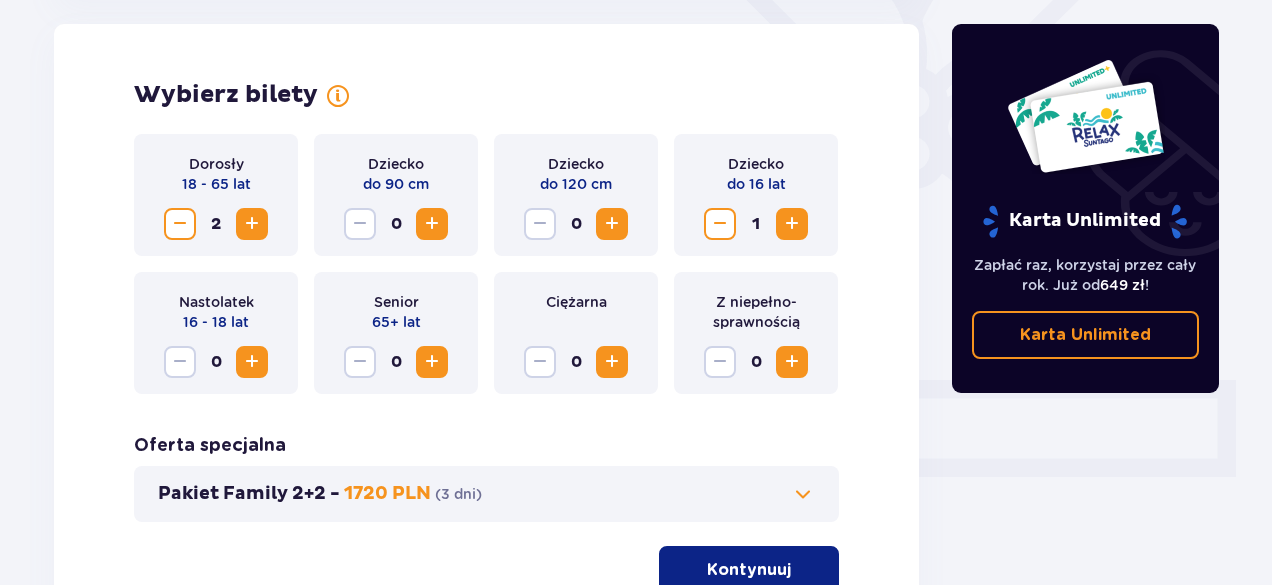 scroll, scrollTop: 656, scrollLeft: 0, axis: vertical 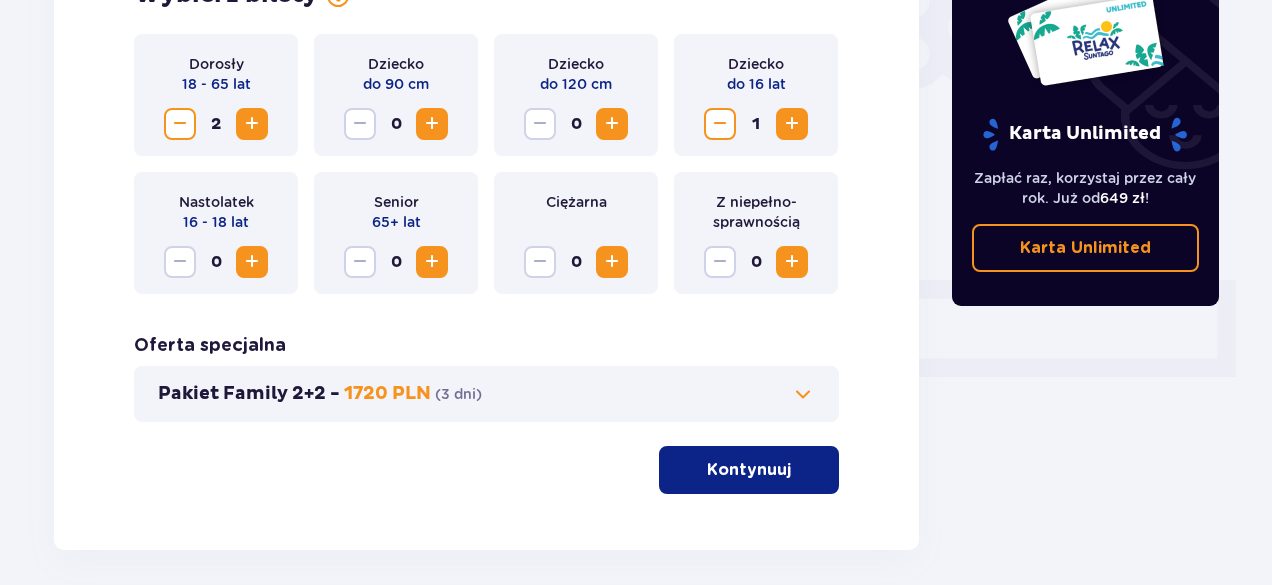 click on "Kontynuuj" at bounding box center (749, 470) 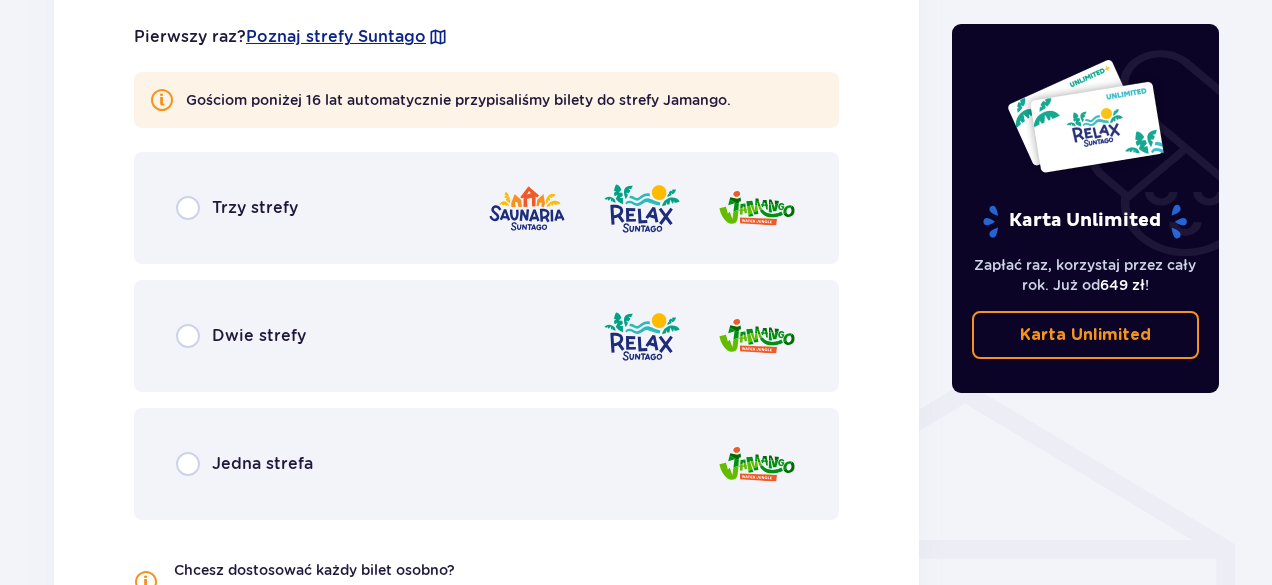 scroll, scrollTop: 1410, scrollLeft: 0, axis: vertical 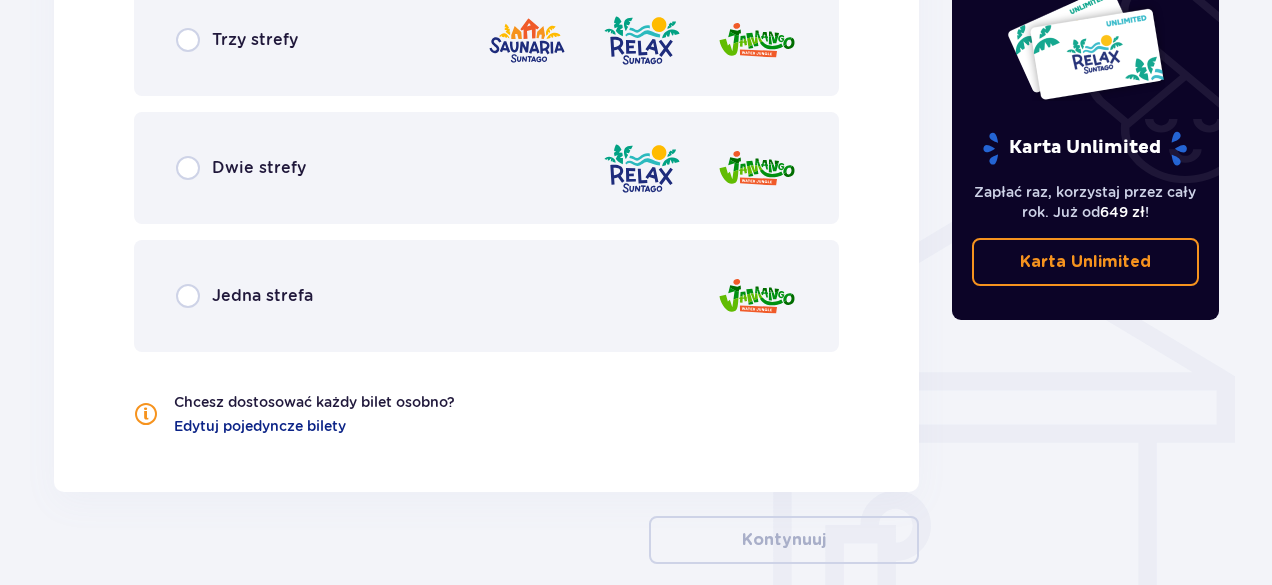 click on "Jedna strefa" at bounding box center [262, 296] 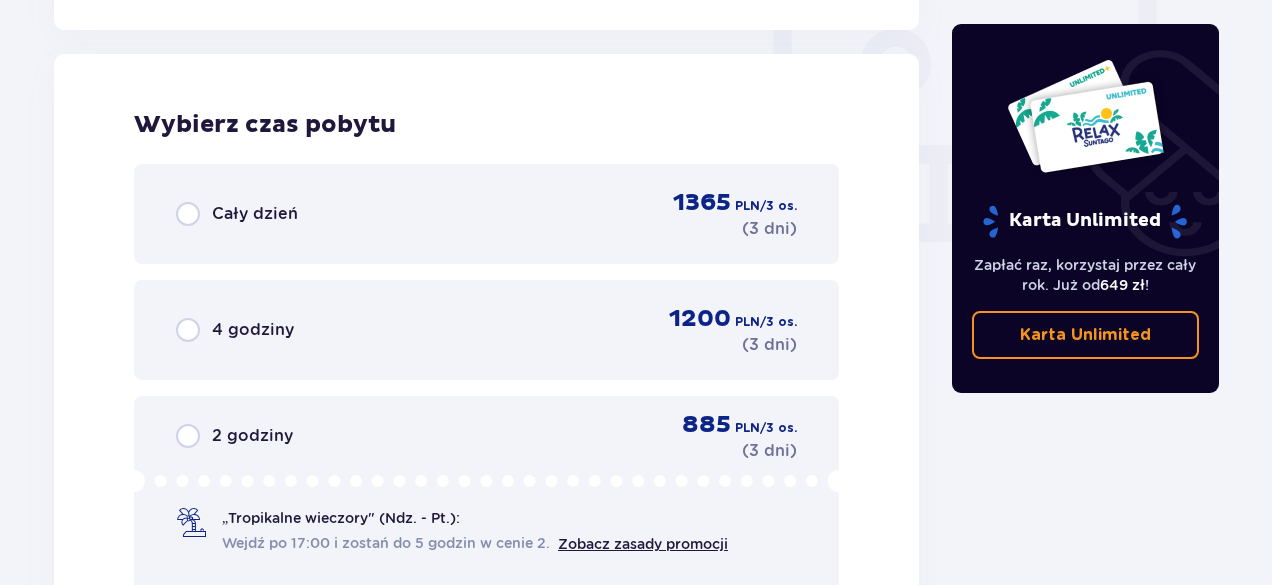 scroll, scrollTop: 1878, scrollLeft: 0, axis: vertical 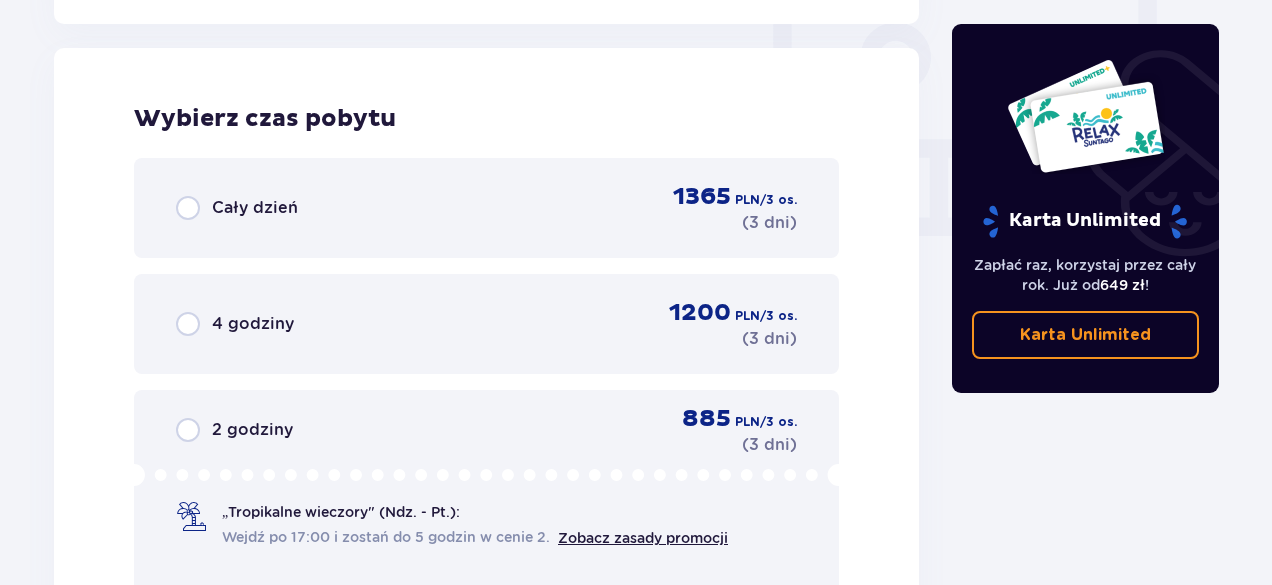 click on "Cały dzień 1365 PLN / 3 os. ( 3 dni )" at bounding box center [486, 208] 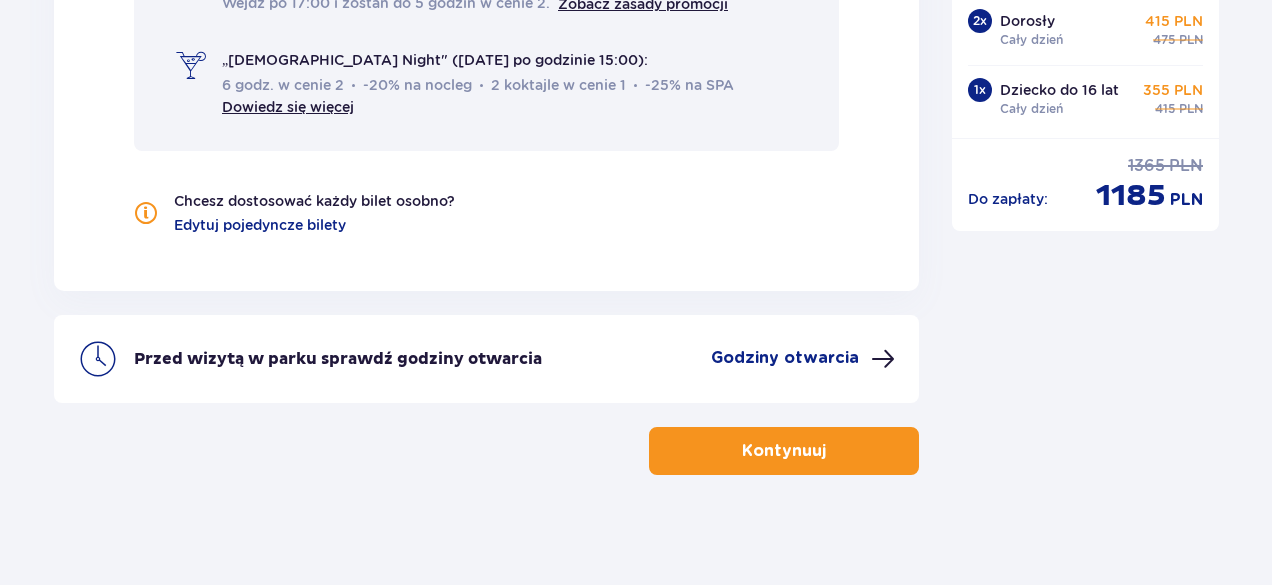 scroll, scrollTop: 2422, scrollLeft: 0, axis: vertical 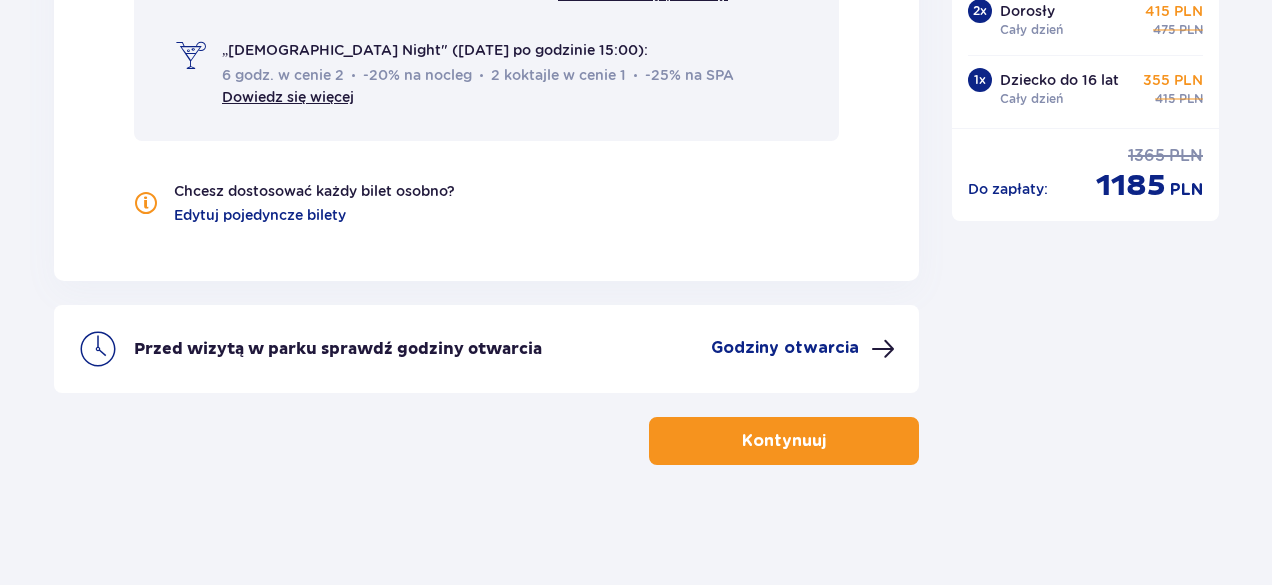 click on "Kontynuuj" at bounding box center (784, 441) 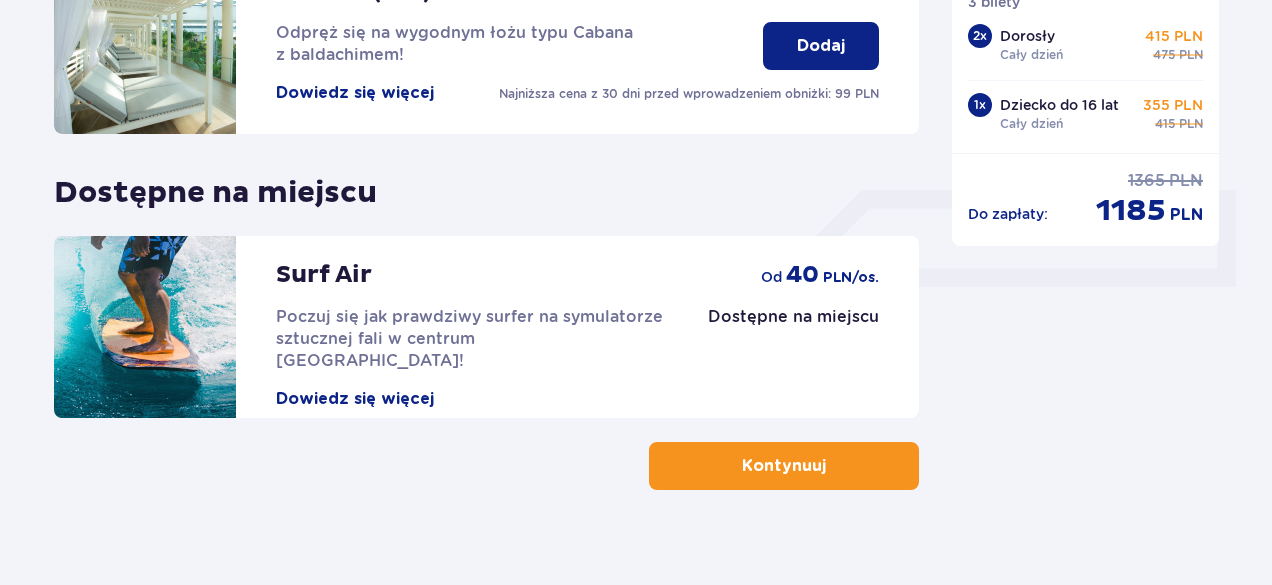 scroll, scrollTop: 770, scrollLeft: 0, axis: vertical 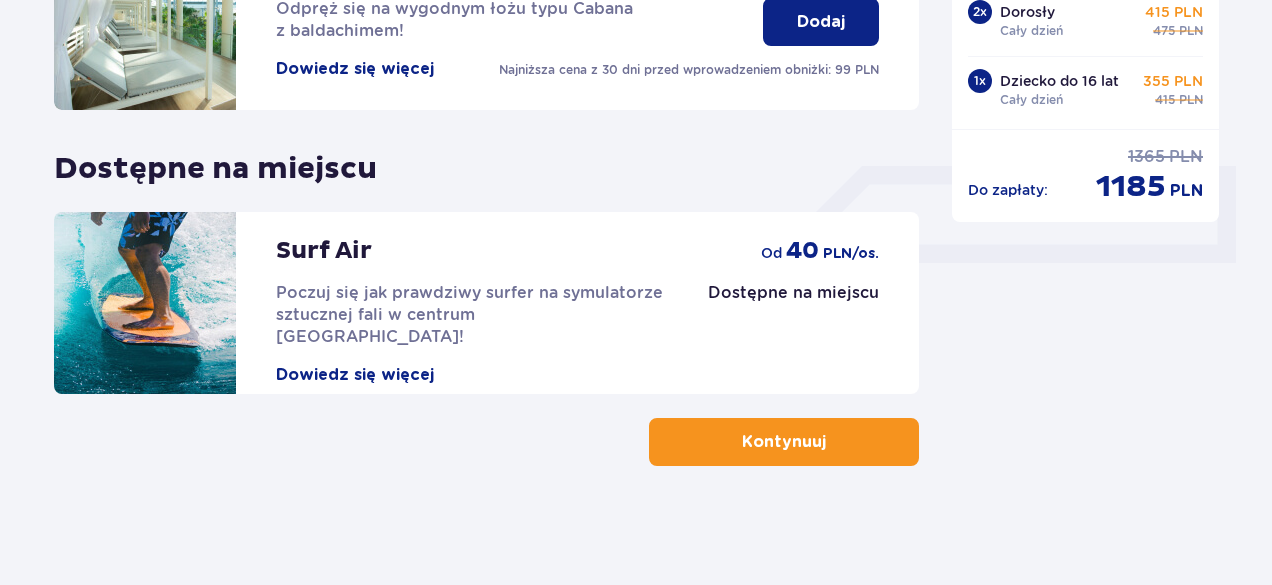 click on "Kontynuuj" at bounding box center (784, 442) 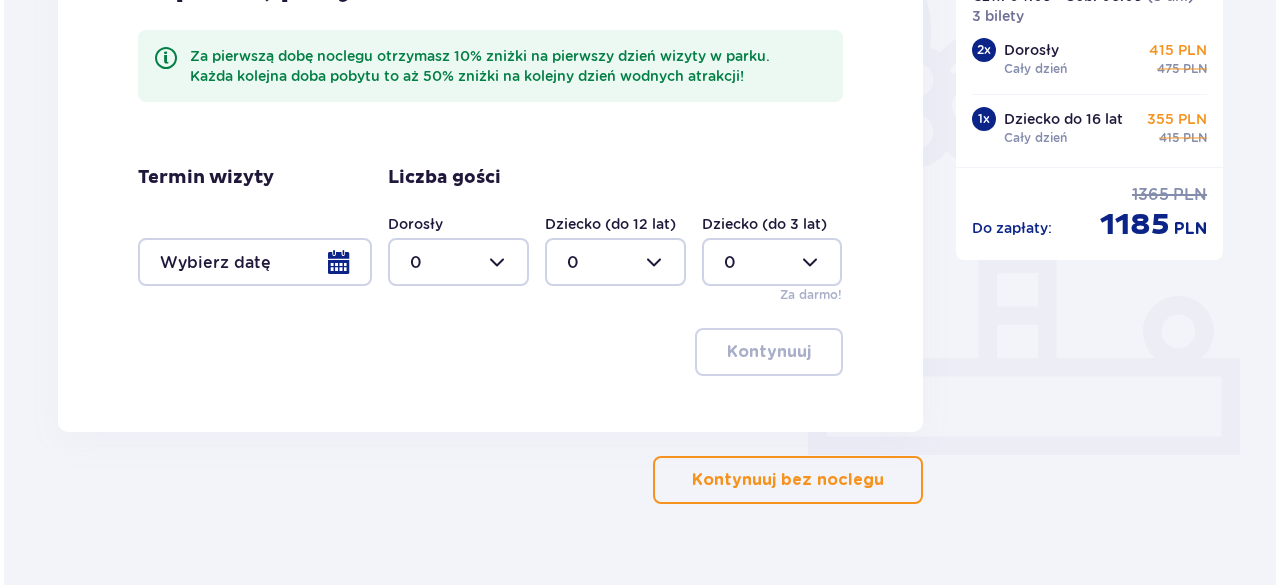 scroll, scrollTop: 600, scrollLeft: 0, axis: vertical 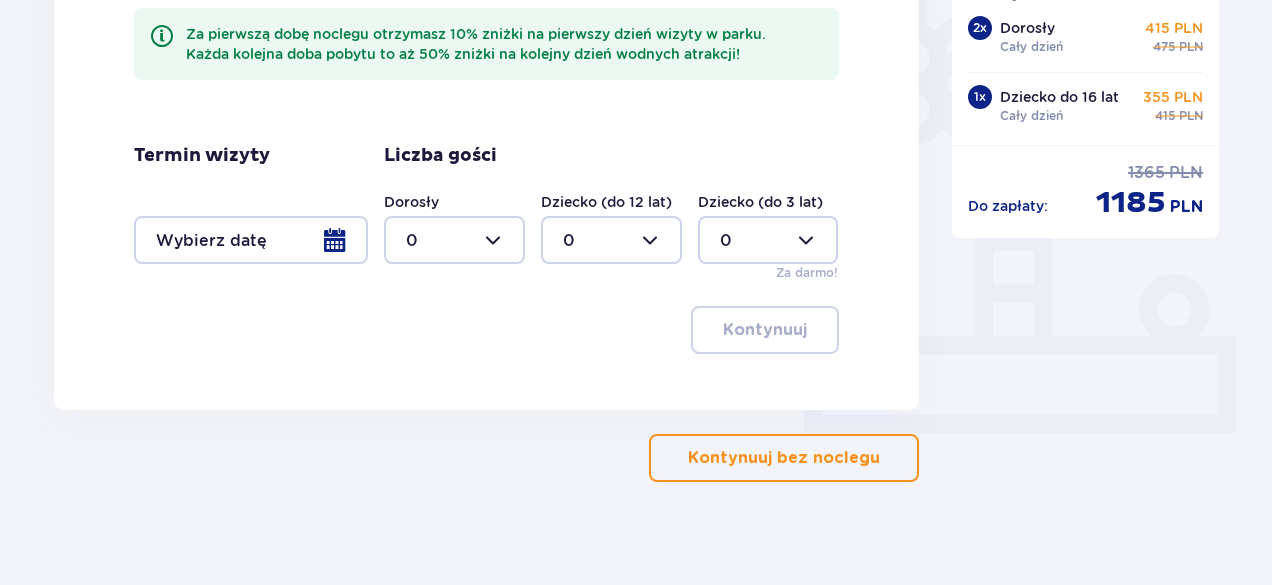 click at bounding box center [251, 240] 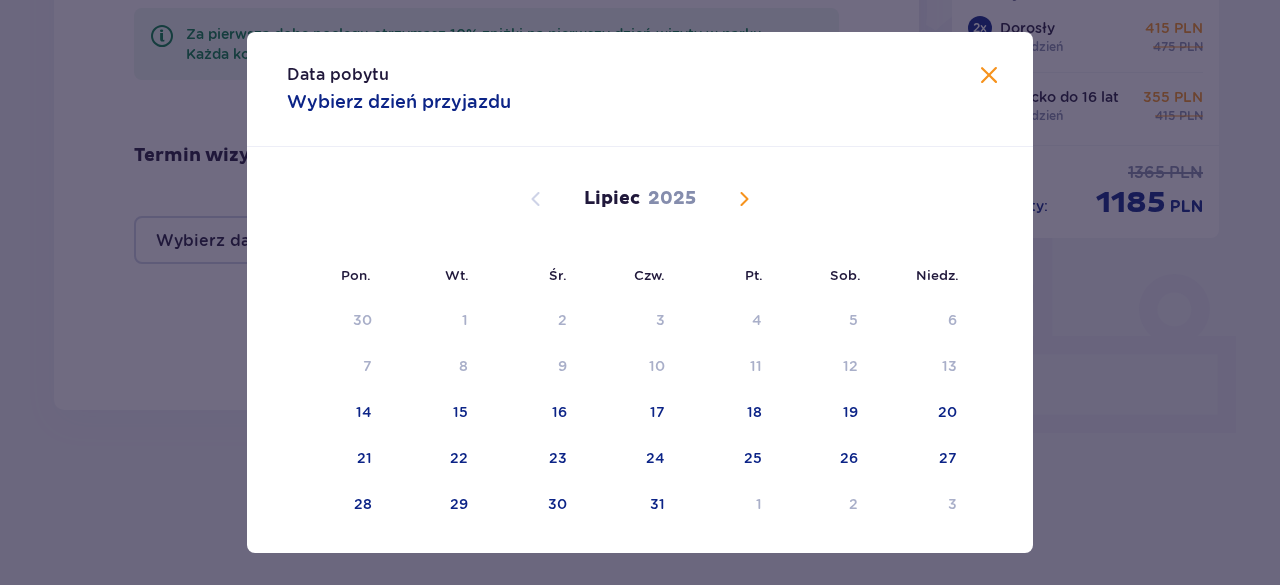 click at bounding box center [744, 199] 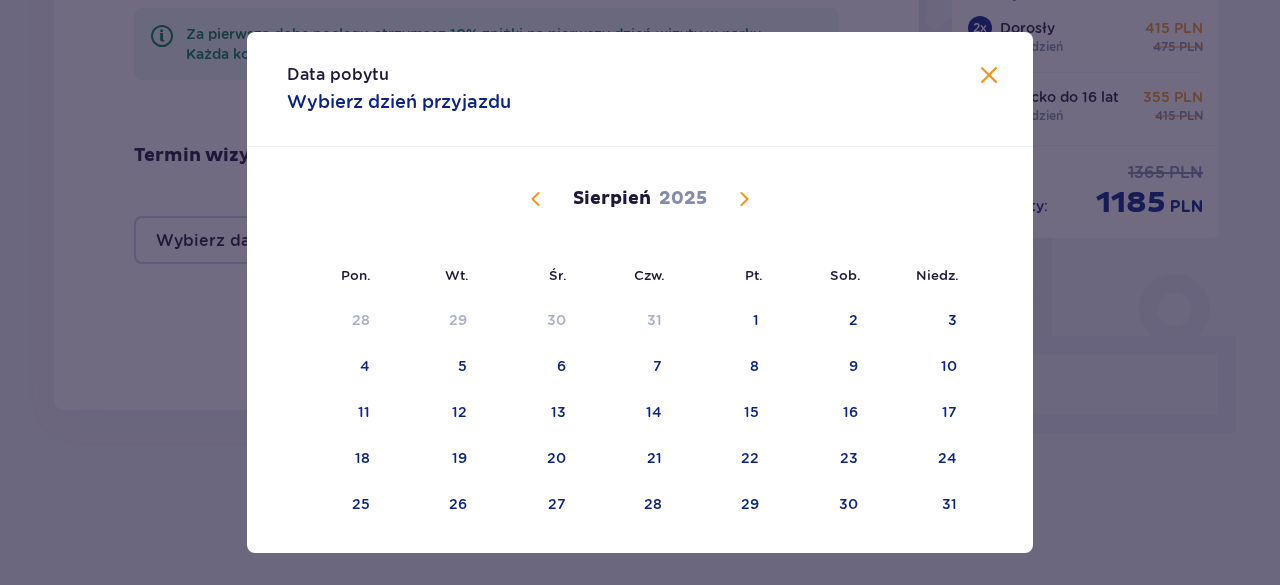 click at bounding box center [744, 199] 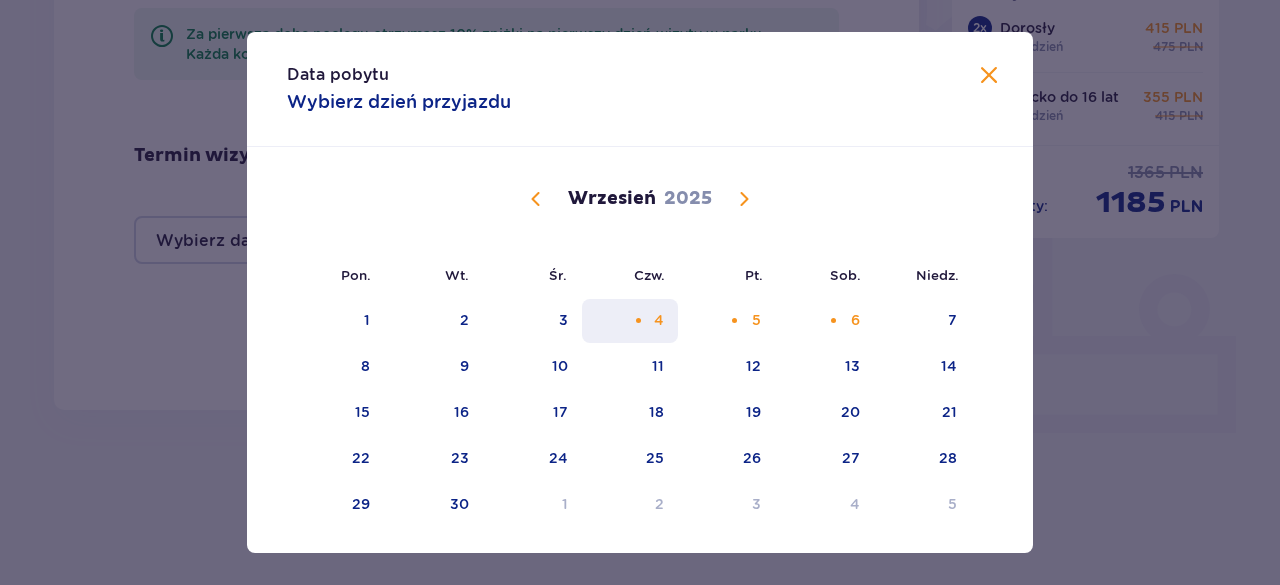 click on "4" at bounding box center [630, 321] 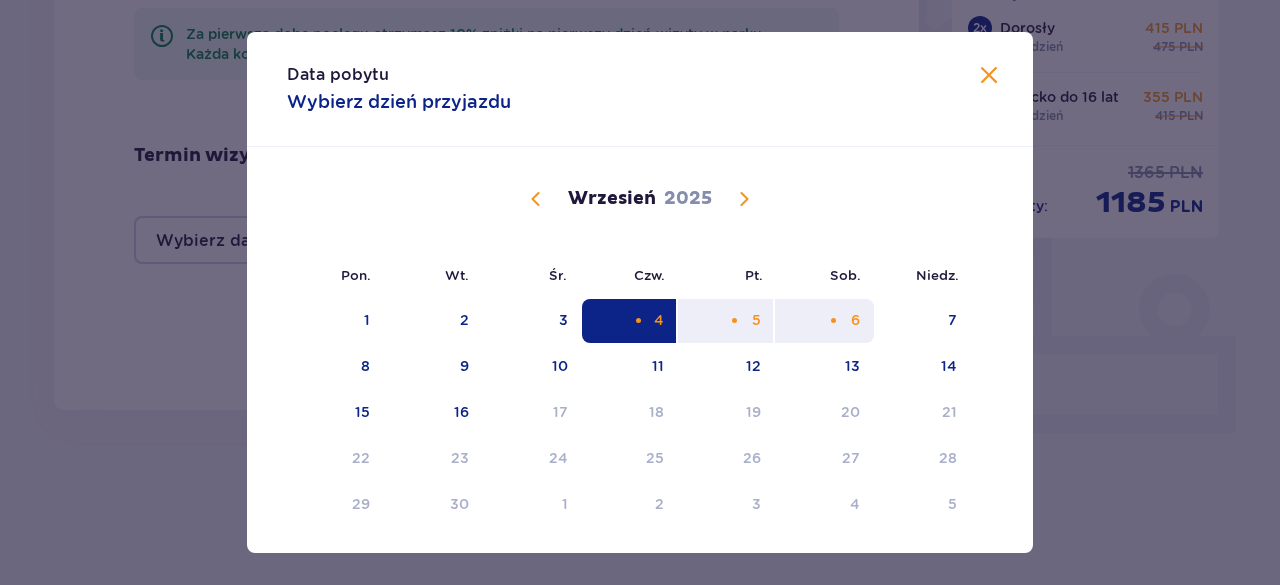 click on "6" at bounding box center [824, 321] 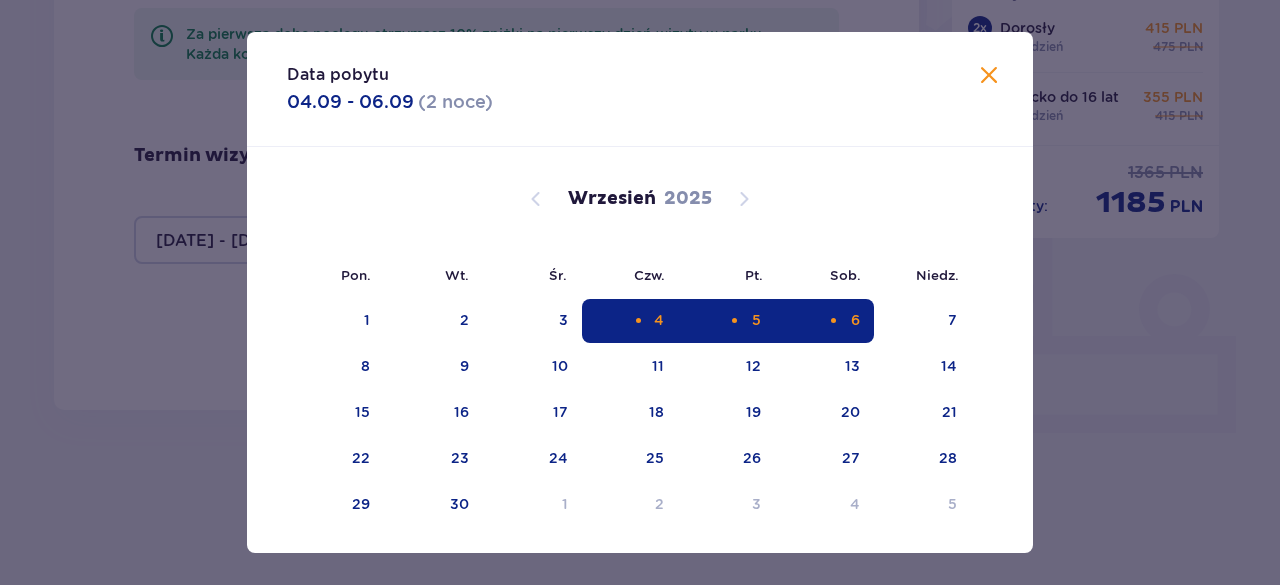 type on "[DATE] - [DATE]" 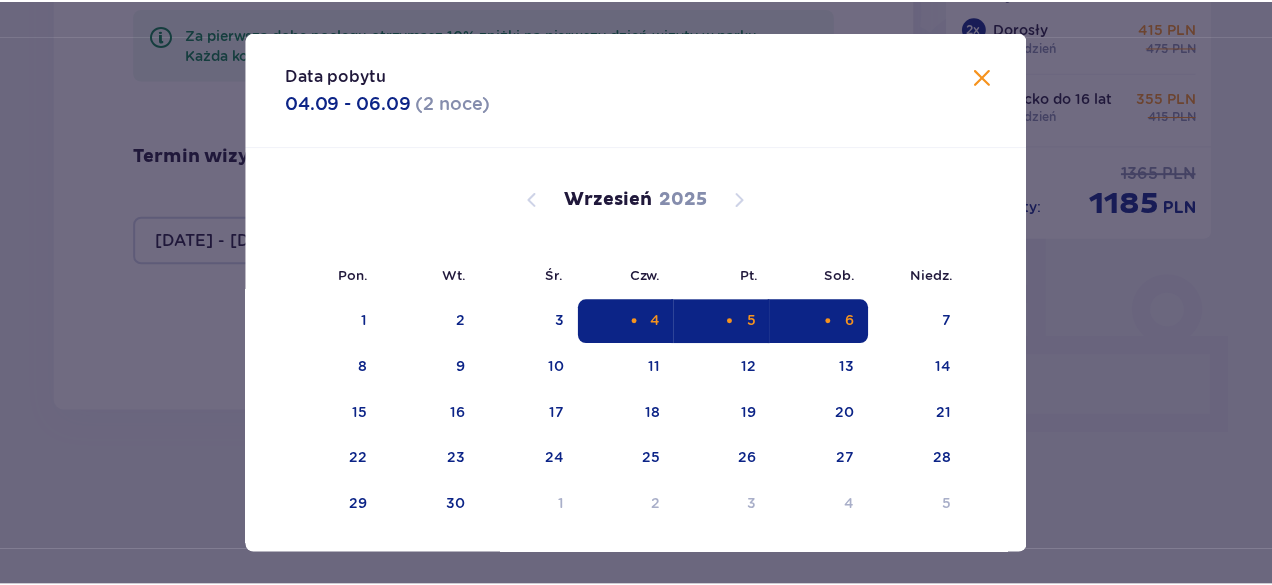 scroll, scrollTop: 0, scrollLeft: 0, axis: both 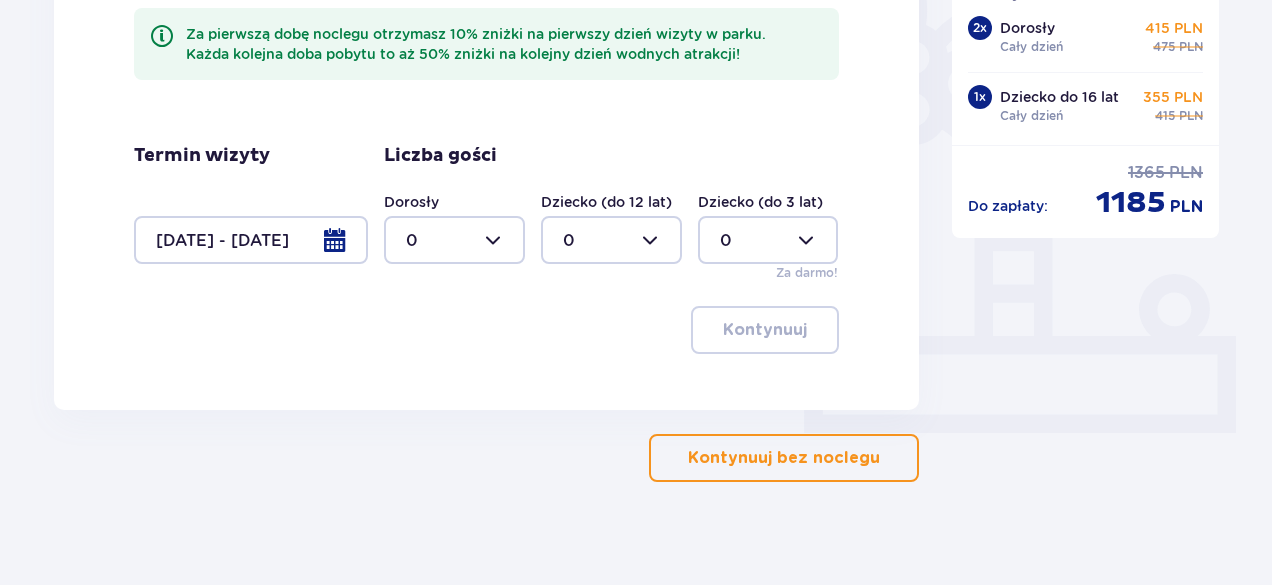 click at bounding box center (454, 240) 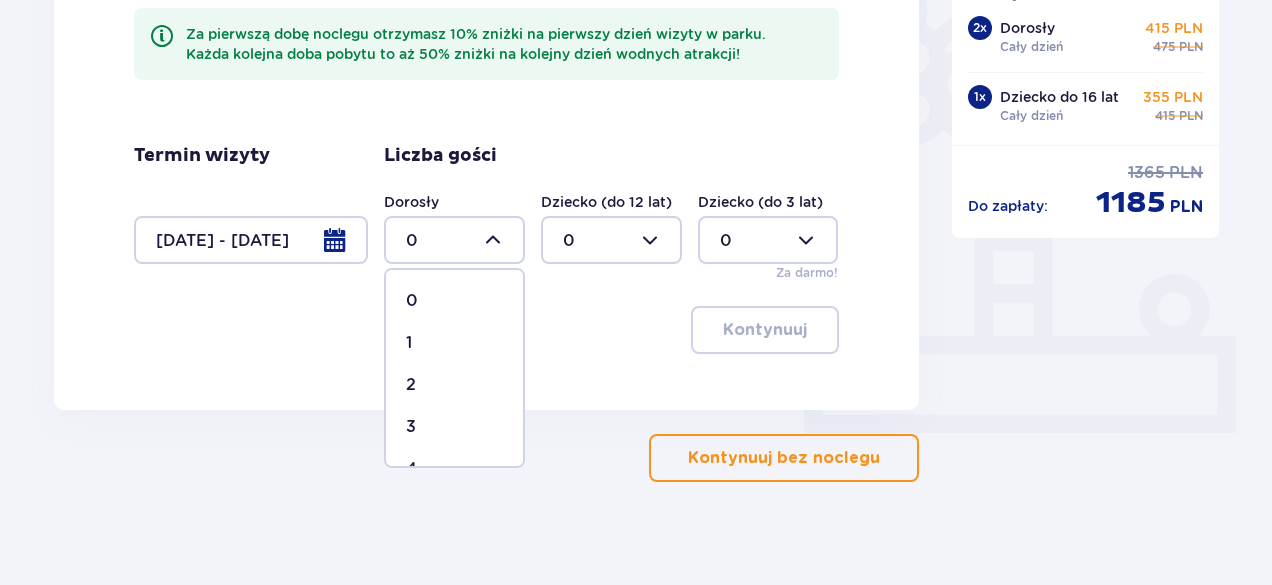 click on "2" at bounding box center (454, 385) 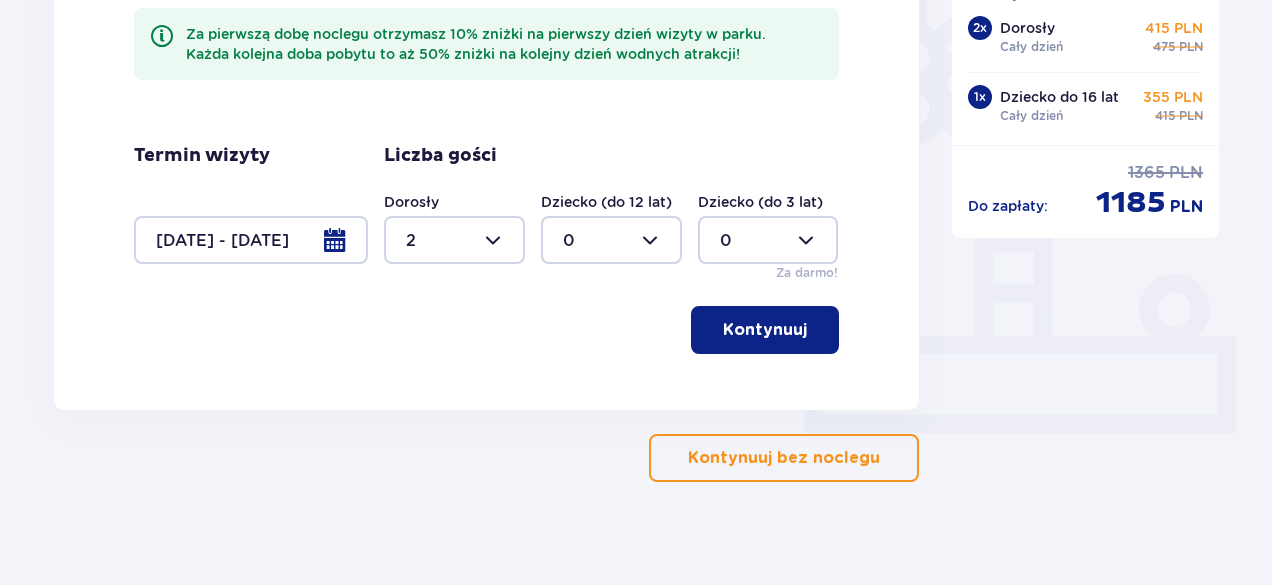 click at bounding box center [611, 240] 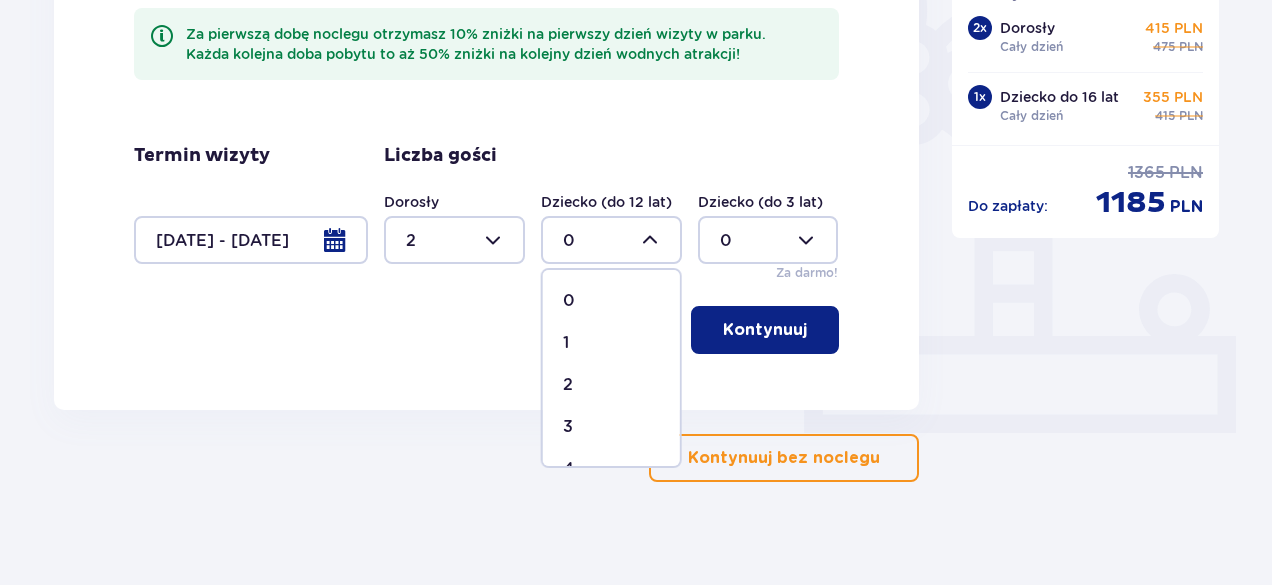 click on "1" at bounding box center (611, 343) 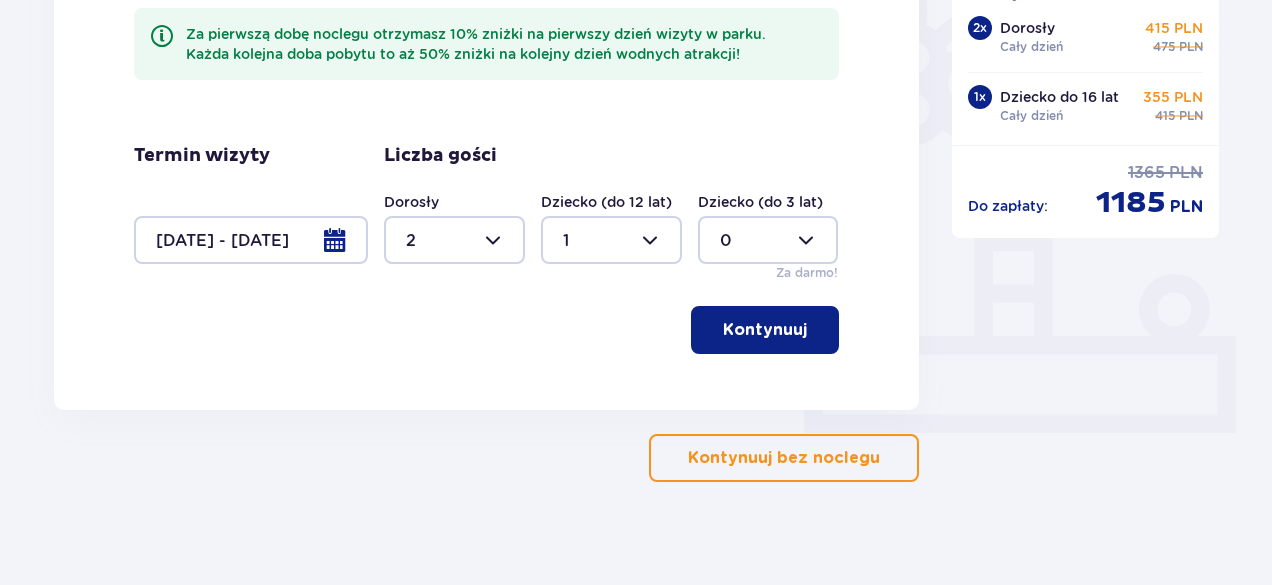 type on "1" 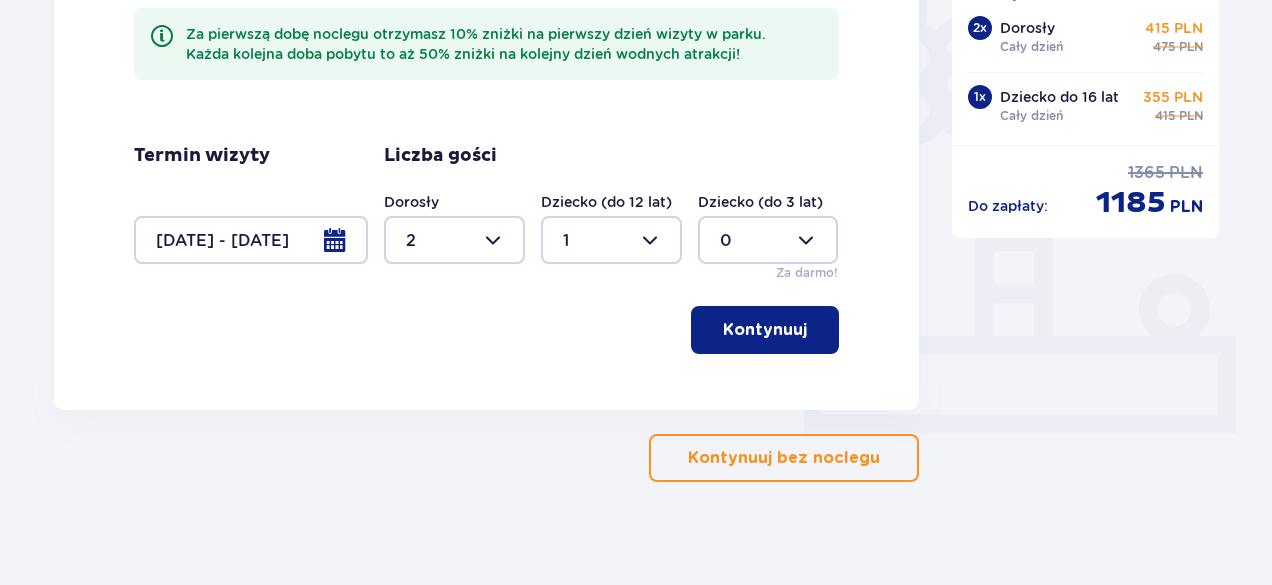 click on "Kontynuuj" at bounding box center (765, 330) 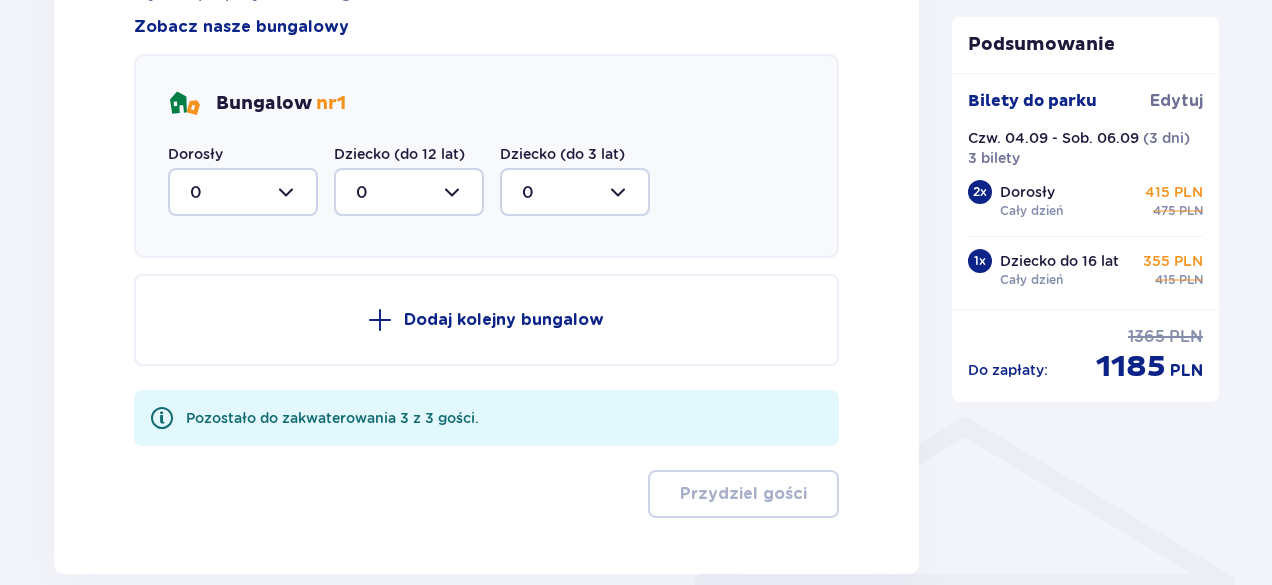 scroll, scrollTop: 1210, scrollLeft: 0, axis: vertical 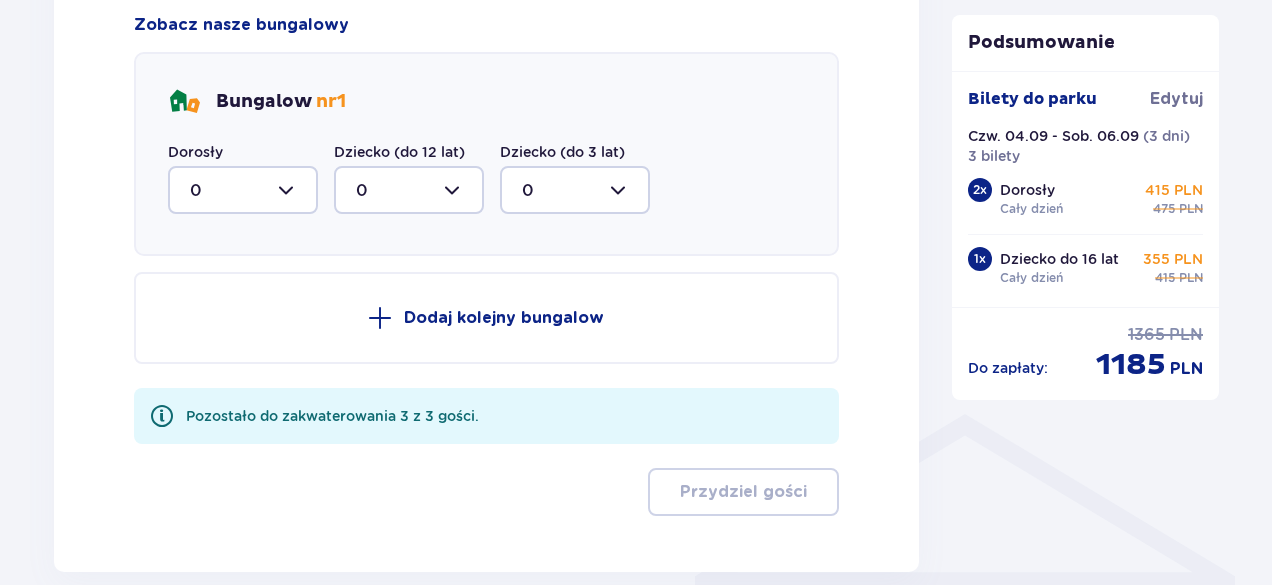 click at bounding box center (243, 190) 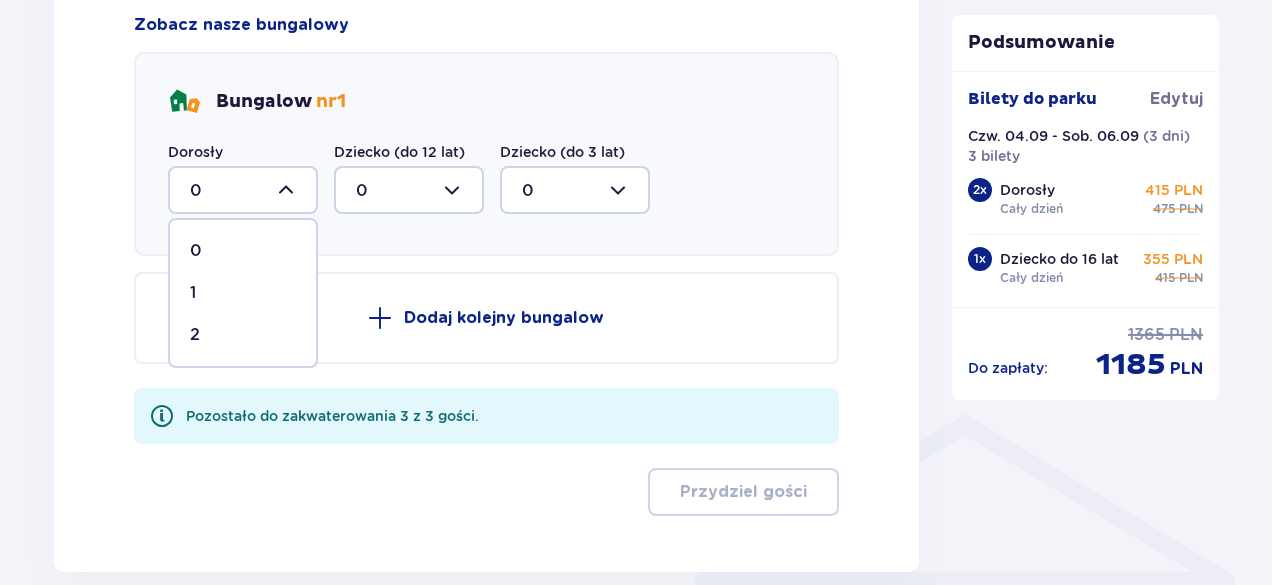 click on "2" at bounding box center [243, 335] 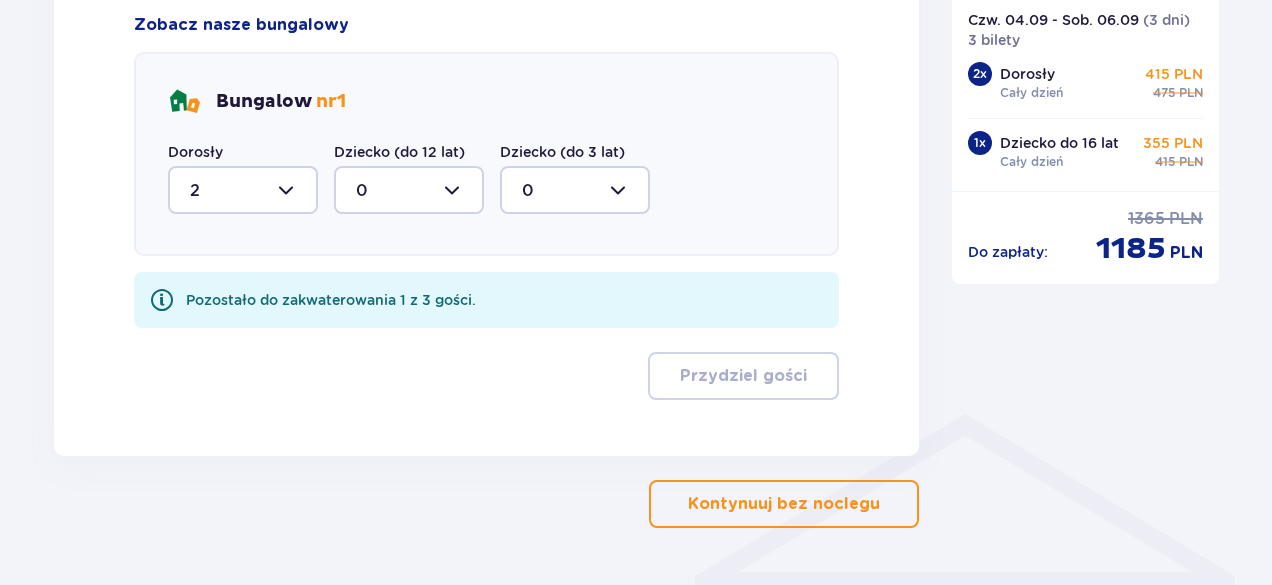 click at bounding box center (409, 190) 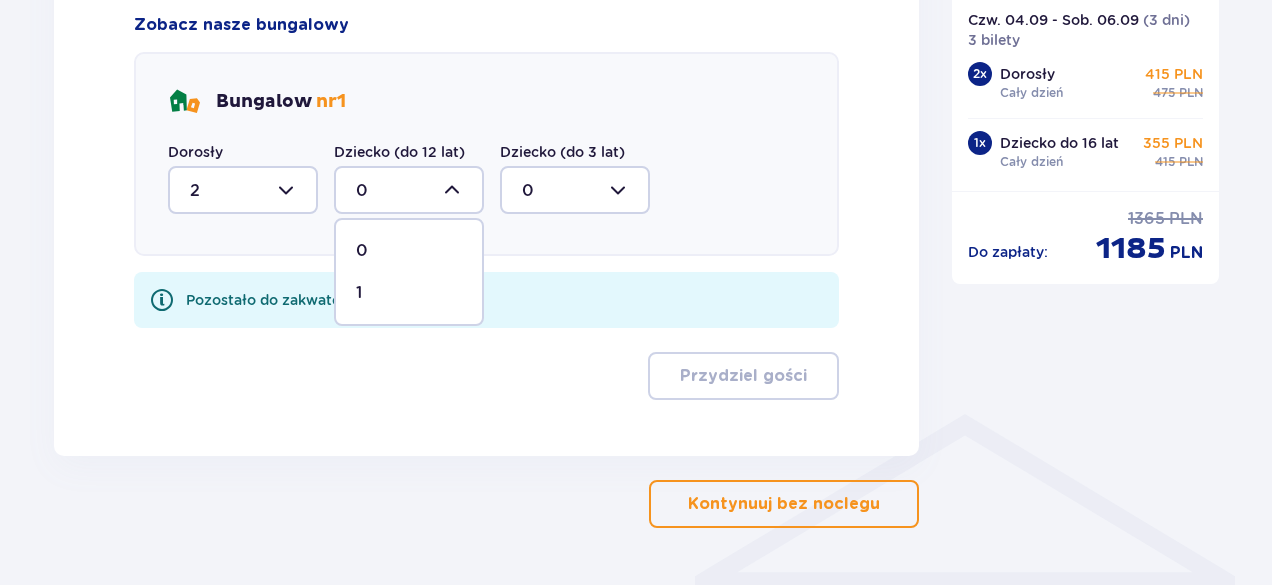 click on "1" at bounding box center [409, 293] 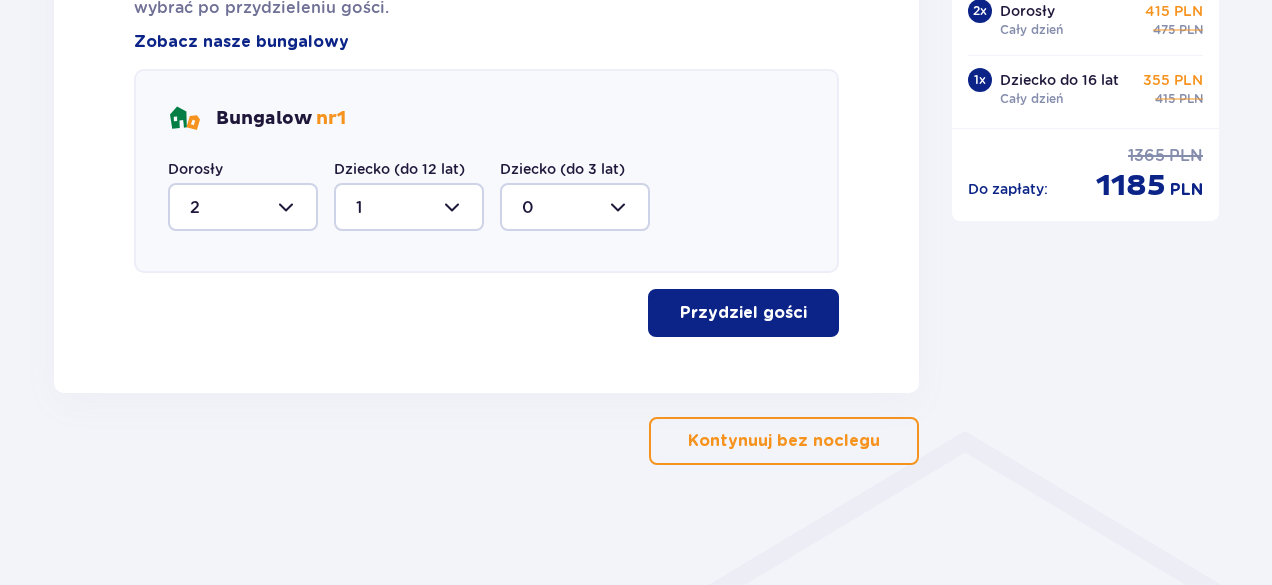 scroll, scrollTop: 1192, scrollLeft: 0, axis: vertical 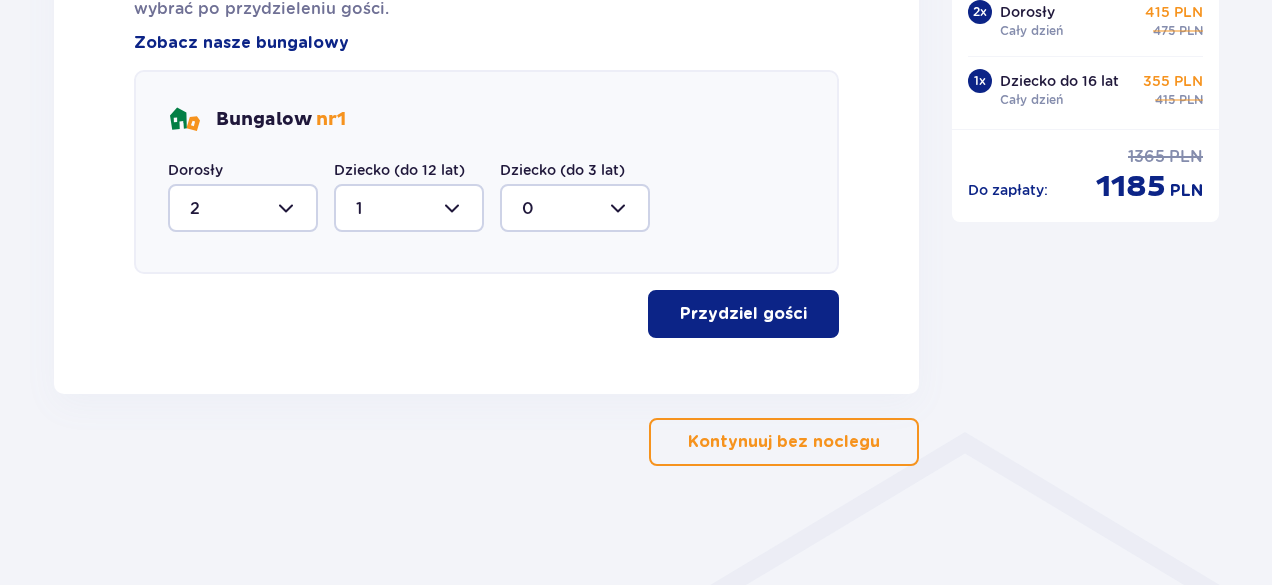 click on "Przydziel gości" at bounding box center [743, 314] 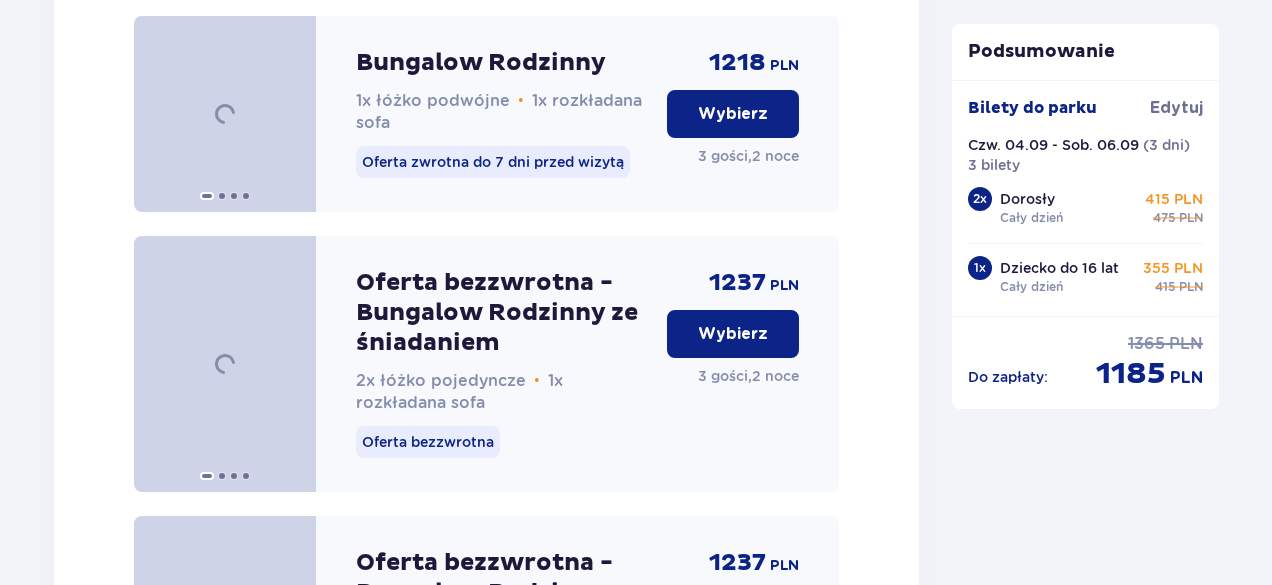 scroll, scrollTop: 2786, scrollLeft: 0, axis: vertical 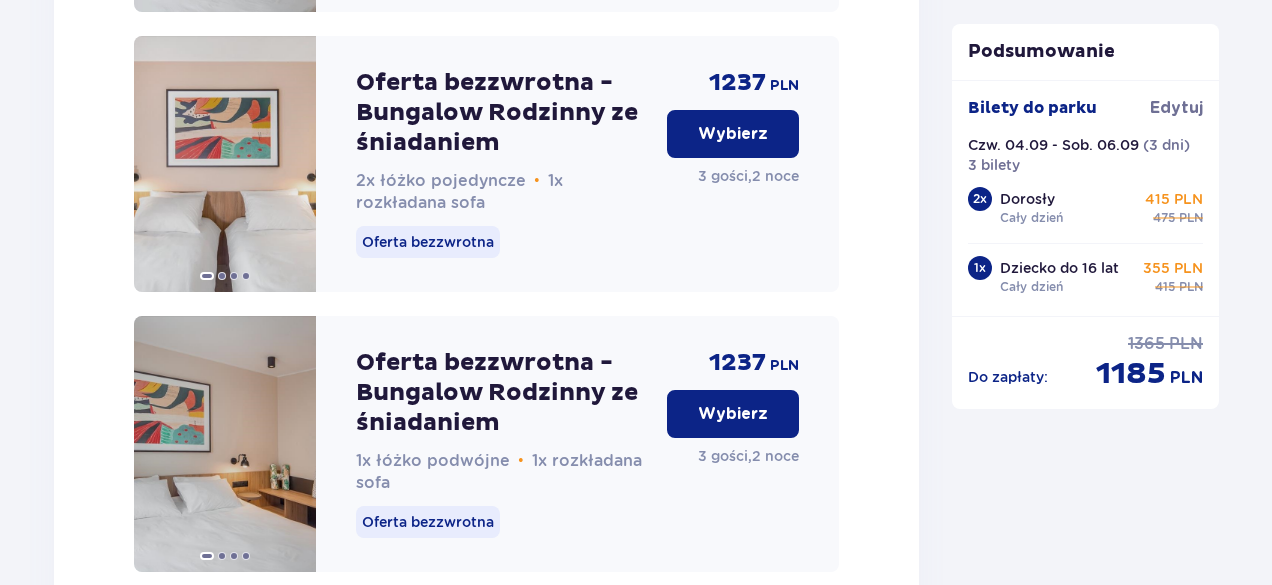 click on "Wybierz" at bounding box center [733, 134] 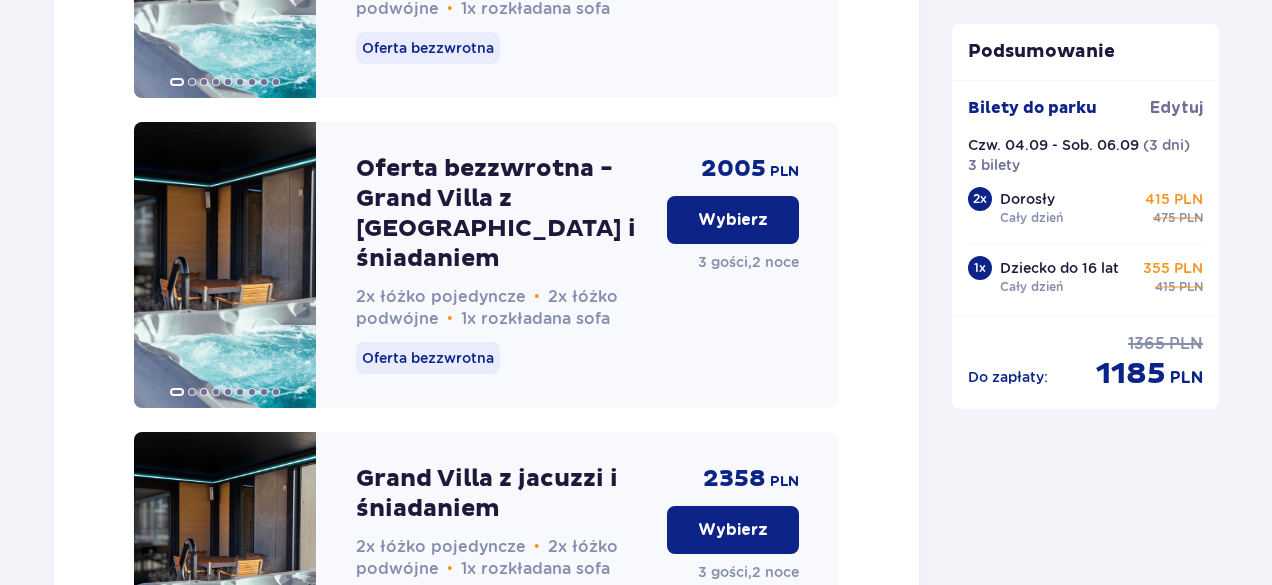 scroll, scrollTop: 5012, scrollLeft: 0, axis: vertical 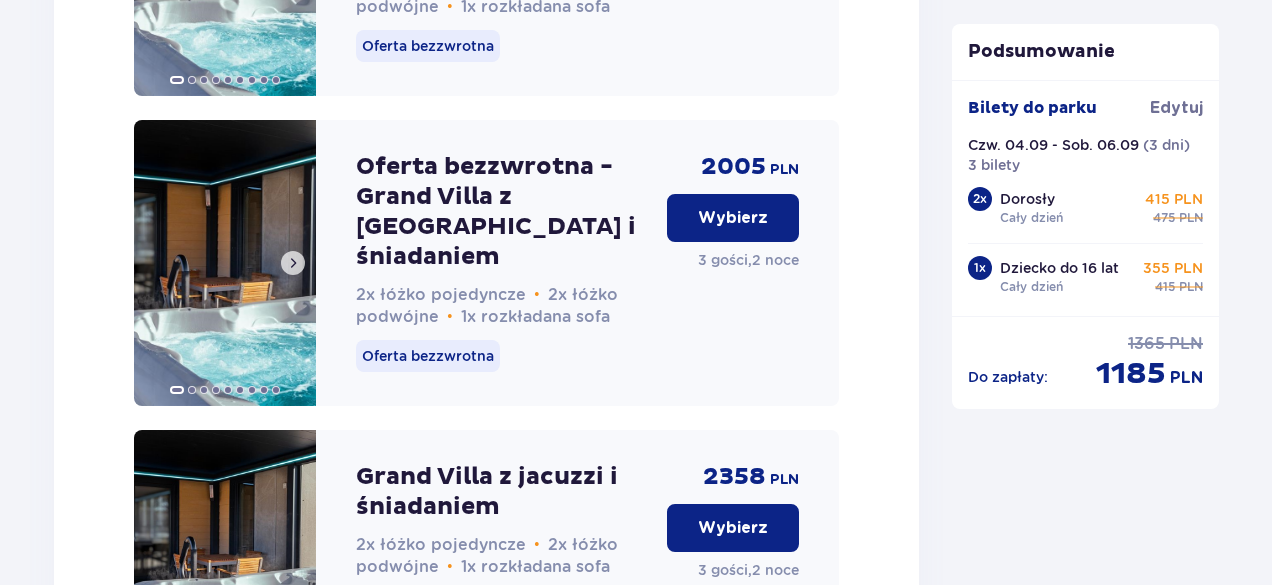click at bounding box center (293, 263) 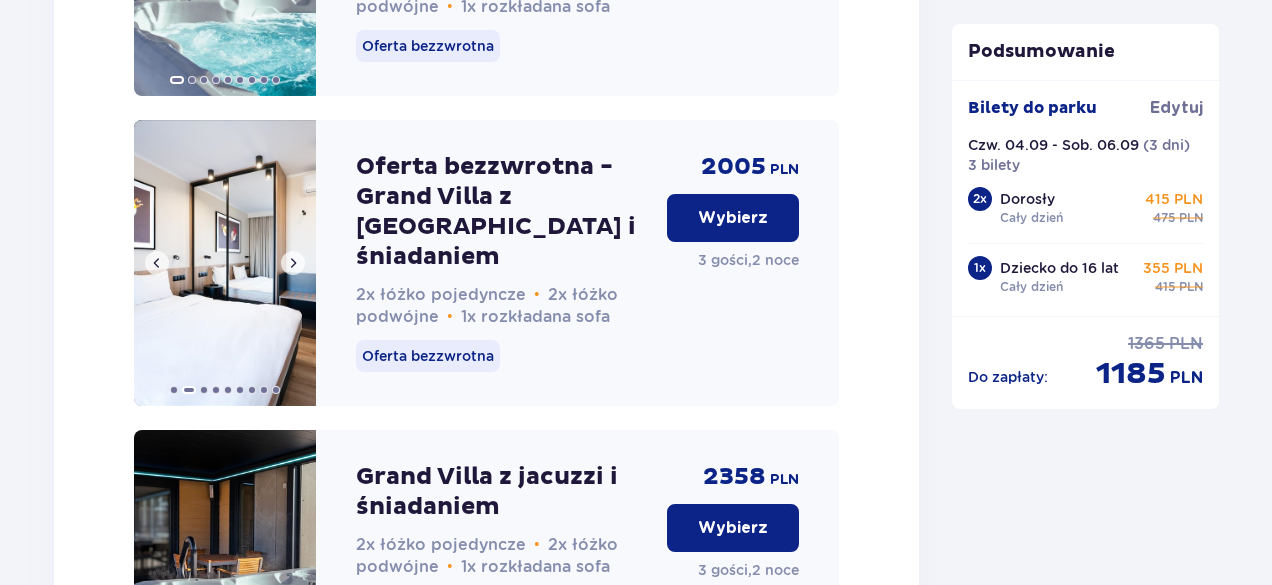 click at bounding box center [293, 263] 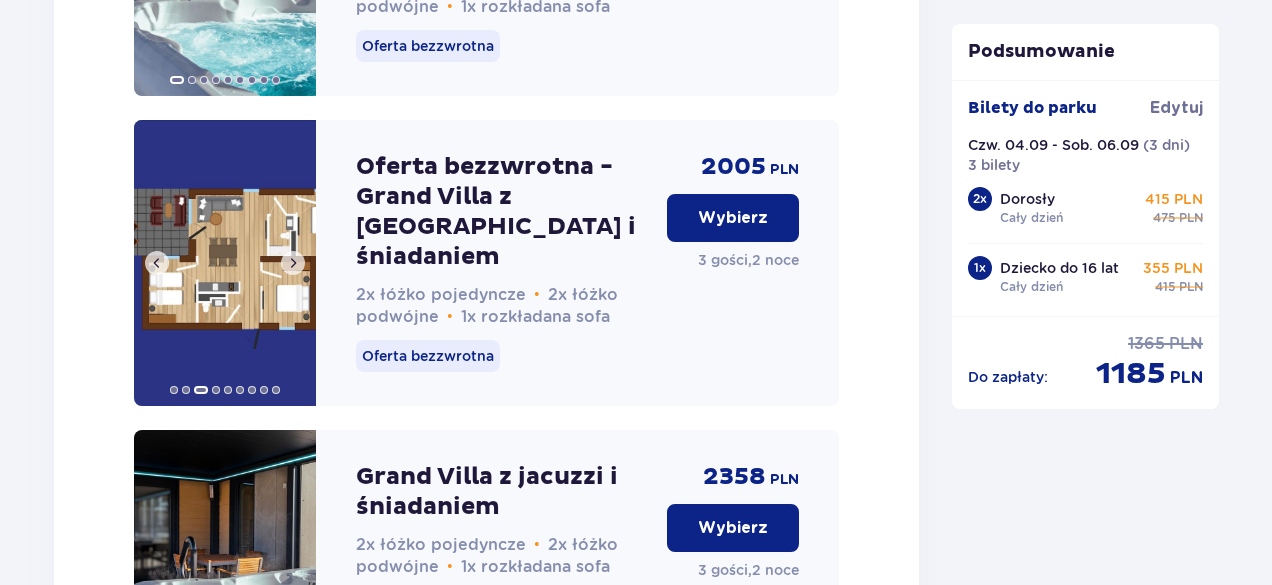 click at bounding box center [293, 263] 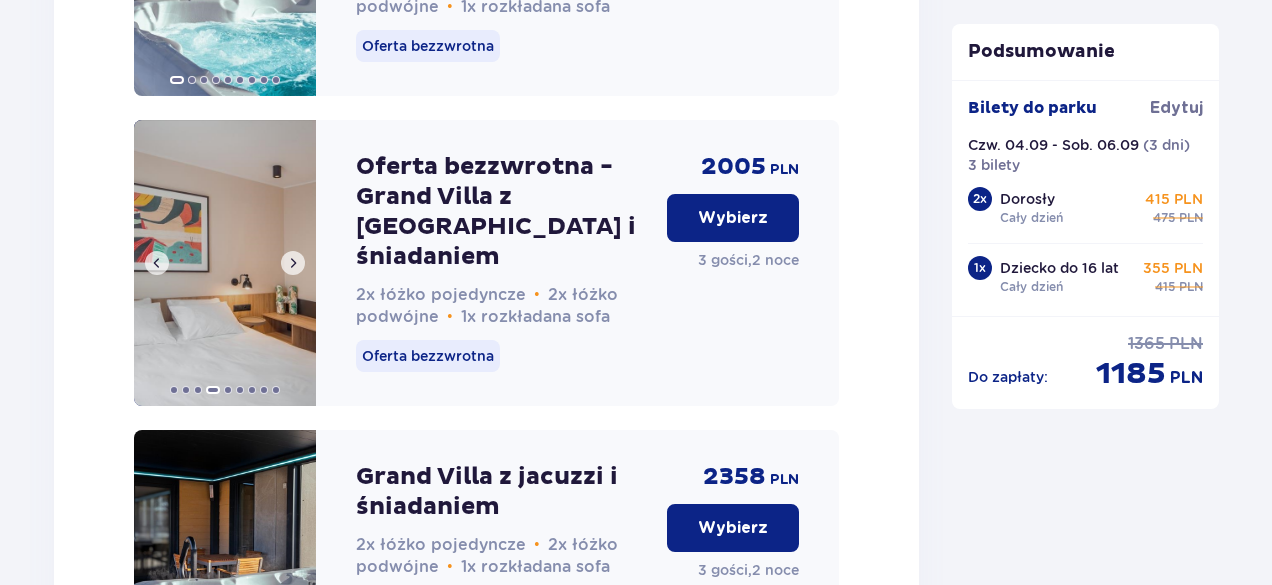 click at bounding box center (293, 263) 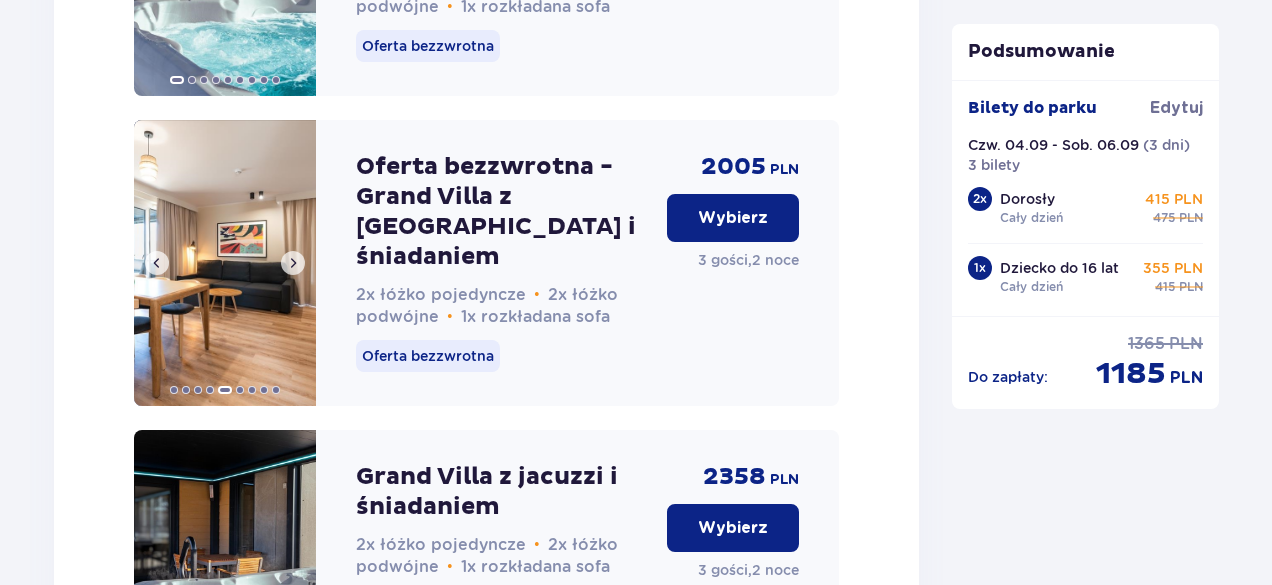 click at bounding box center (293, 263) 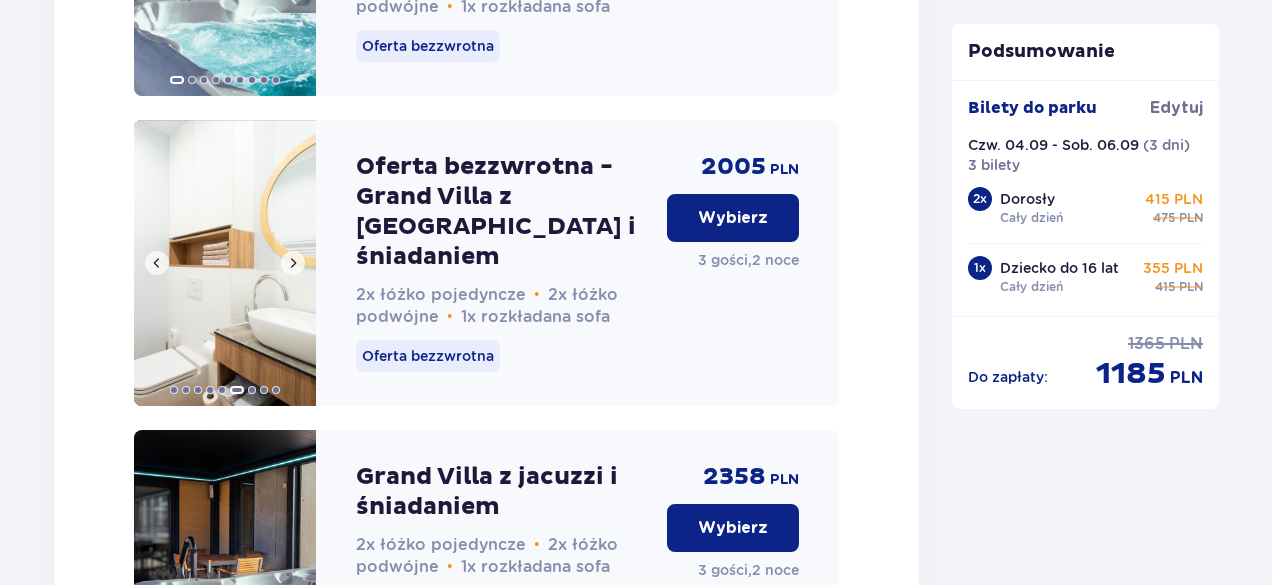 click at bounding box center [293, 263] 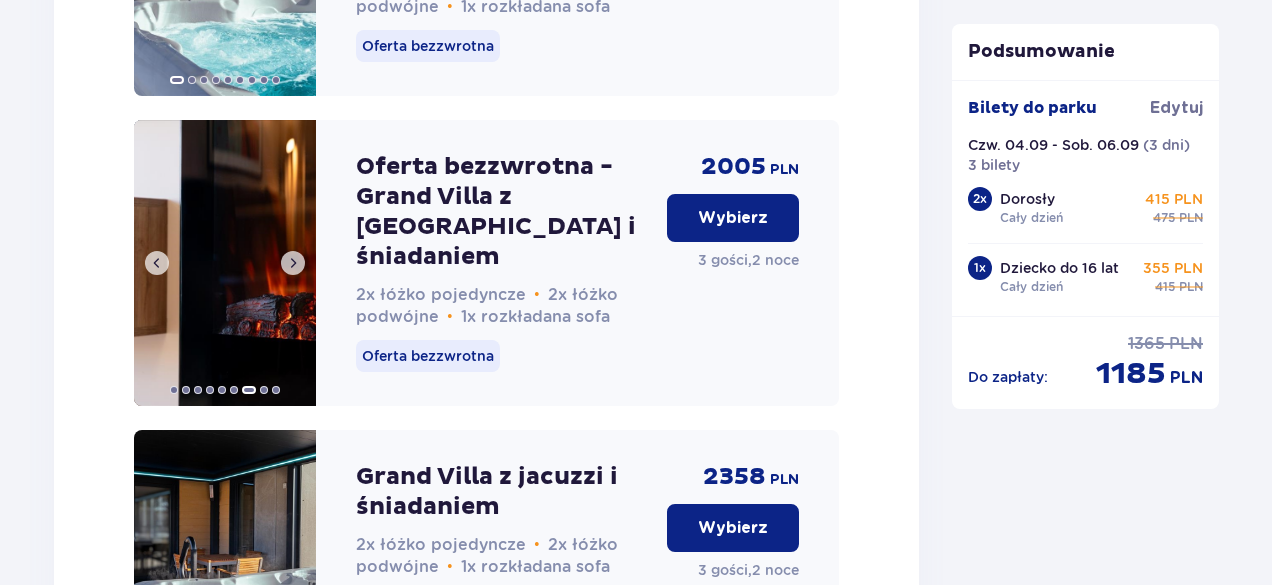click at bounding box center [293, 263] 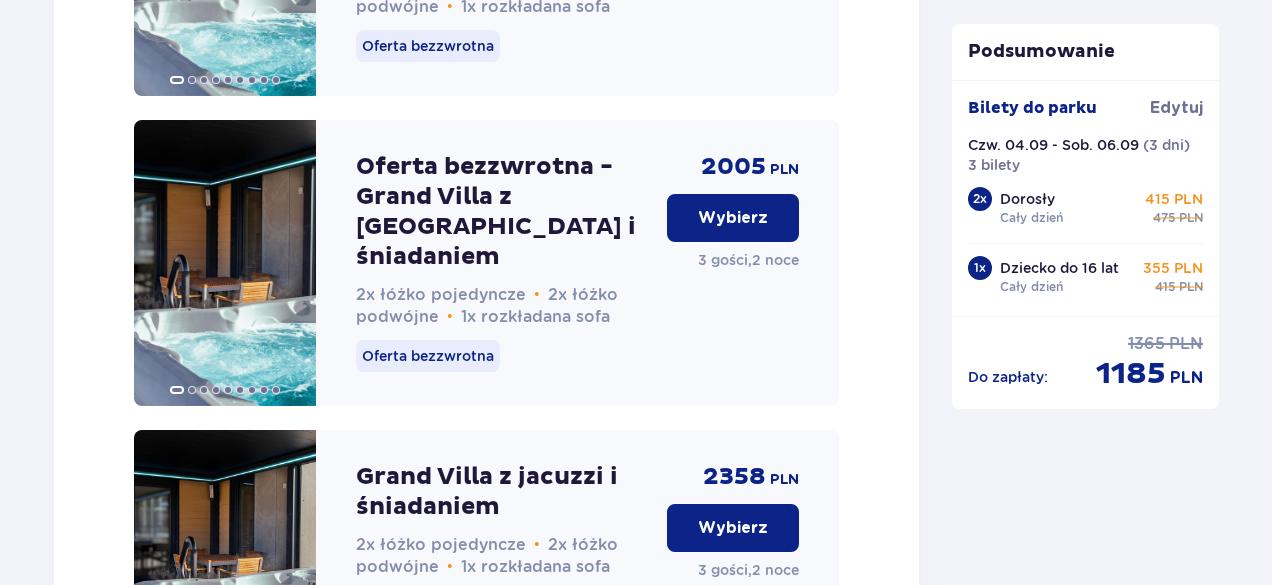 click at bounding box center [293, 263] 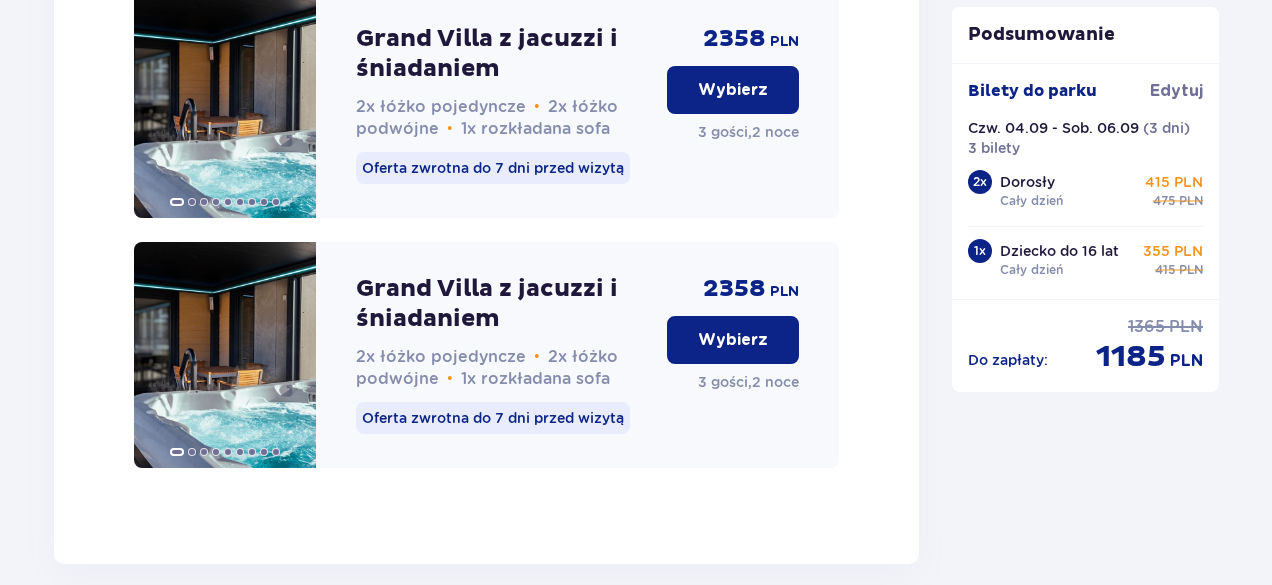 scroll, scrollTop: 5612, scrollLeft: 0, axis: vertical 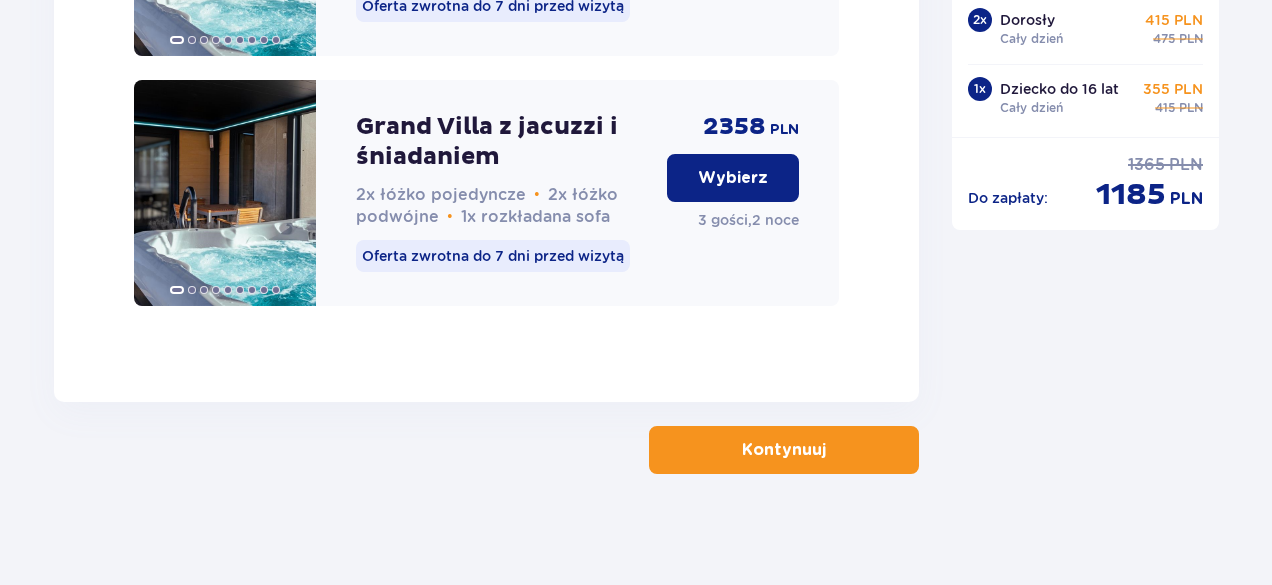 click at bounding box center [830, 450] 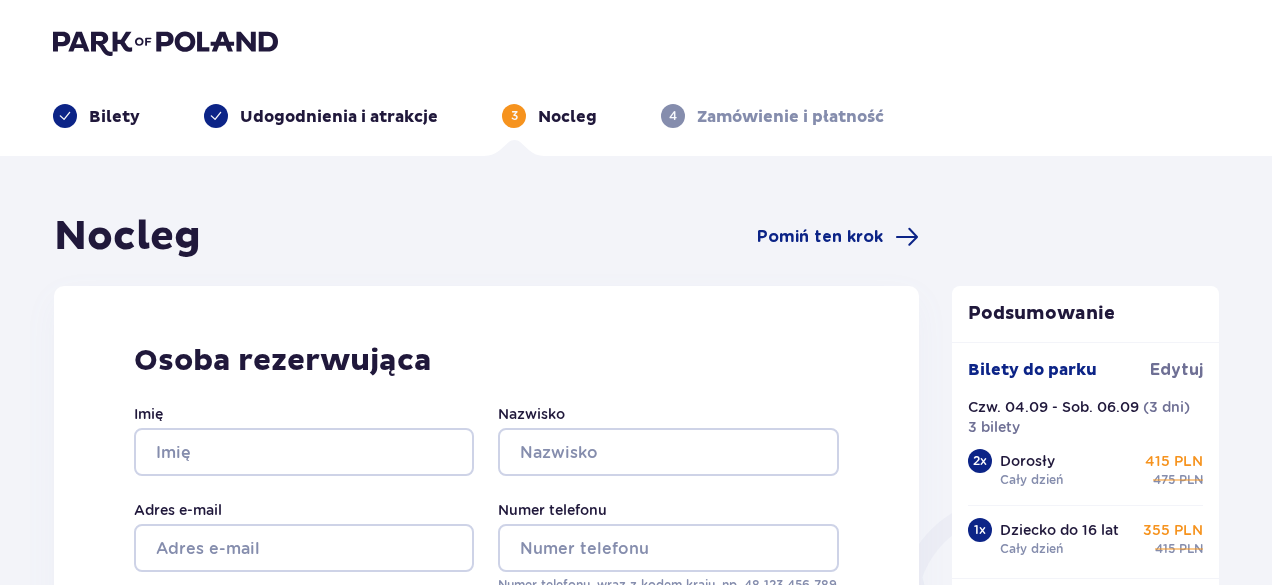 scroll, scrollTop: 200, scrollLeft: 0, axis: vertical 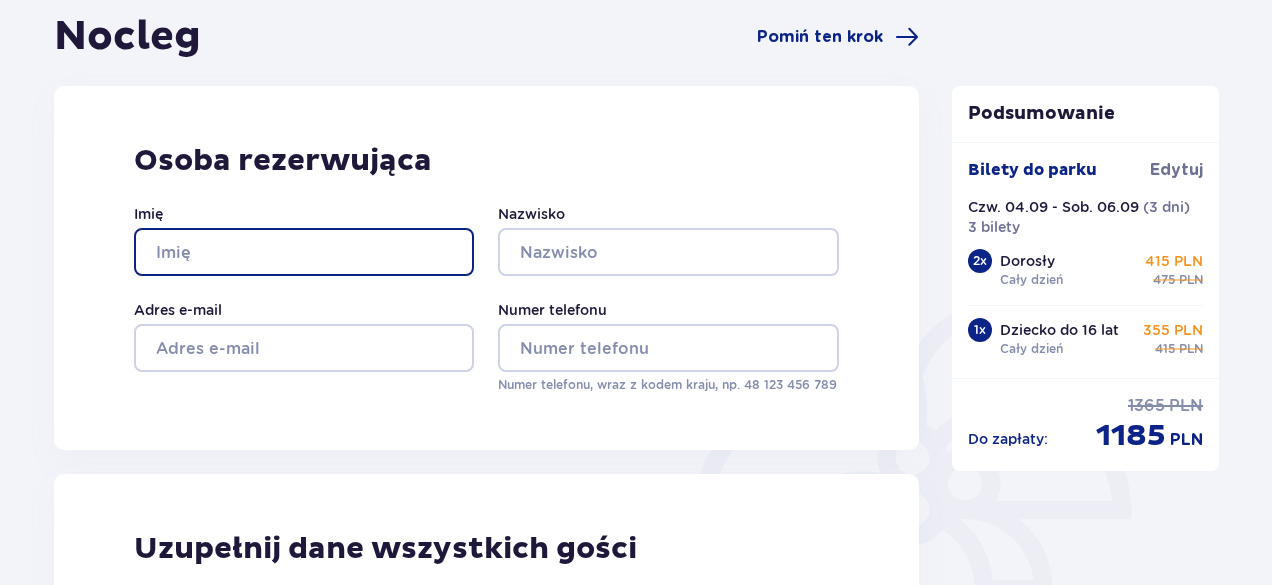 click on "Imię" at bounding box center (304, 252) 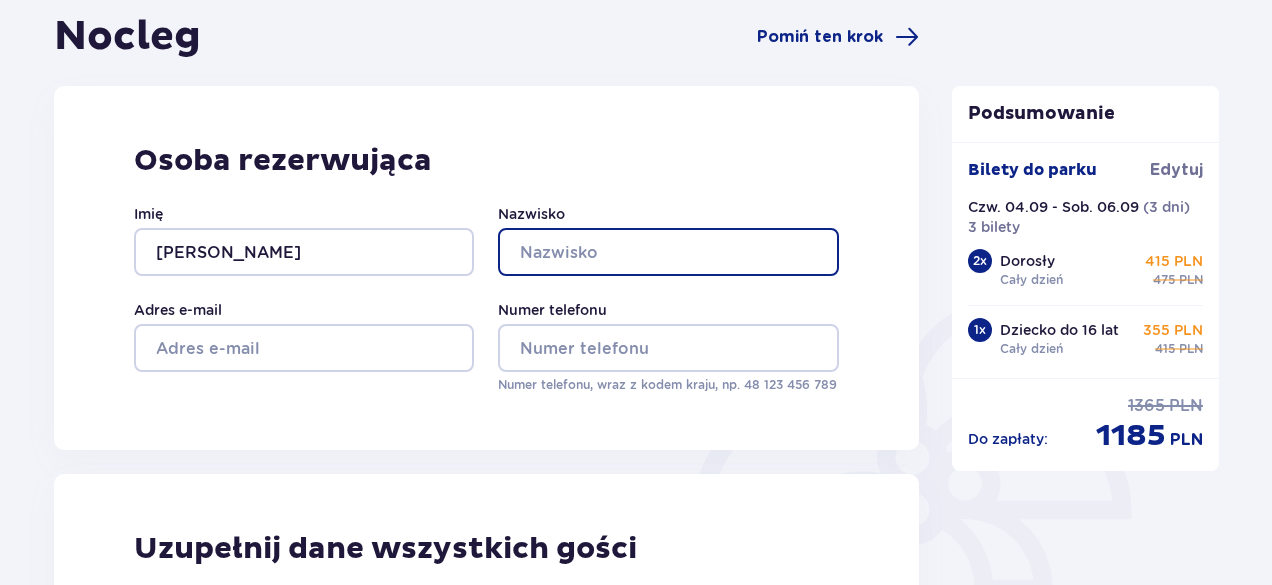 type on "[PERSON_NAME]" 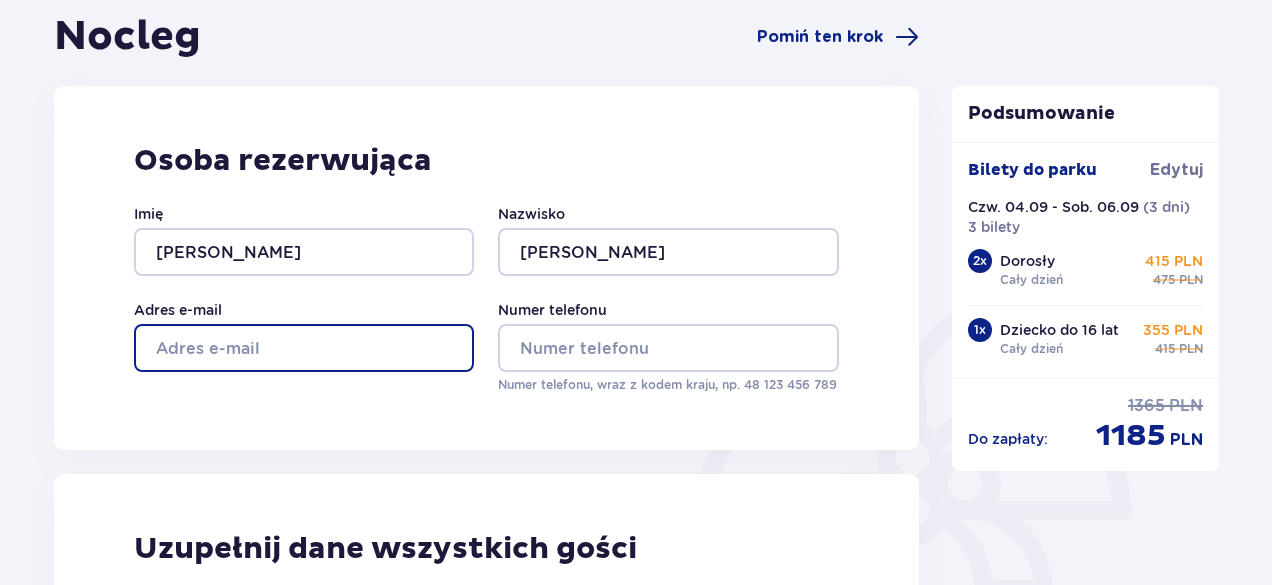 type on "[PERSON_NAME][EMAIL_ADDRESS][PERSON_NAME][DOMAIN_NAME]" 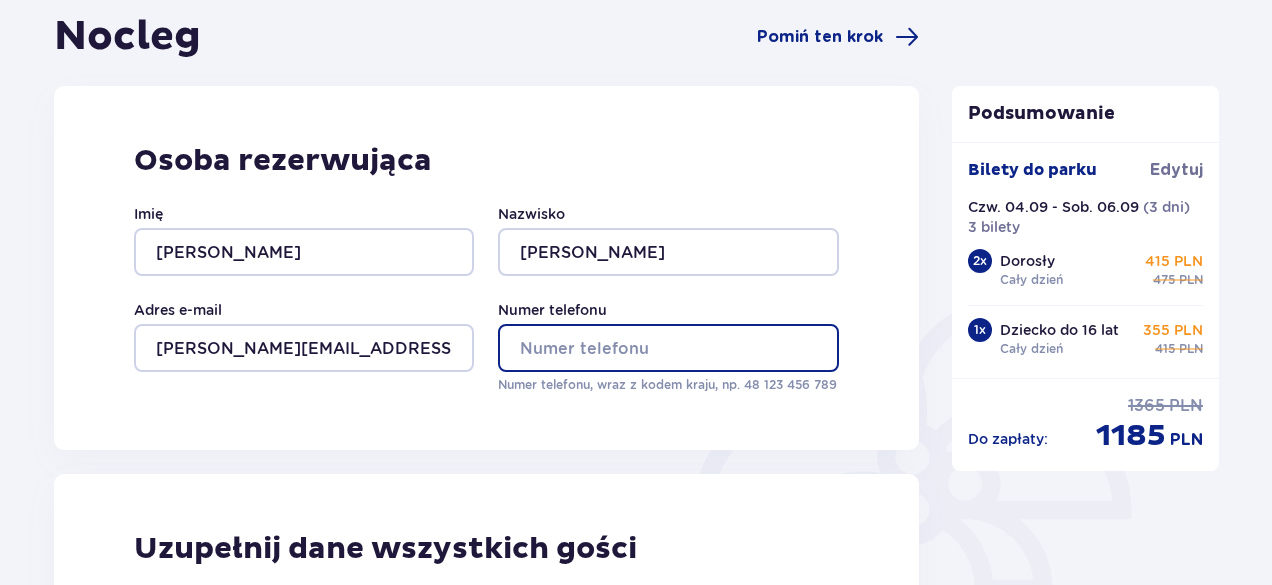 type on "600466228" 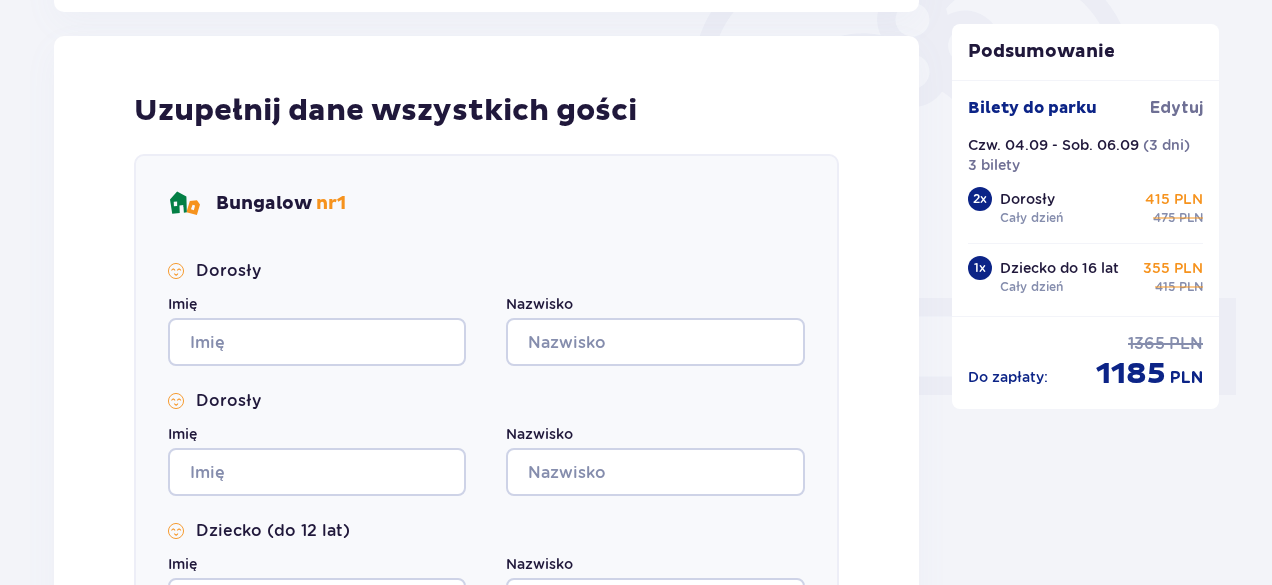 scroll, scrollTop: 700, scrollLeft: 0, axis: vertical 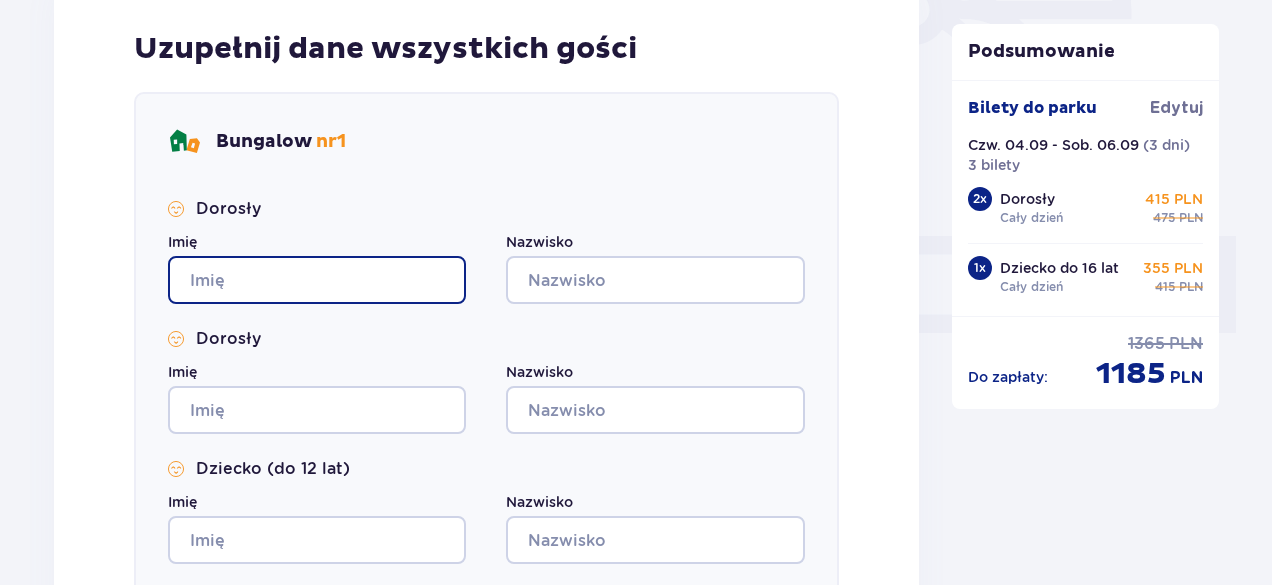 click on "Imię" at bounding box center (317, 280) 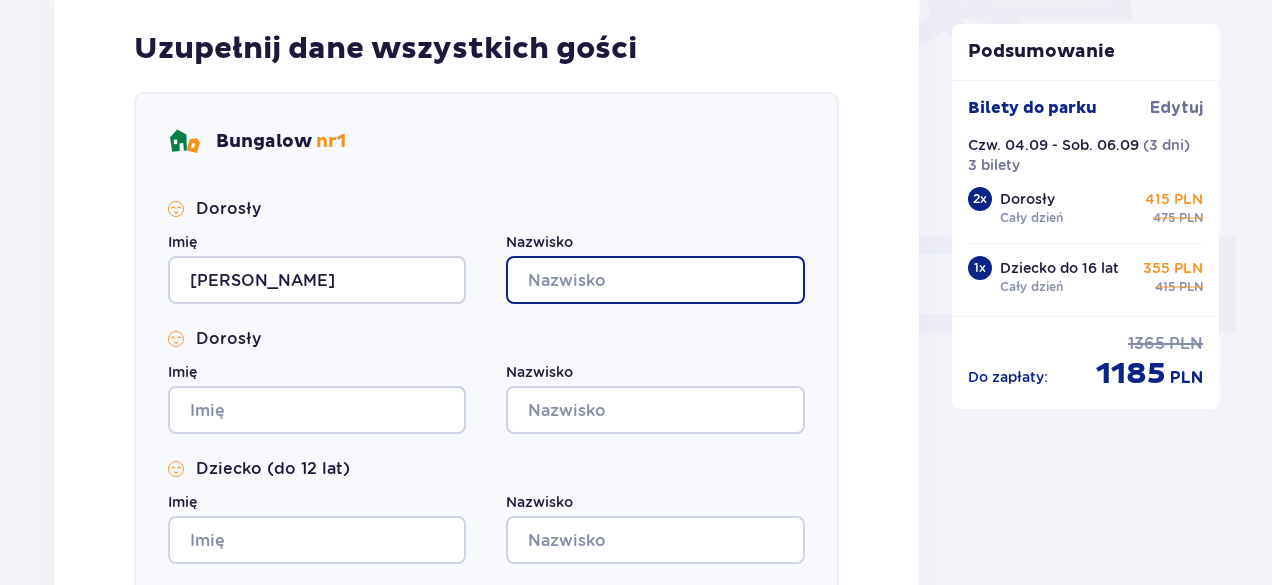 type on "[PERSON_NAME]" 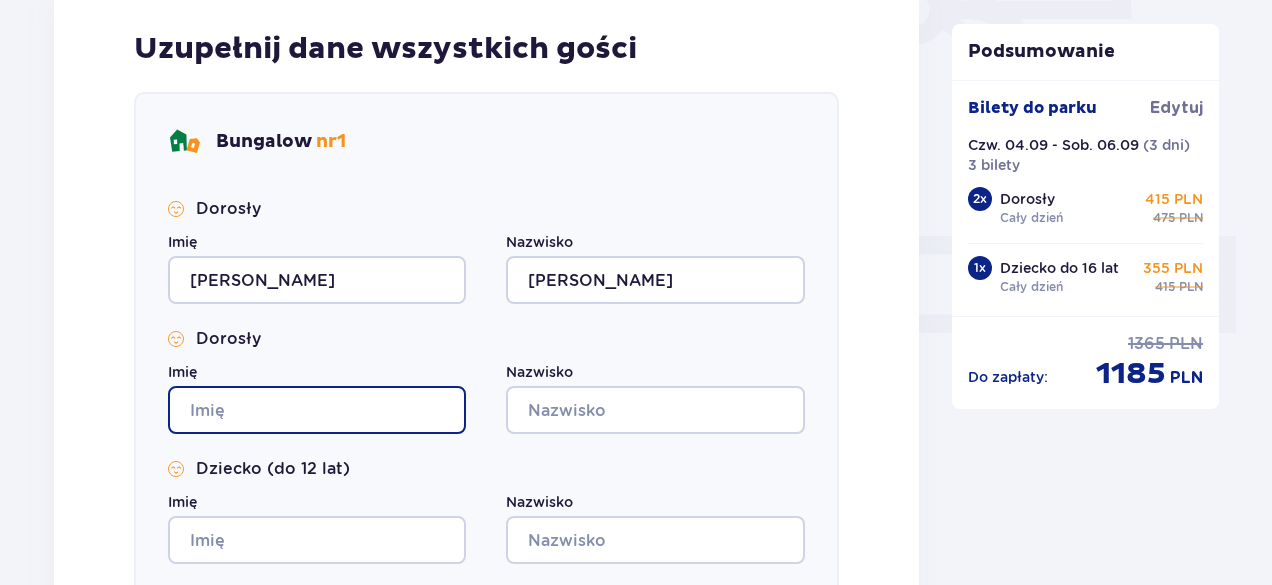 type on "[PERSON_NAME]" 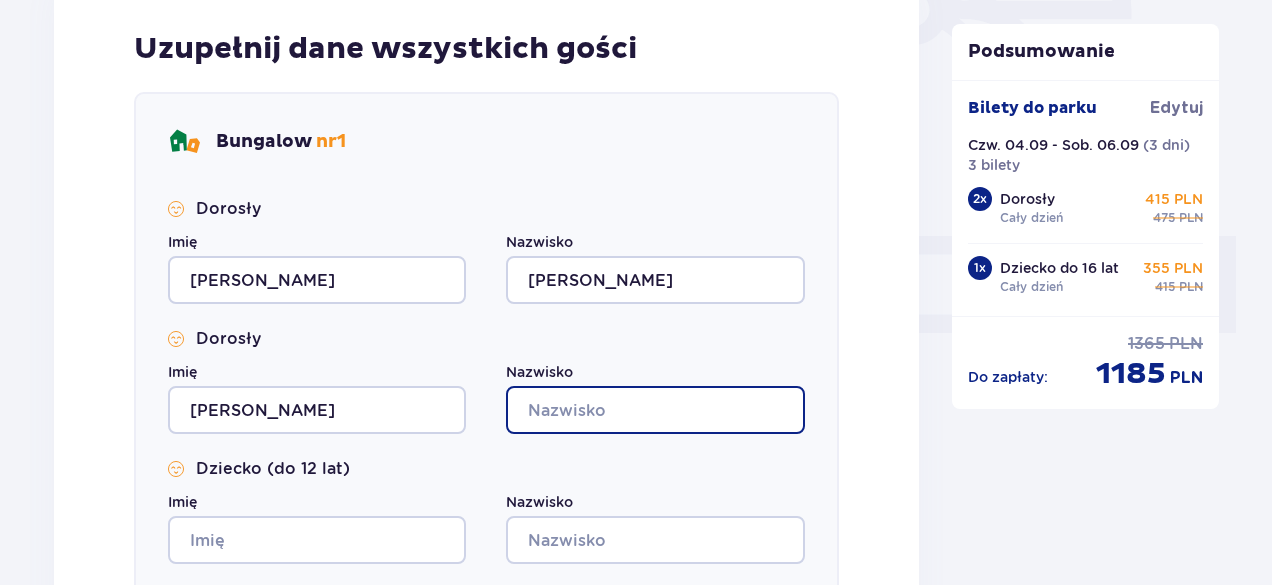 type on "[PERSON_NAME]" 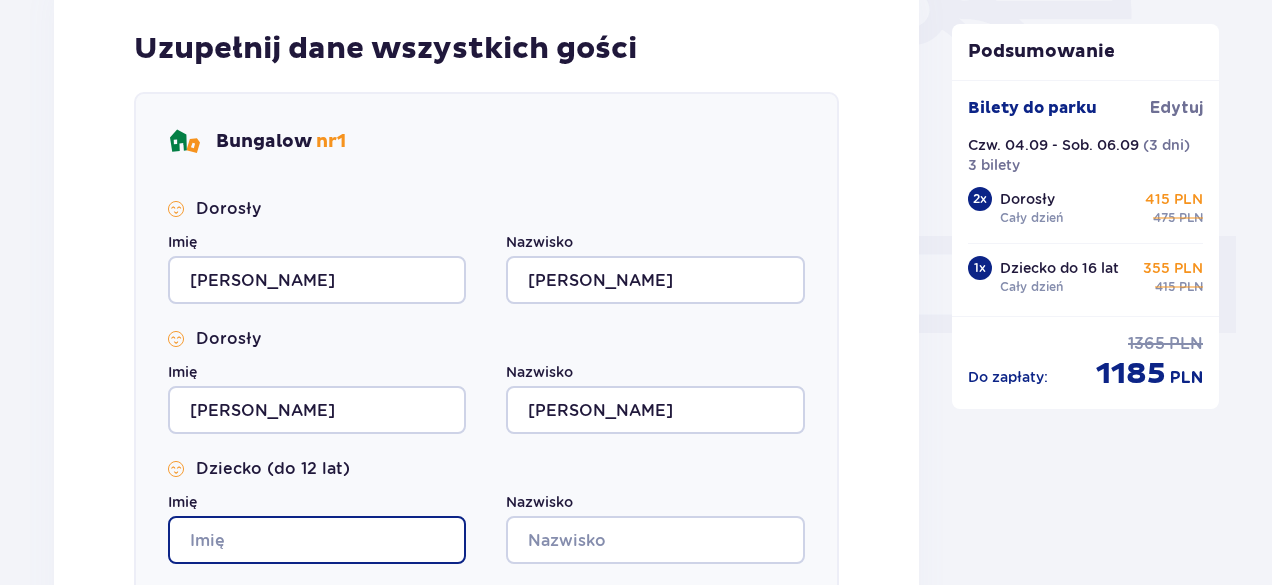 type on "[PERSON_NAME]" 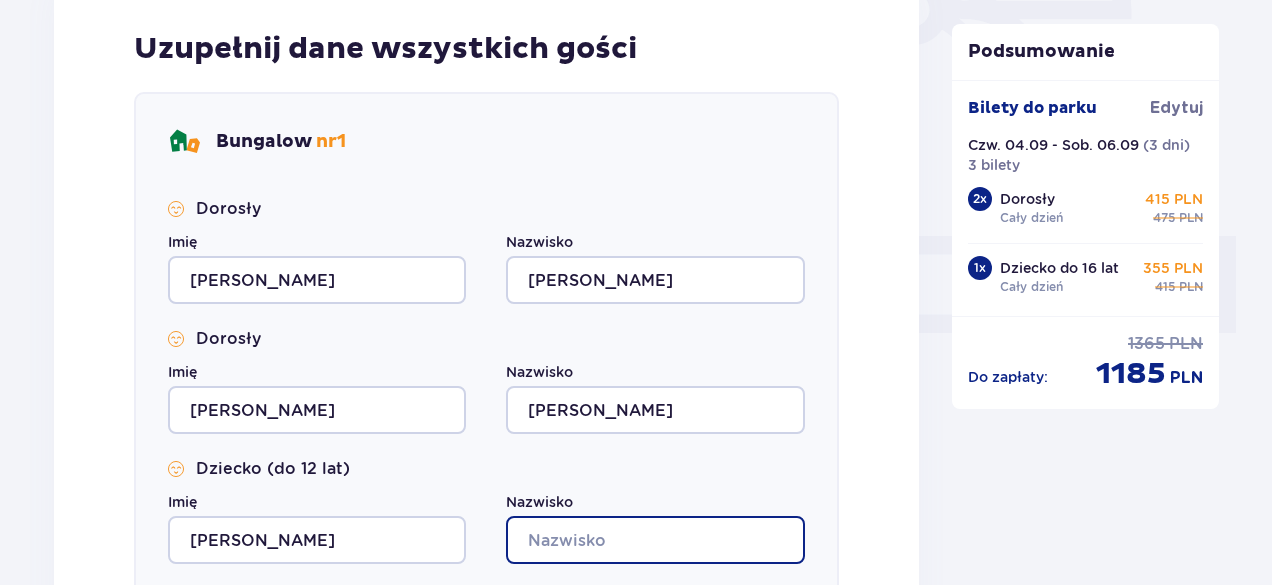 type on "[PERSON_NAME]" 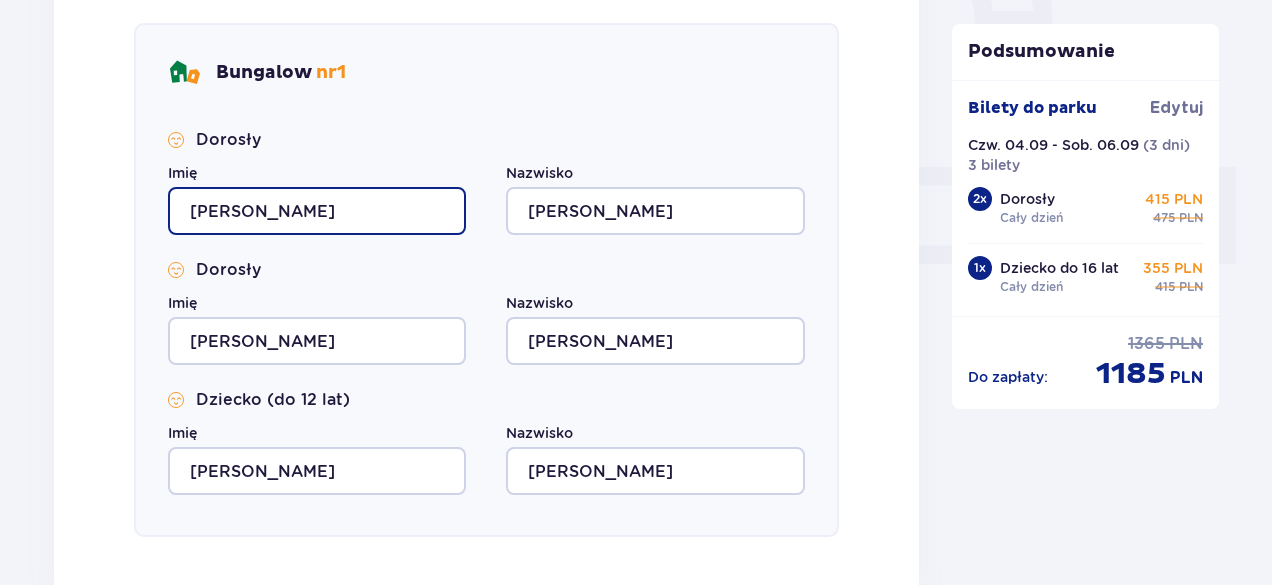 scroll, scrollTop: 800, scrollLeft: 0, axis: vertical 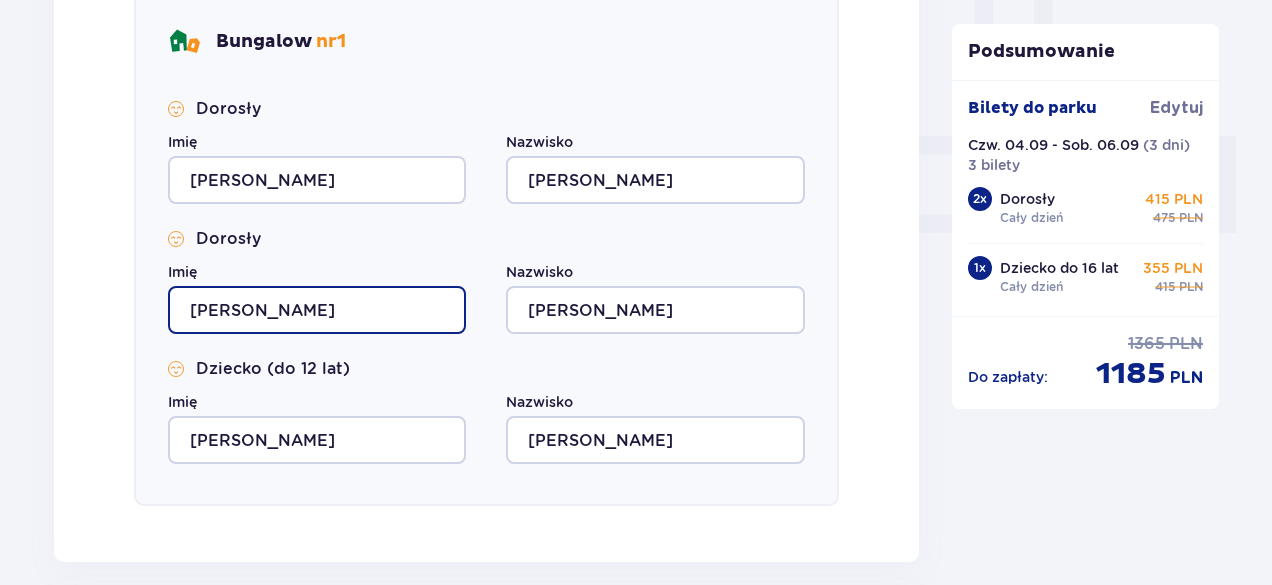 drag, startPoint x: 240, startPoint y: 302, endPoint x: 202, endPoint y: 302, distance: 38 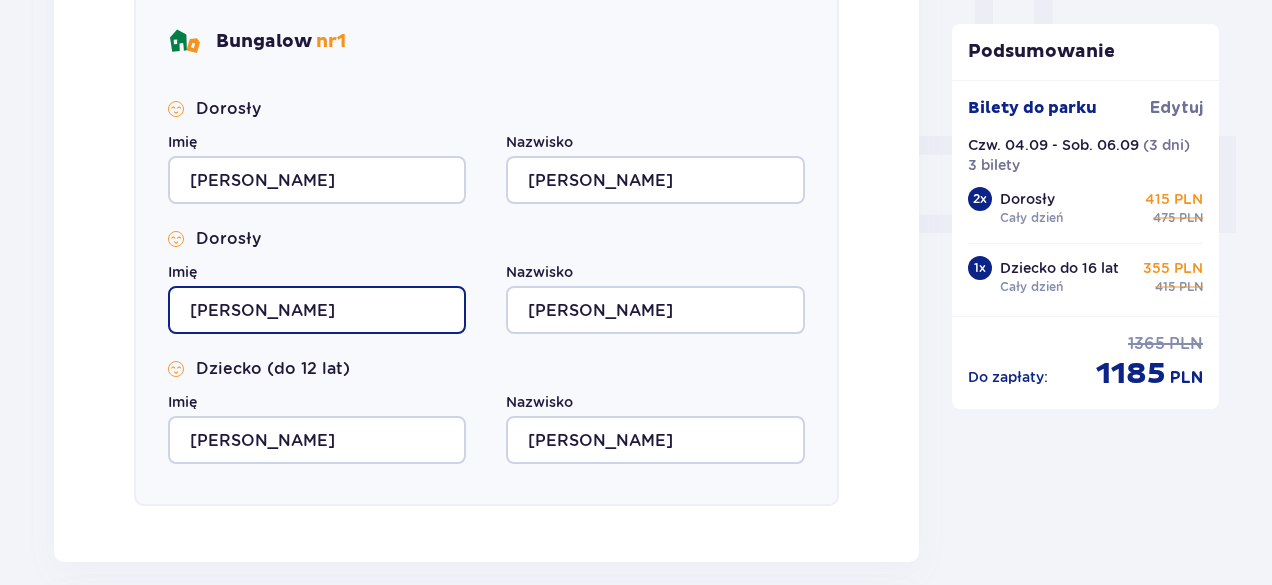 click on "[PERSON_NAME]" at bounding box center [317, 310] 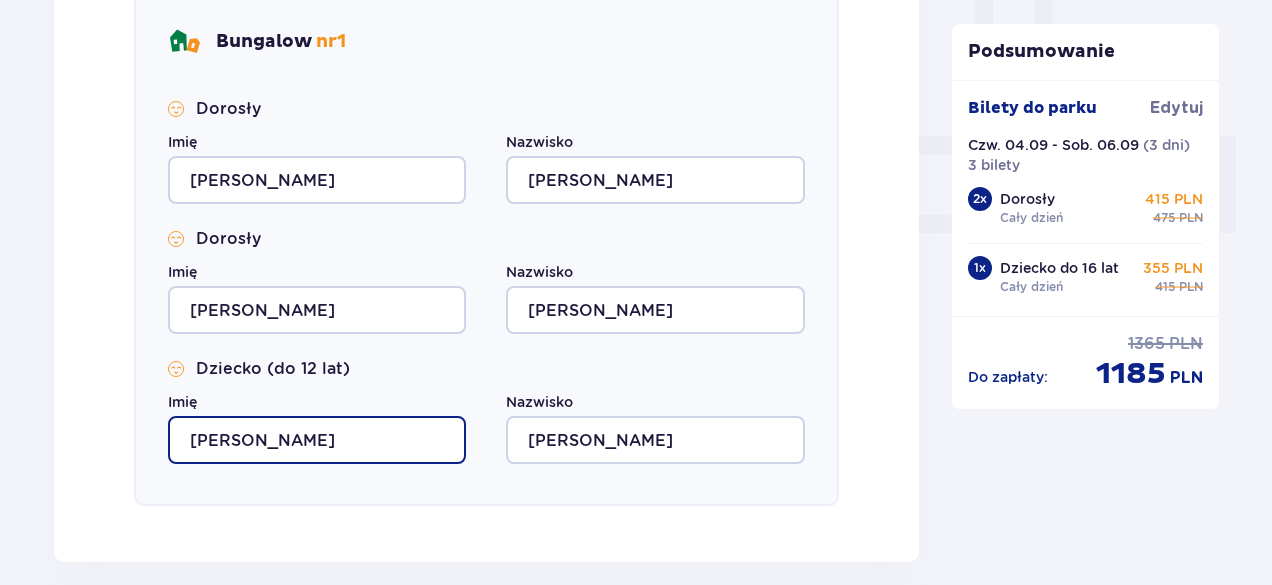 click on "[PERSON_NAME]" at bounding box center (317, 440) 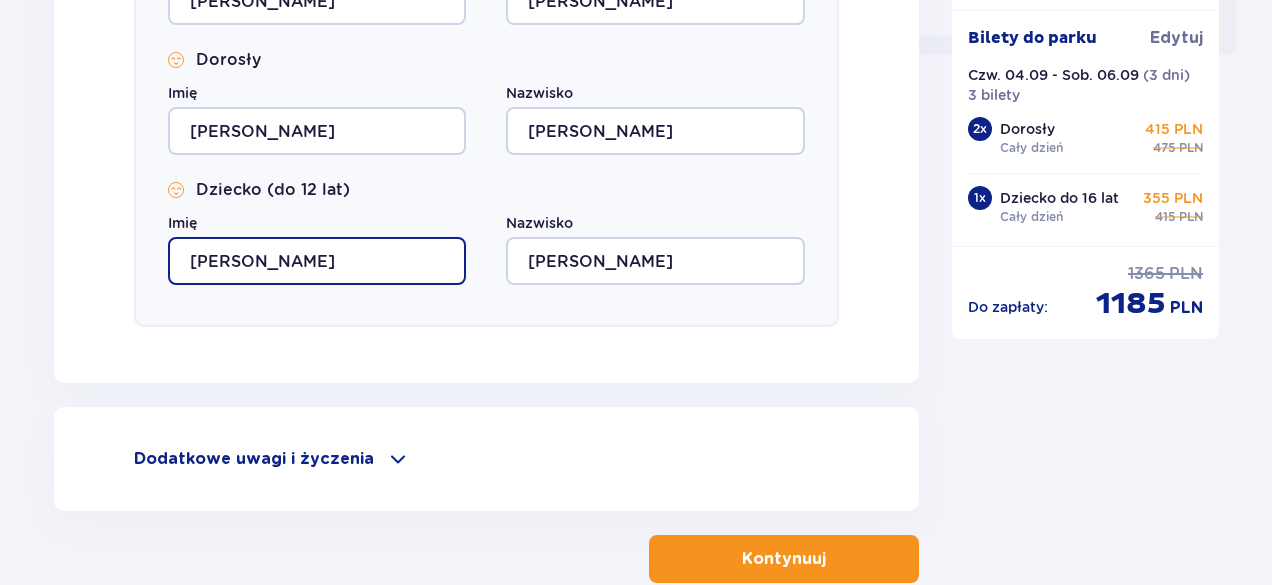 scroll, scrollTop: 1096, scrollLeft: 0, axis: vertical 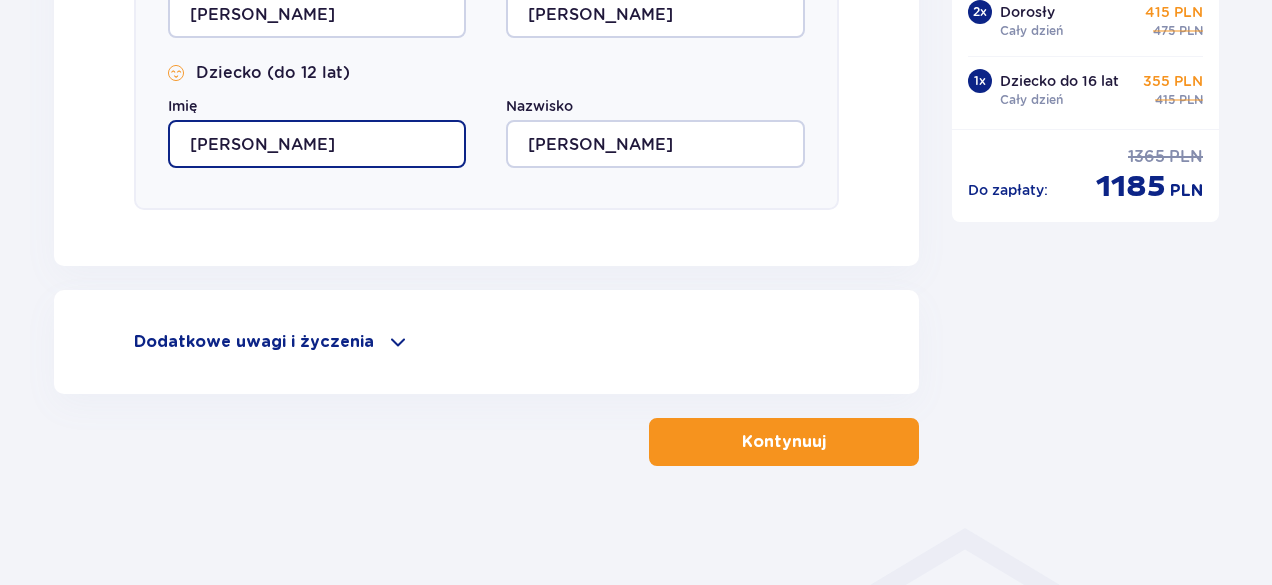 type on "[PERSON_NAME]" 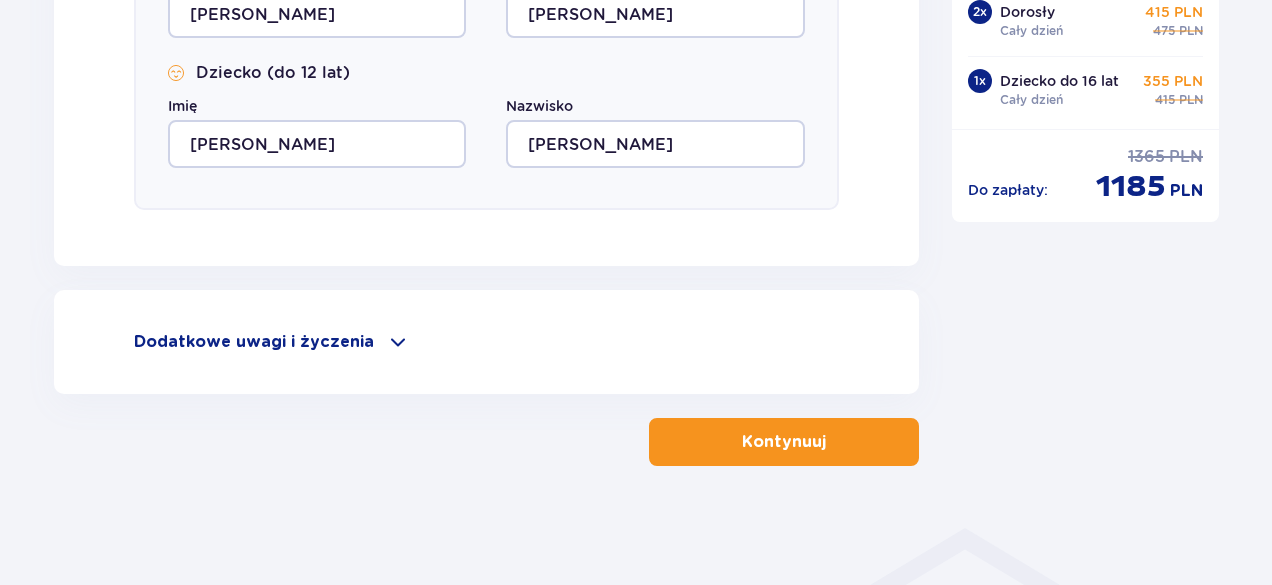 click on "Kontynuuj" at bounding box center [784, 442] 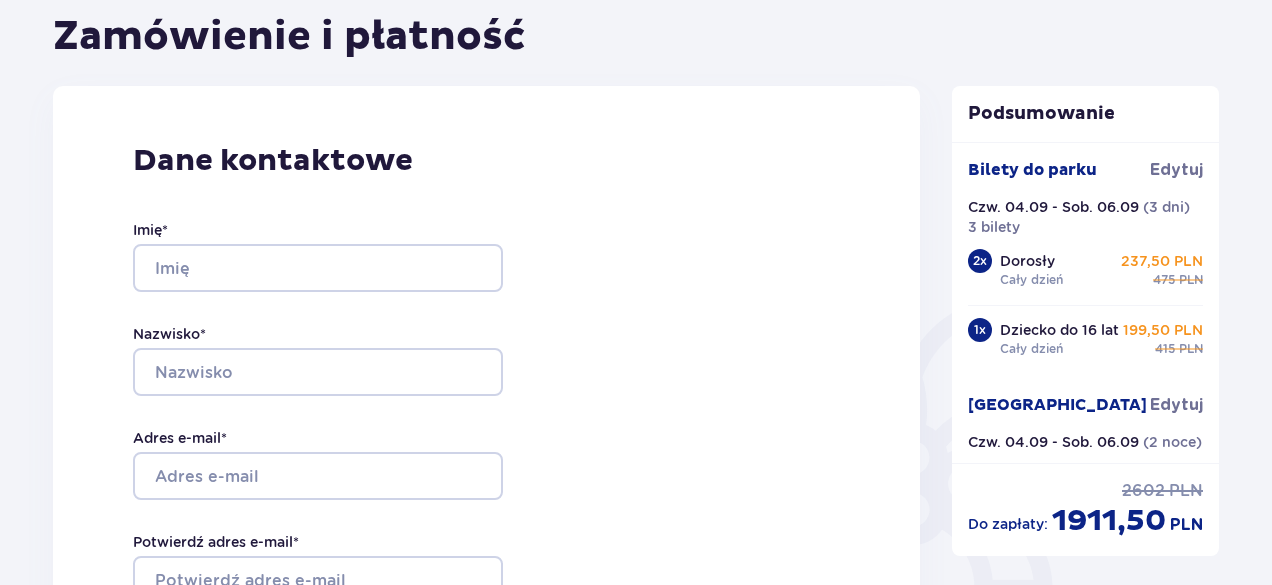 scroll, scrollTop: 400, scrollLeft: 0, axis: vertical 